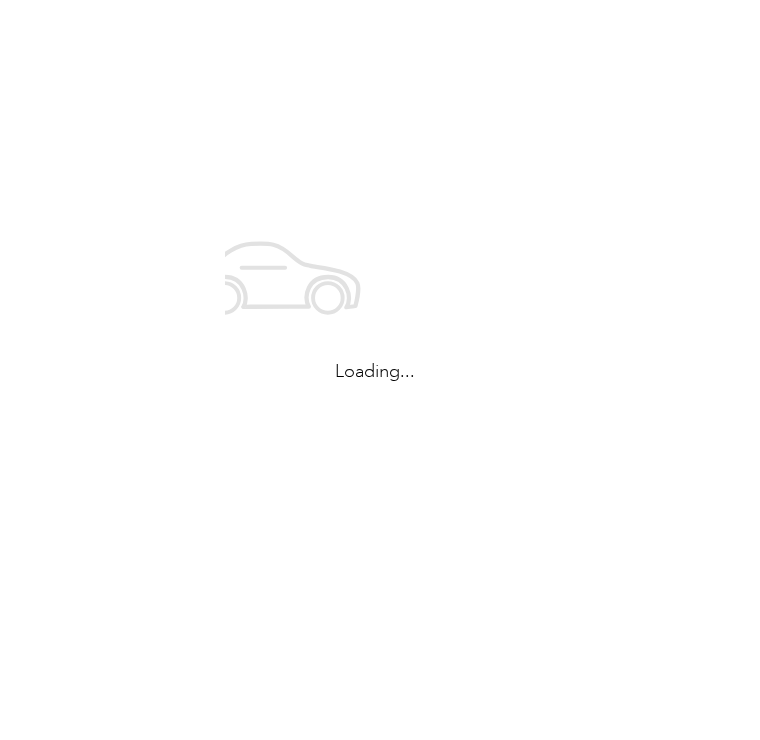 scroll, scrollTop: 0, scrollLeft: 0, axis: both 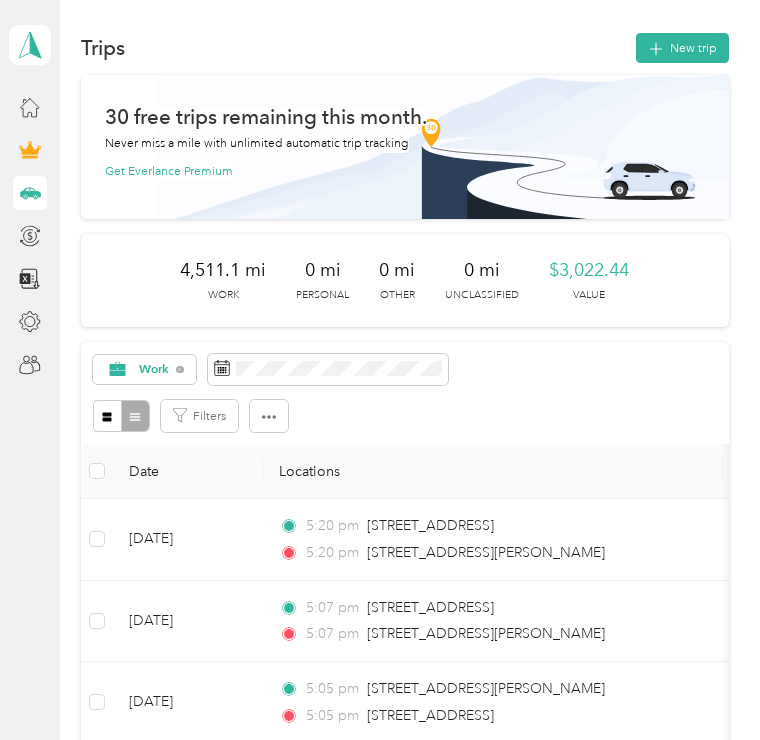 click on "New trip" at bounding box center [682, 48] 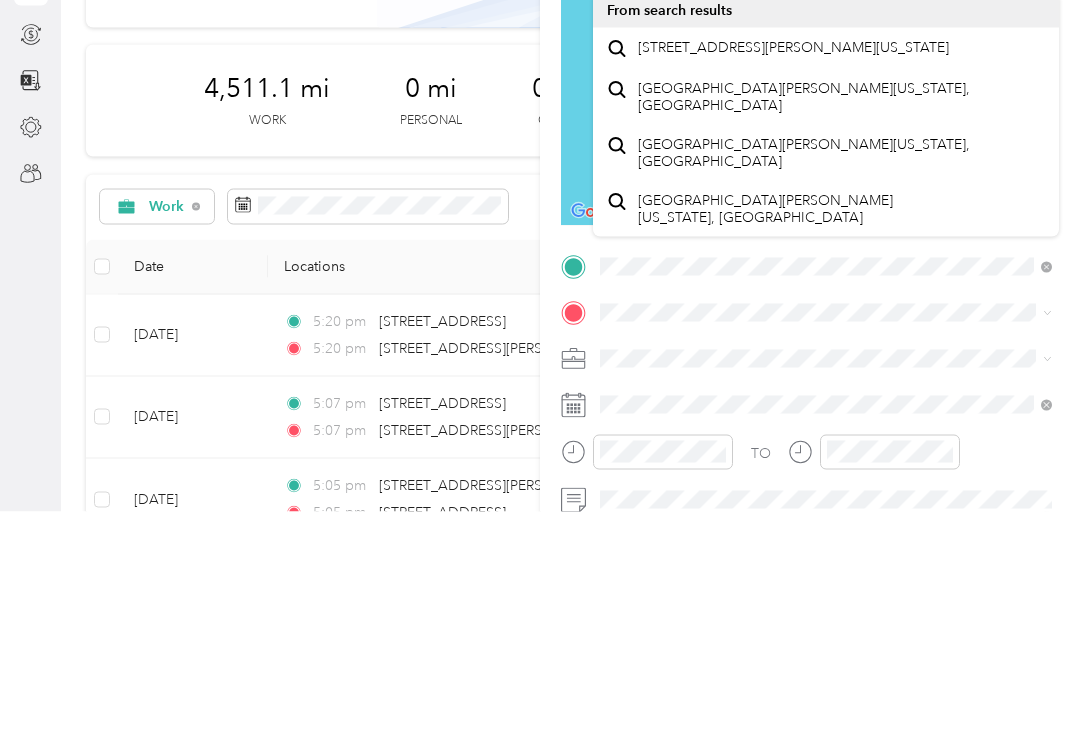 click on "[STREET_ADDRESS][PERSON_NAME][US_STATE]" at bounding box center [793, 276] 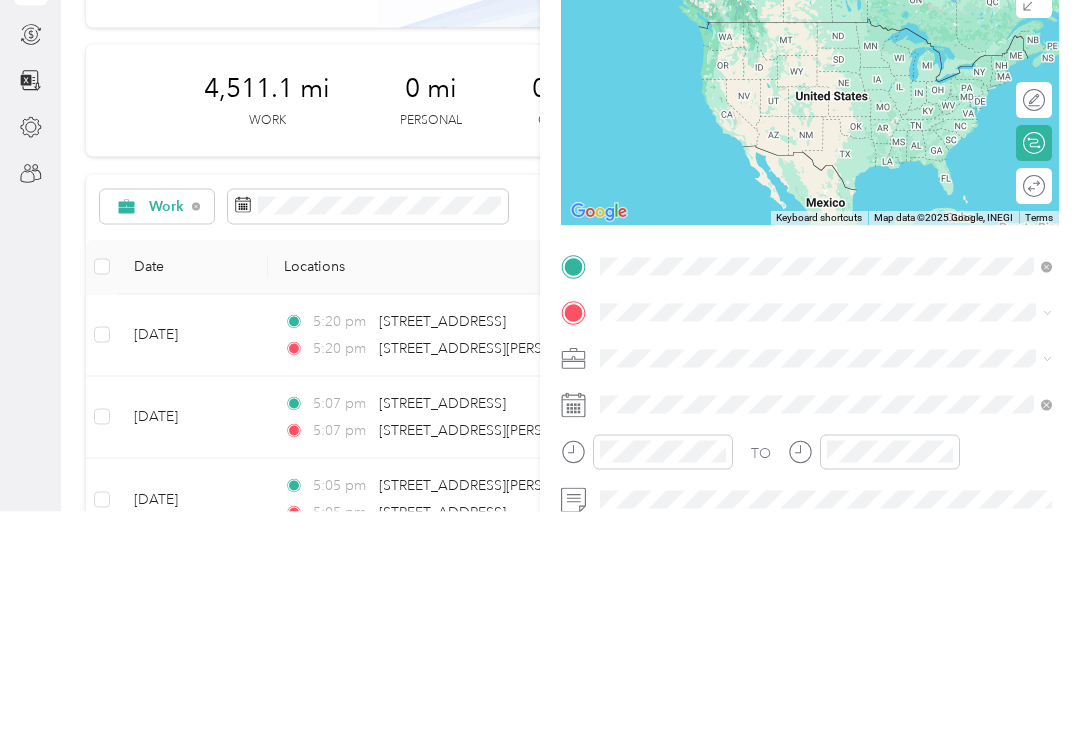 scroll, scrollTop: 31, scrollLeft: 0, axis: vertical 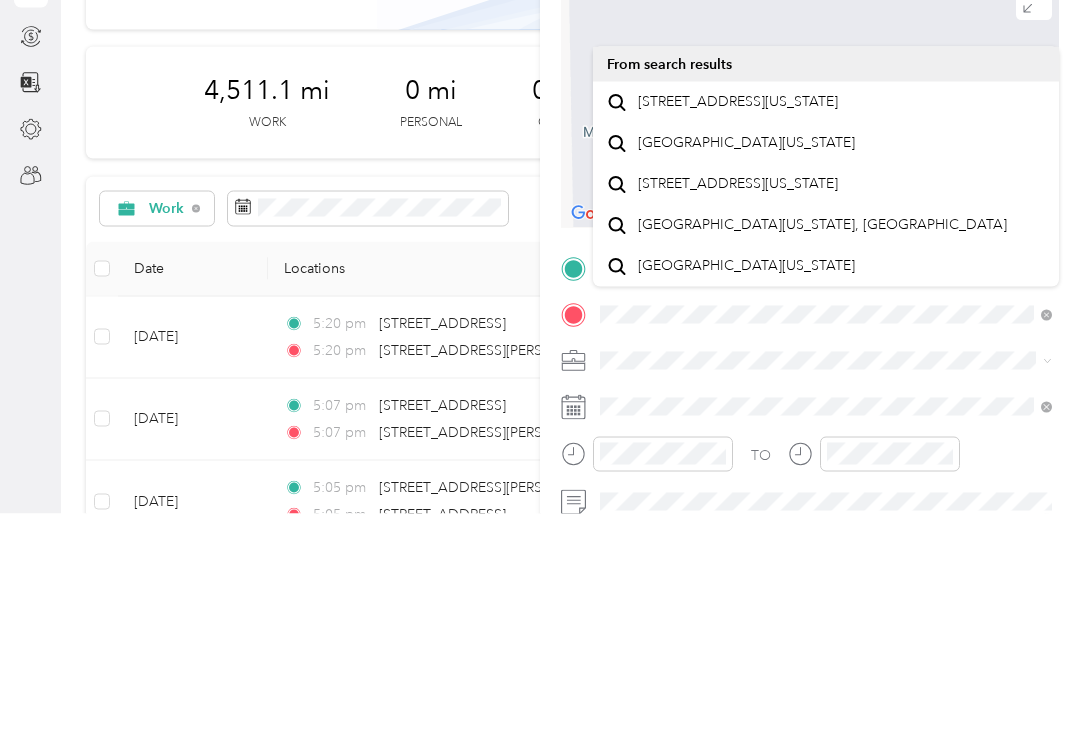 click on "[STREET_ADDRESS][US_STATE]" at bounding box center (738, 328) 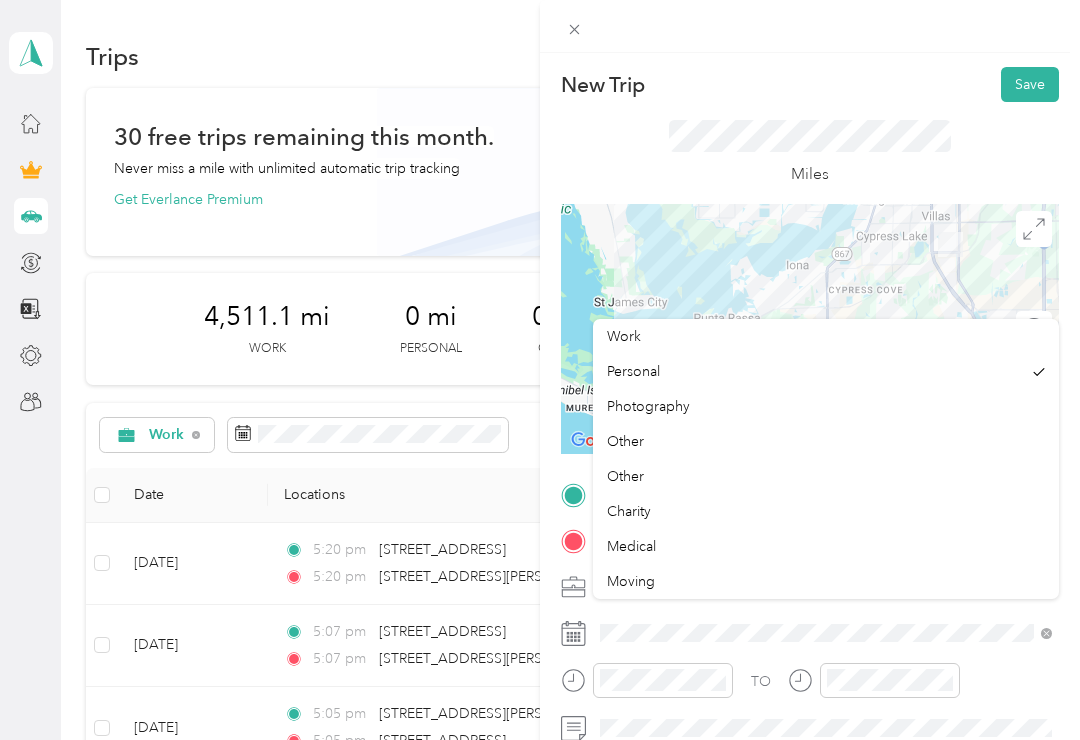 click on "Work" at bounding box center (624, 336) 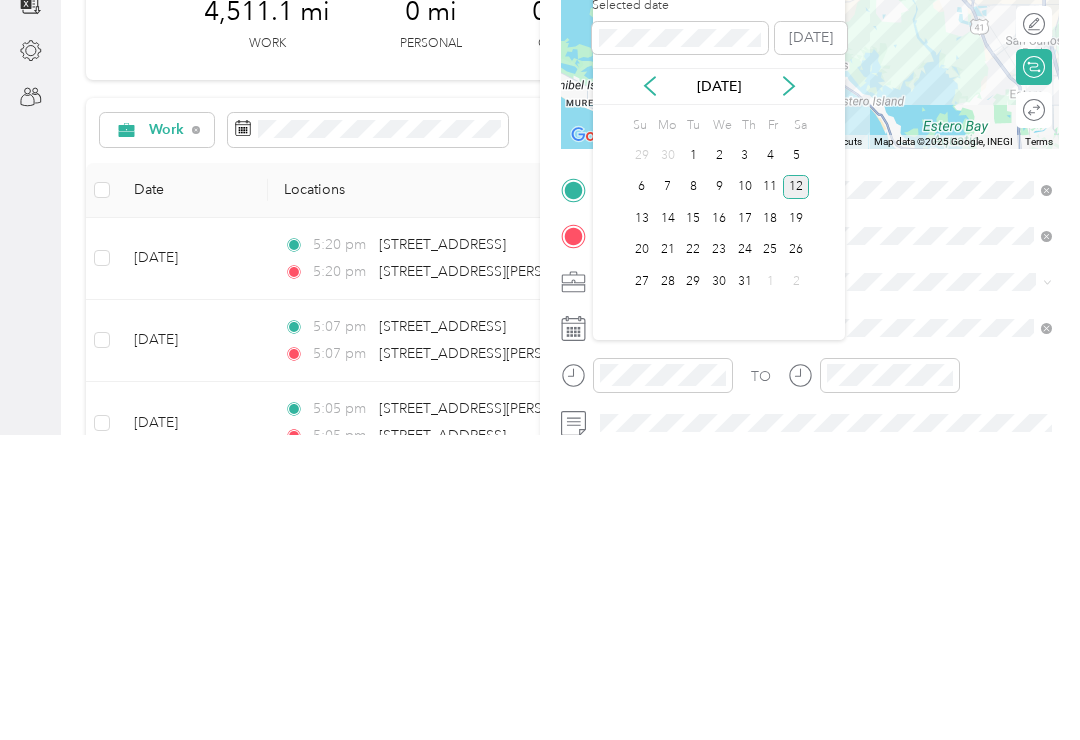 click 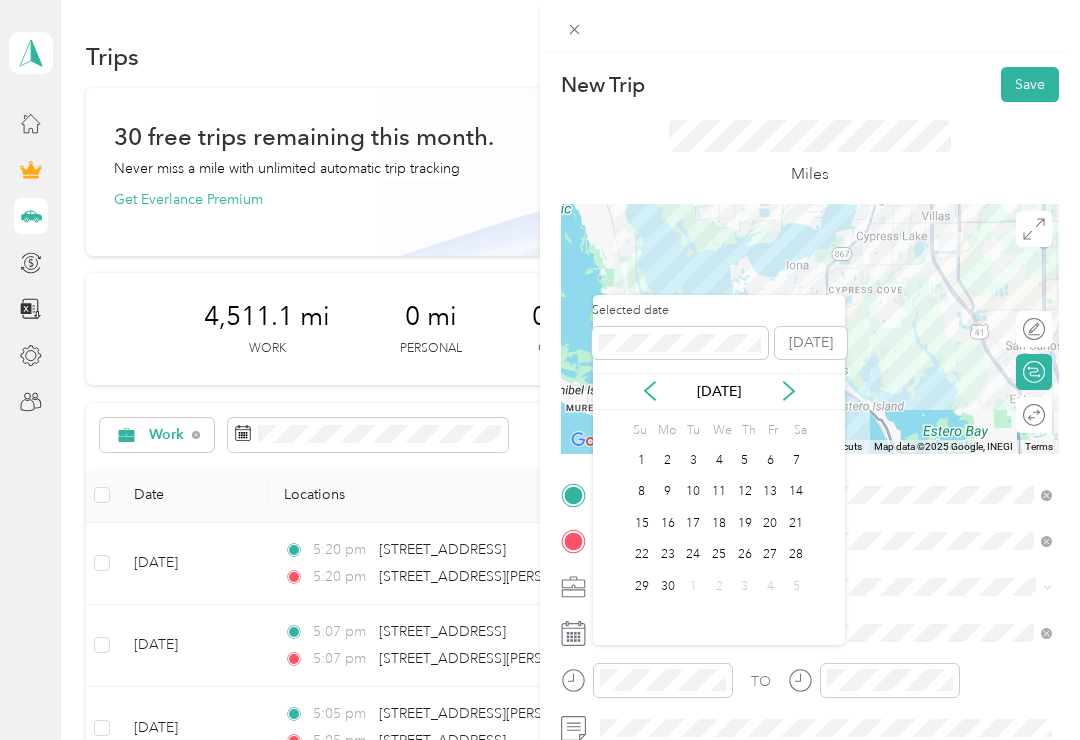 click 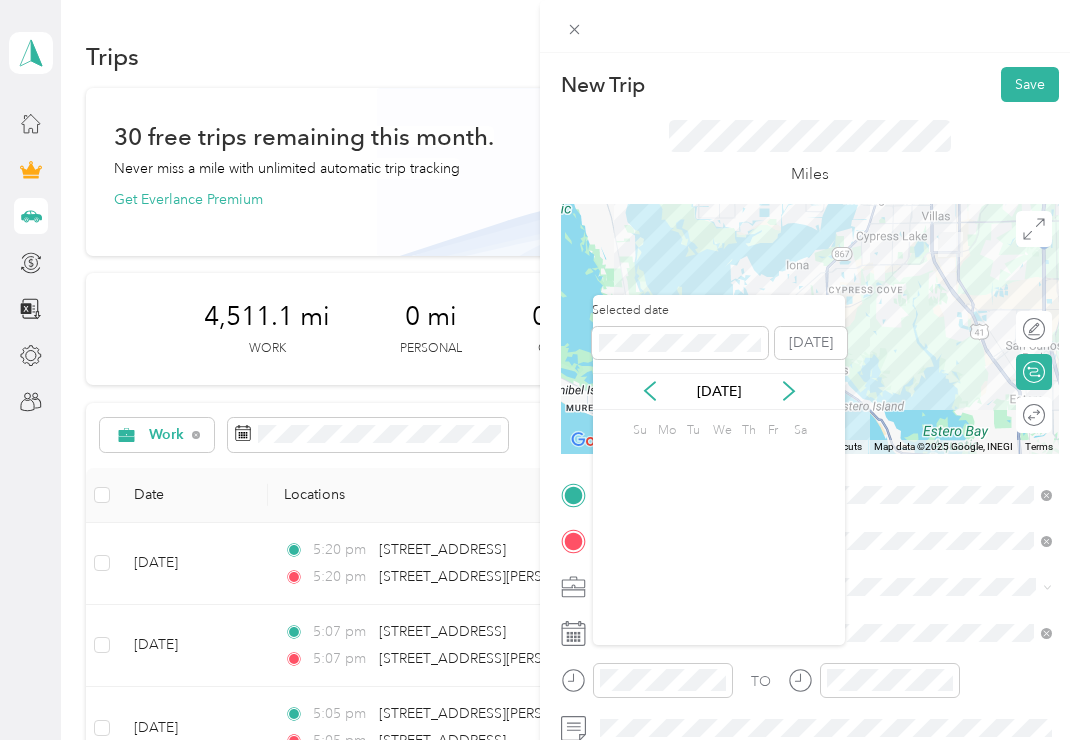 click 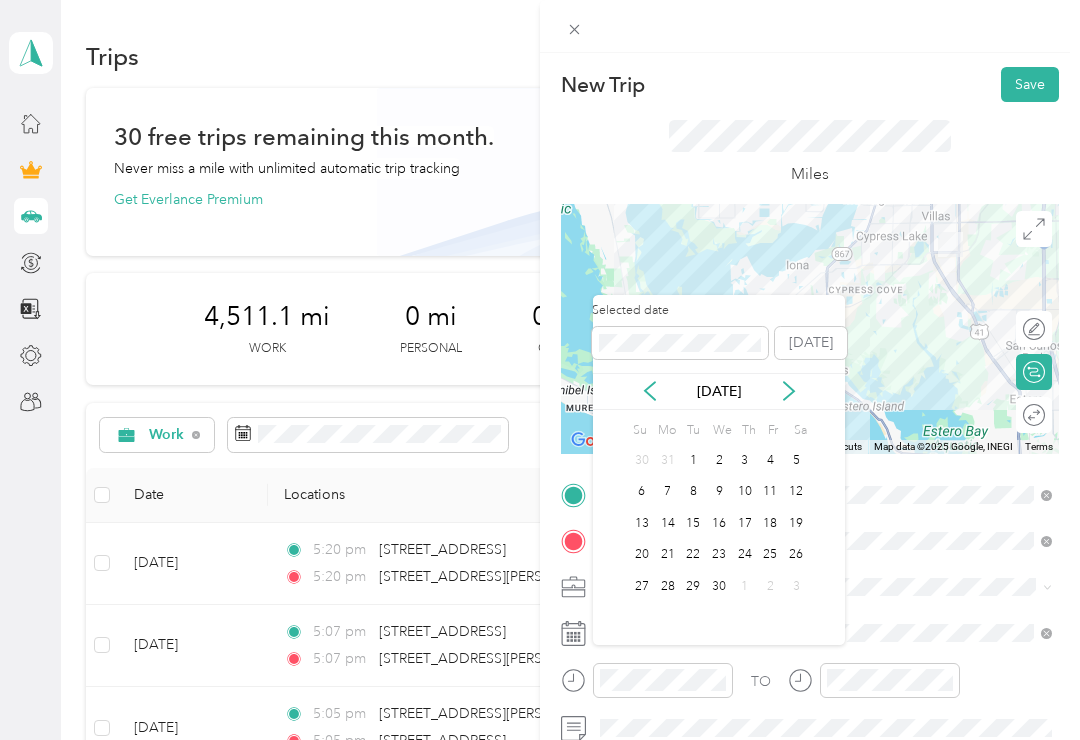 click on "[DATE]" at bounding box center (719, 391) 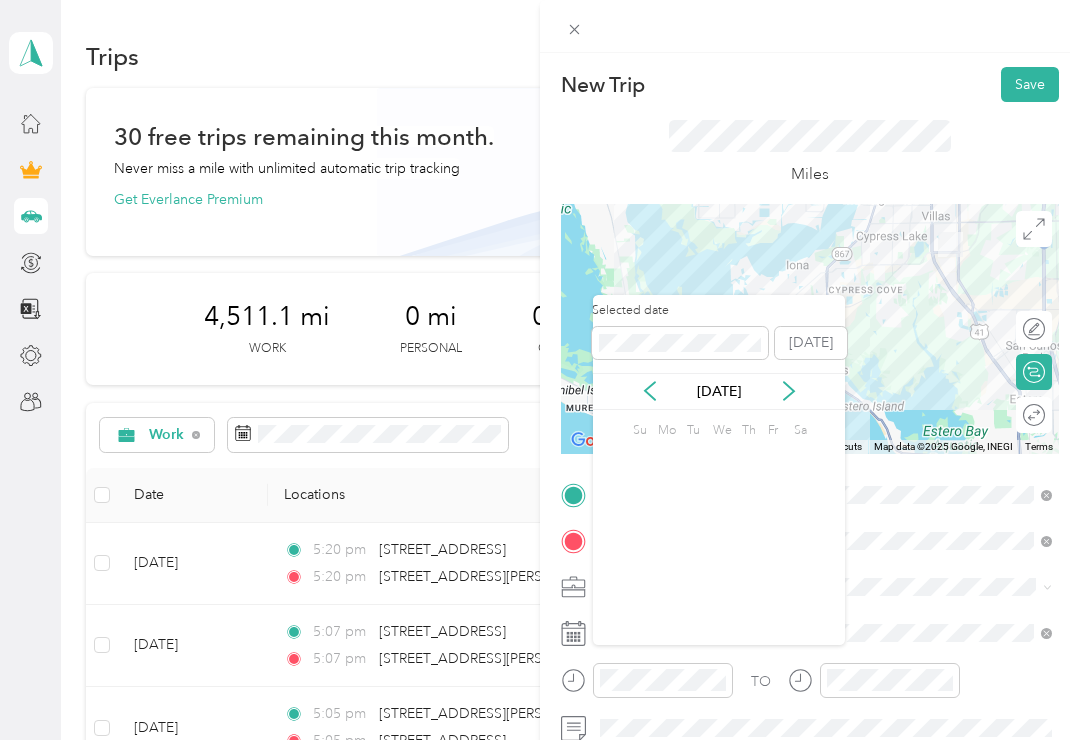 click 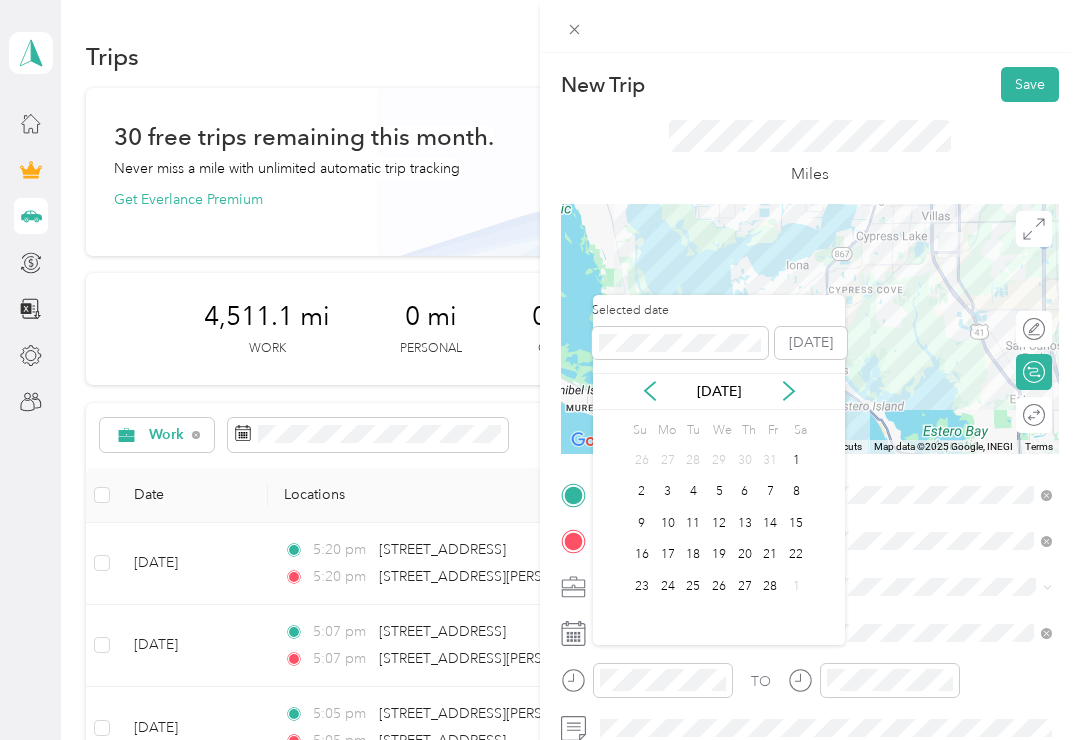 click 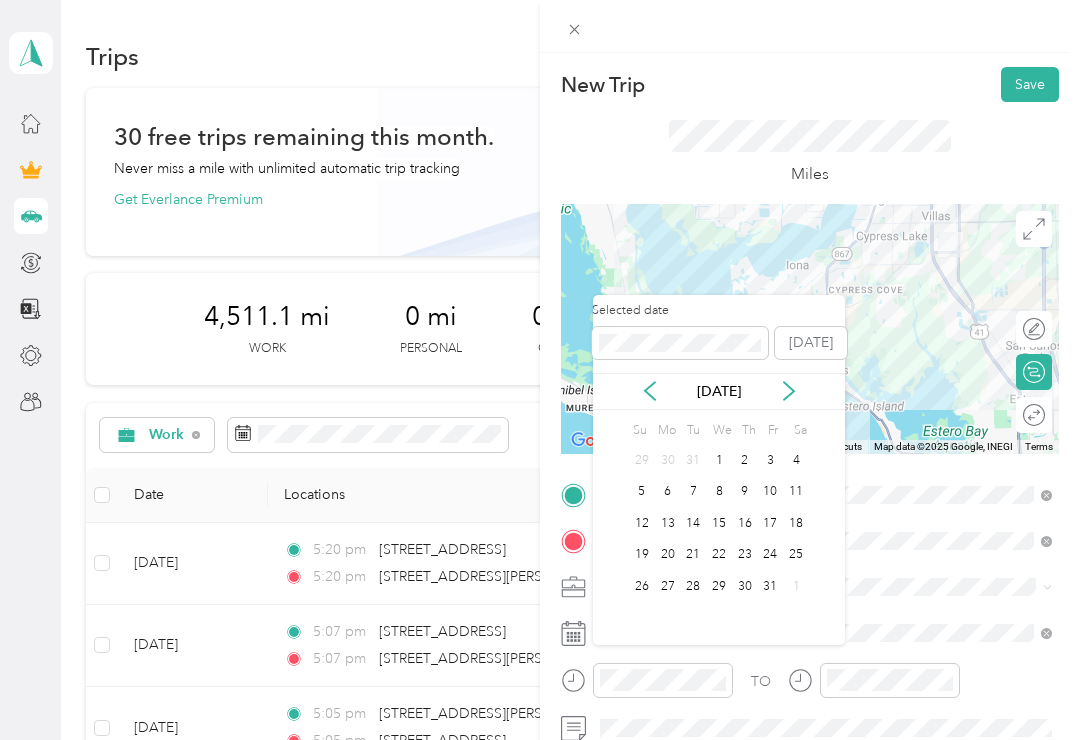 click 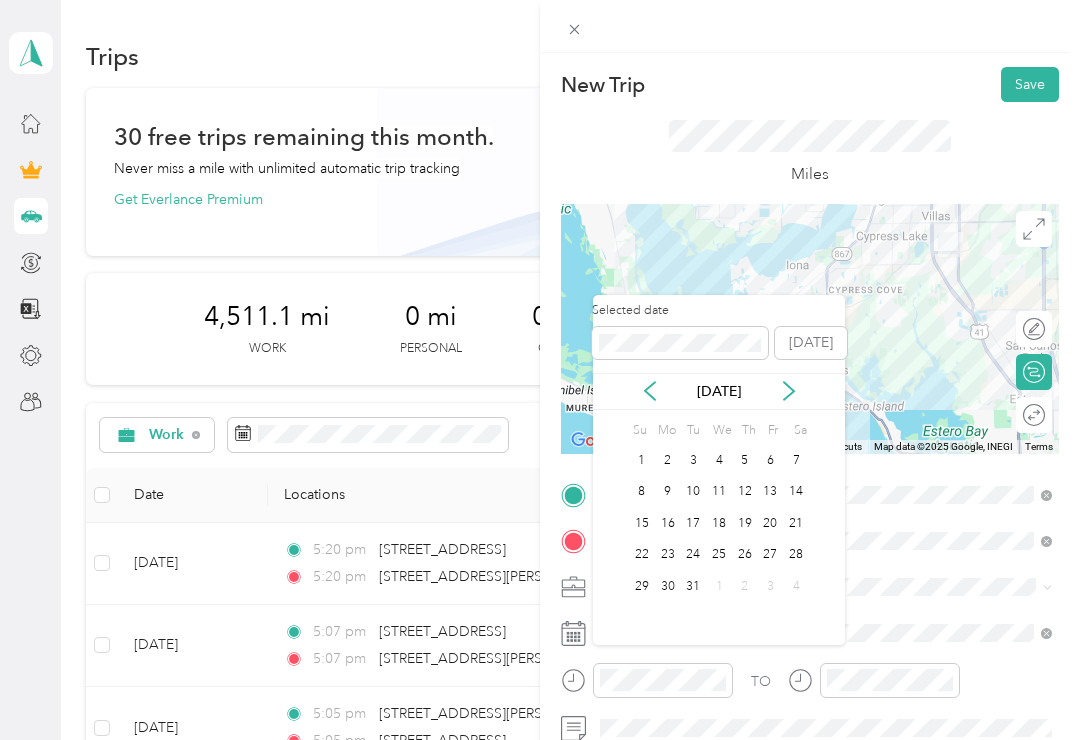 click on "31" at bounding box center [693, 586] 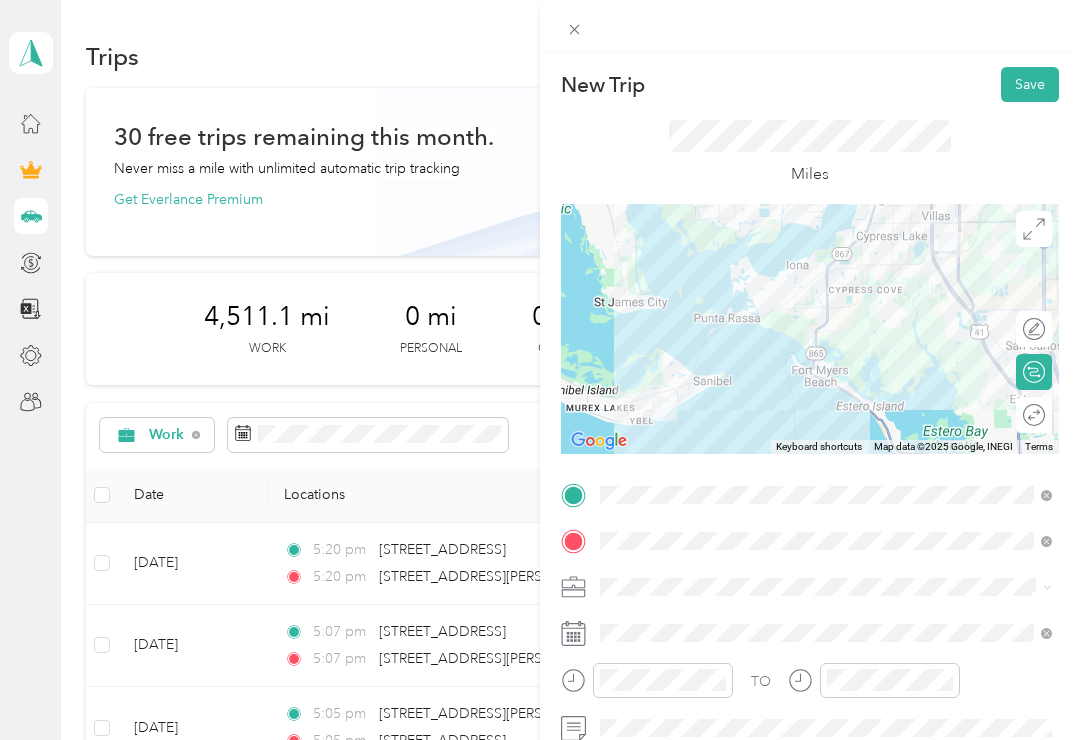 click on "Save" at bounding box center (1030, 84) 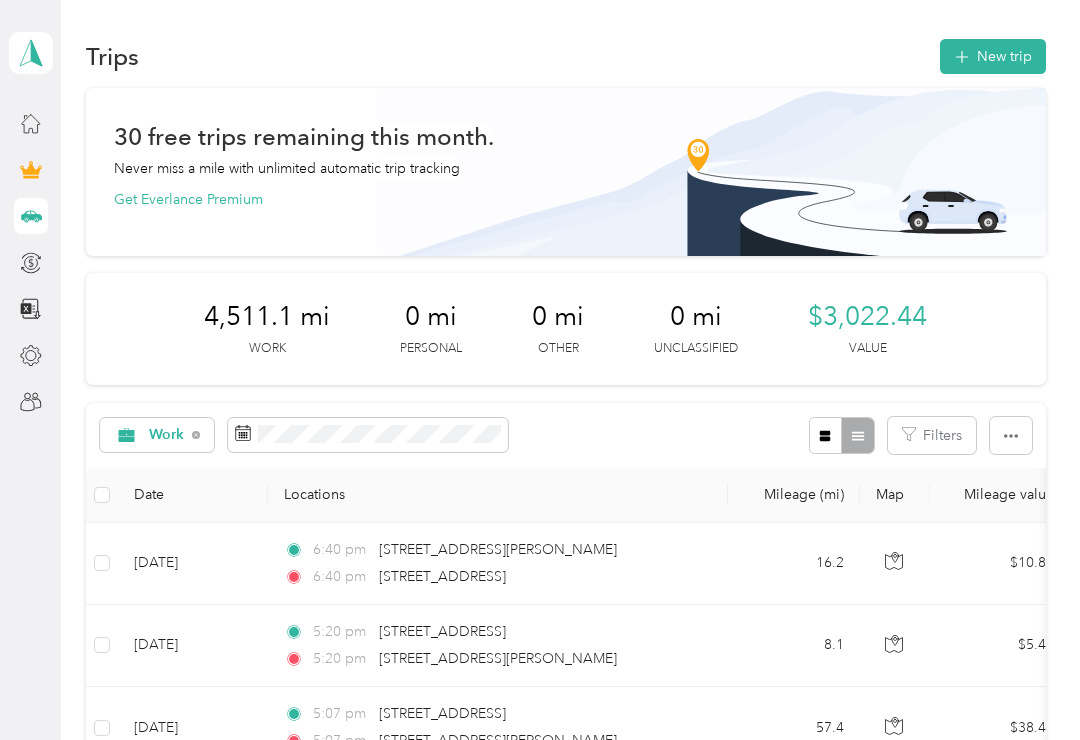 click on "New trip" at bounding box center [993, 56] 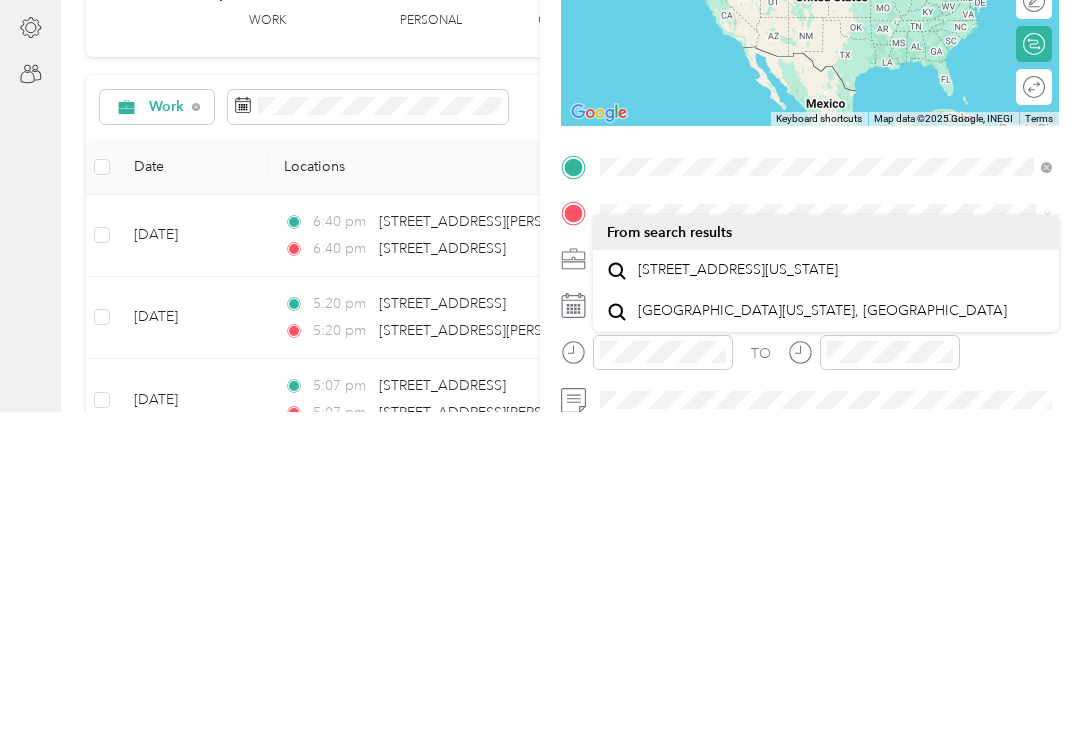 click on "[STREET_ADDRESS][US_STATE]" at bounding box center [738, 598] 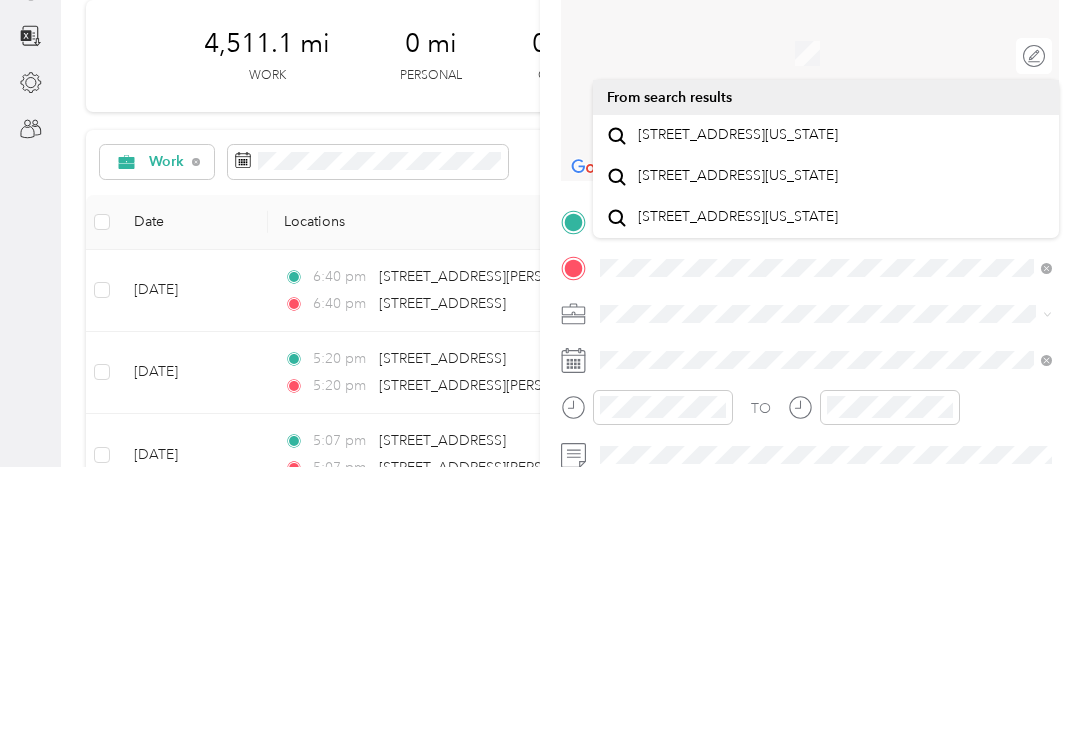 click on "2311 West Gulf Drive
Sanibel, Florida 33957, United States" at bounding box center (738, 408) 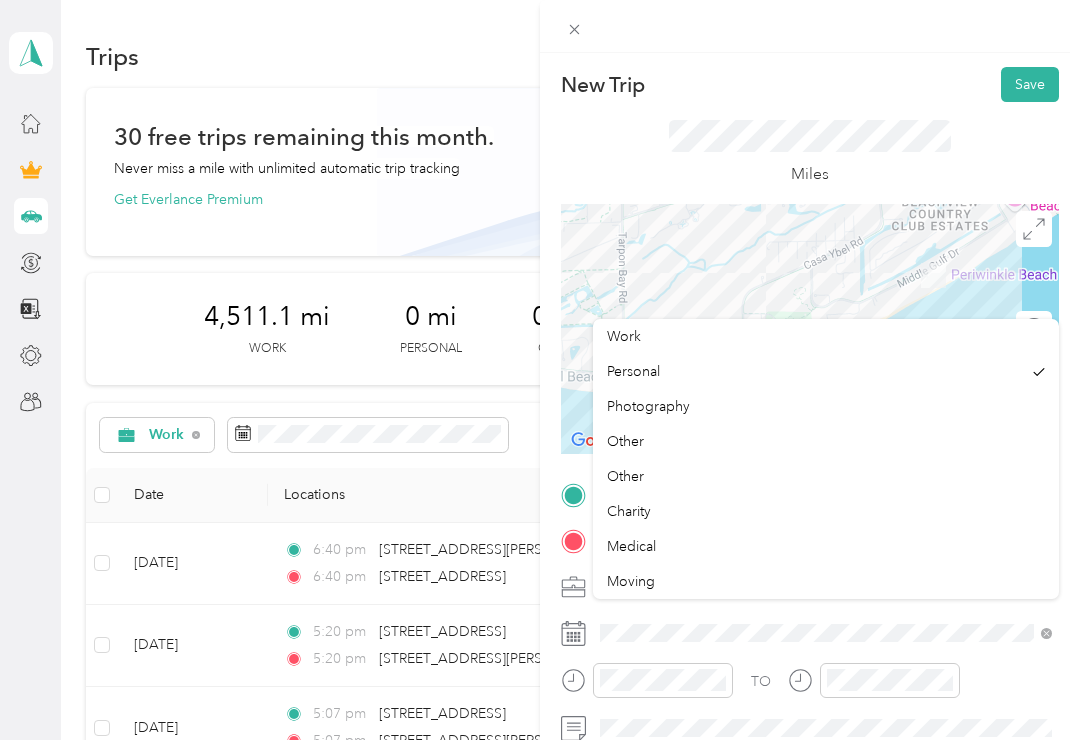 click on "Work" at bounding box center [624, 336] 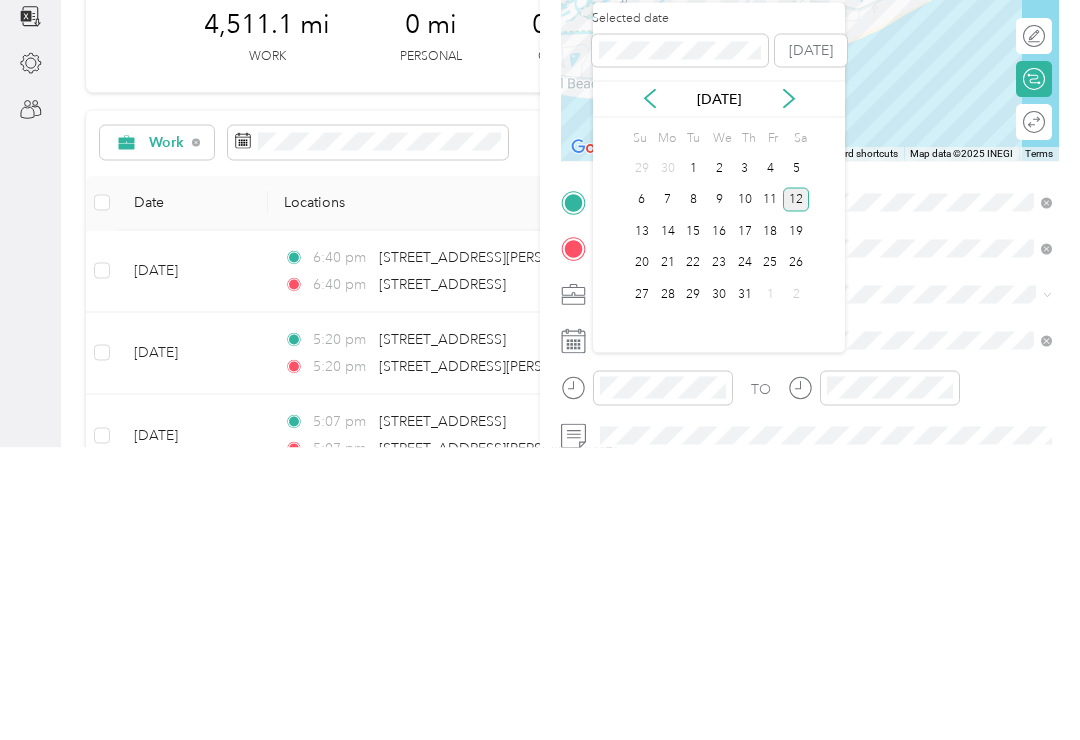 click 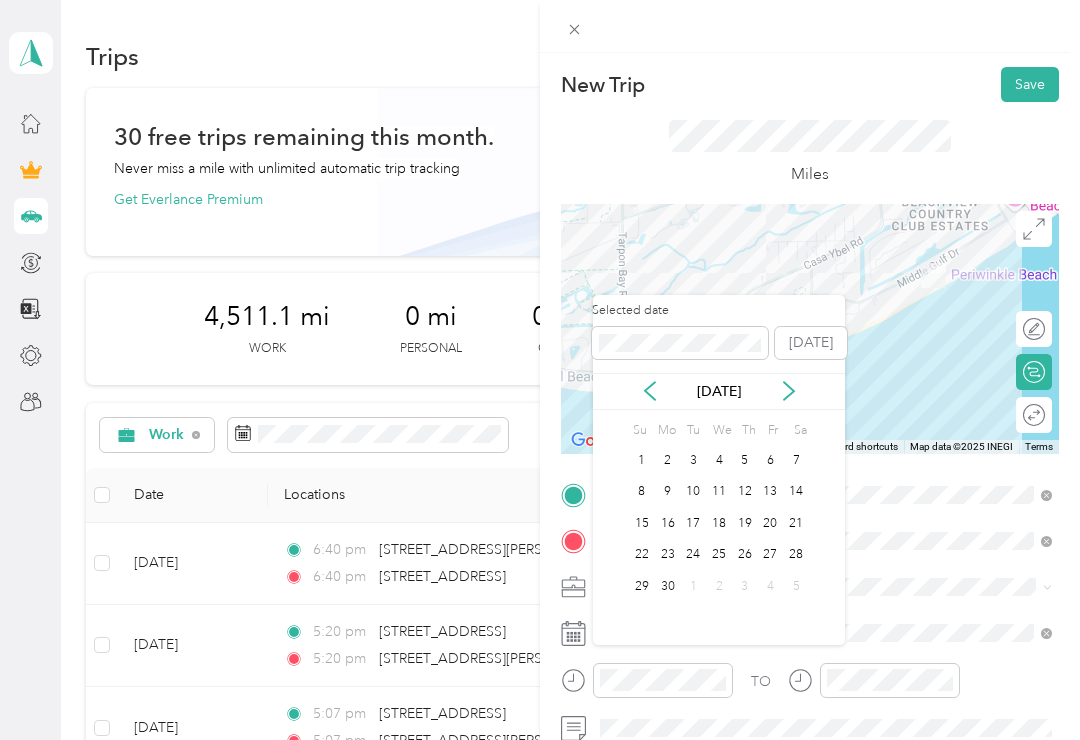 click 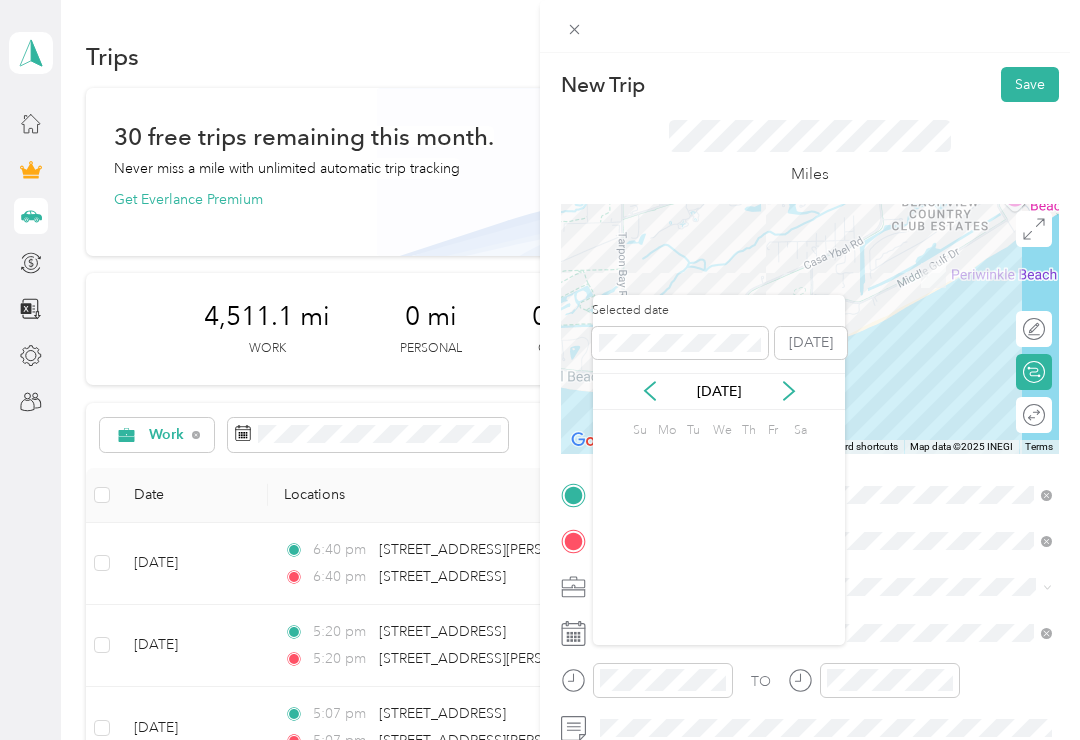 click 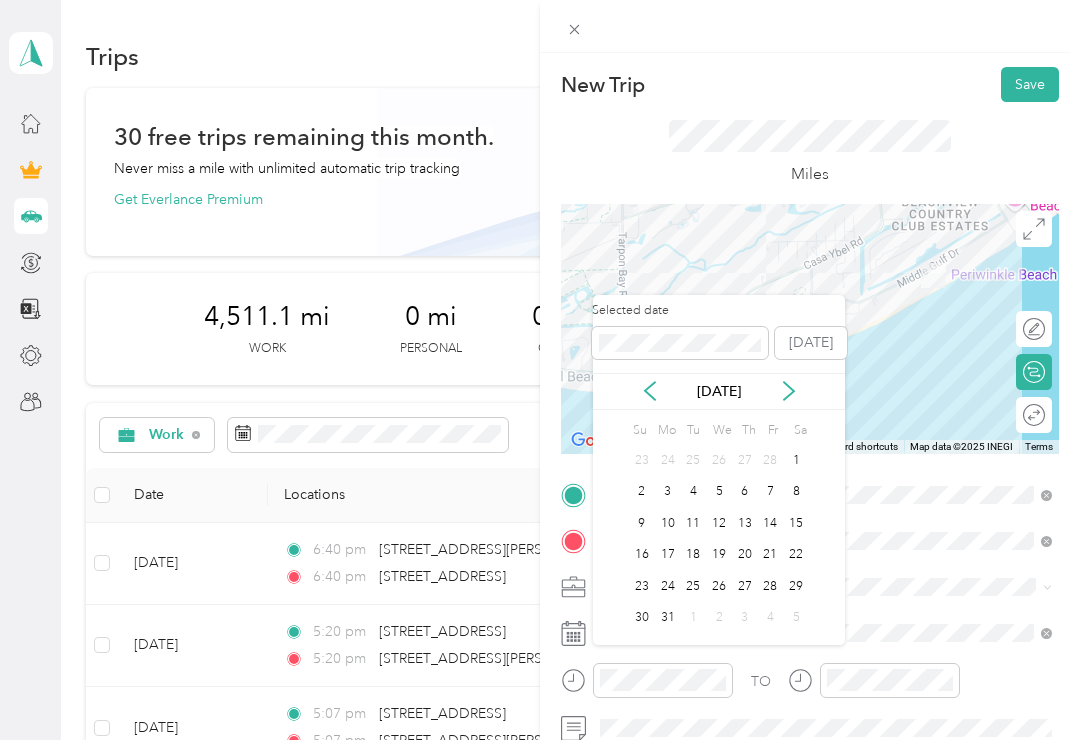 click 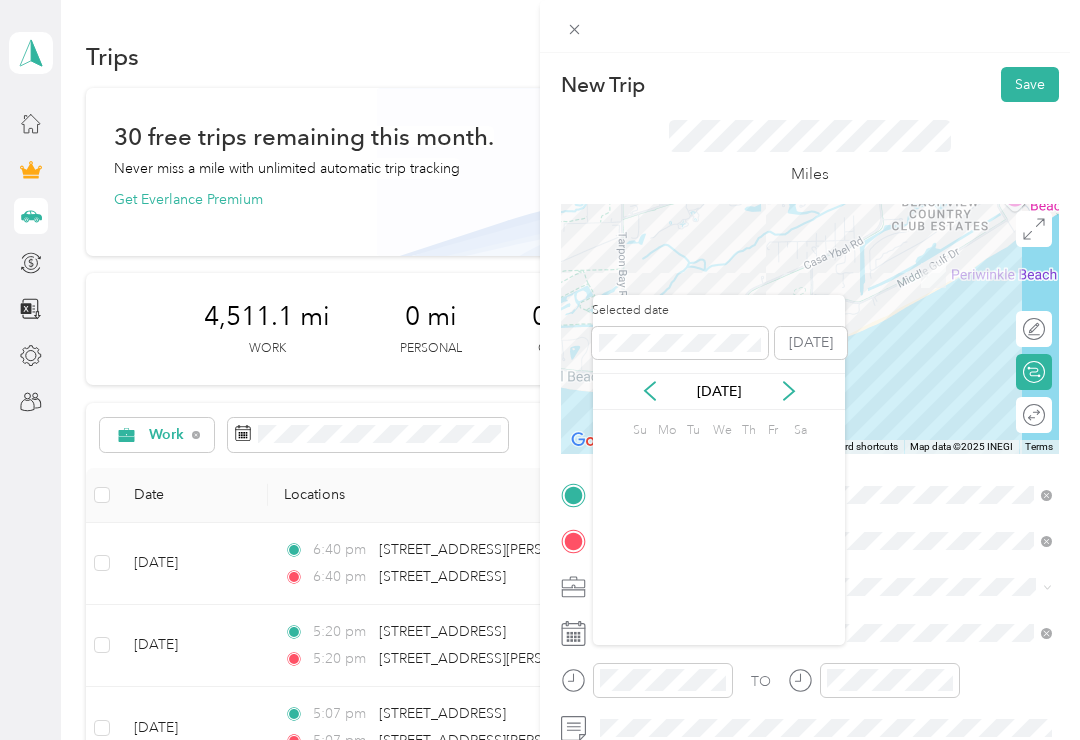 click 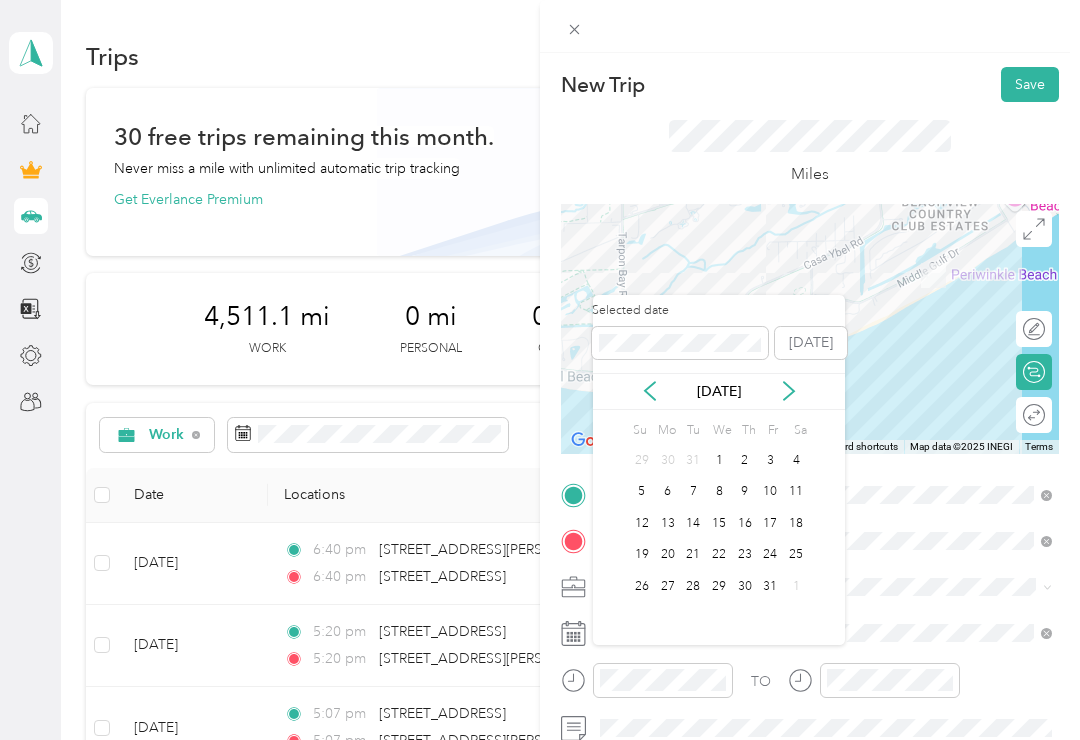click 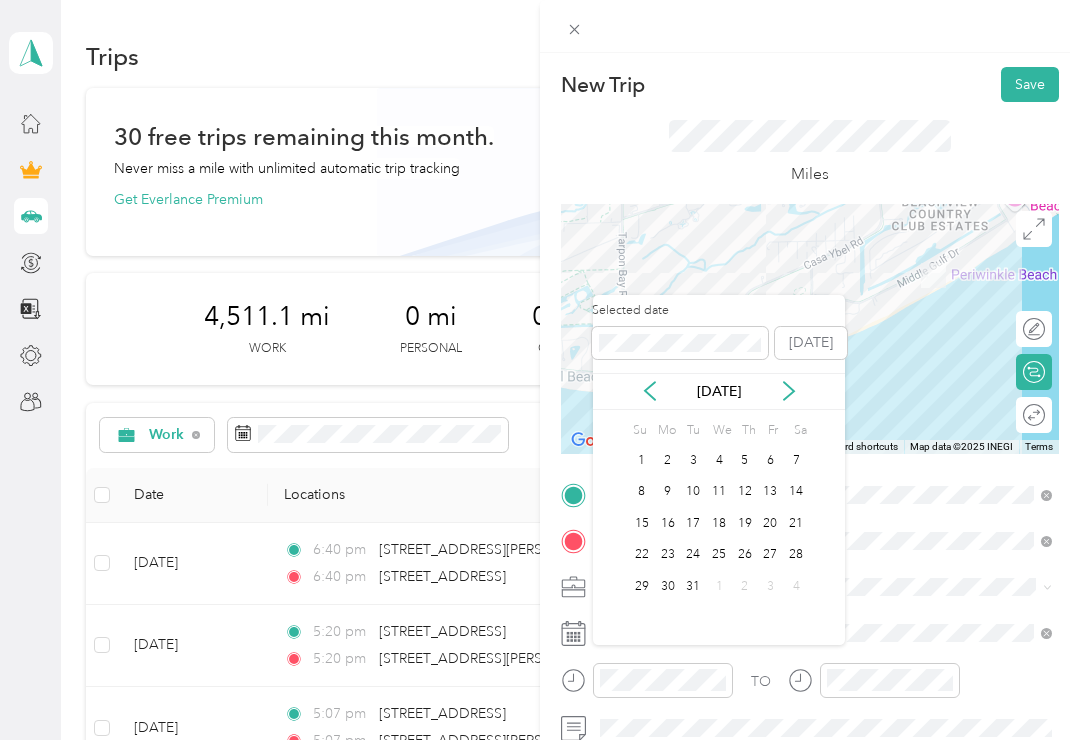 click on "31" at bounding box center [693, 586] 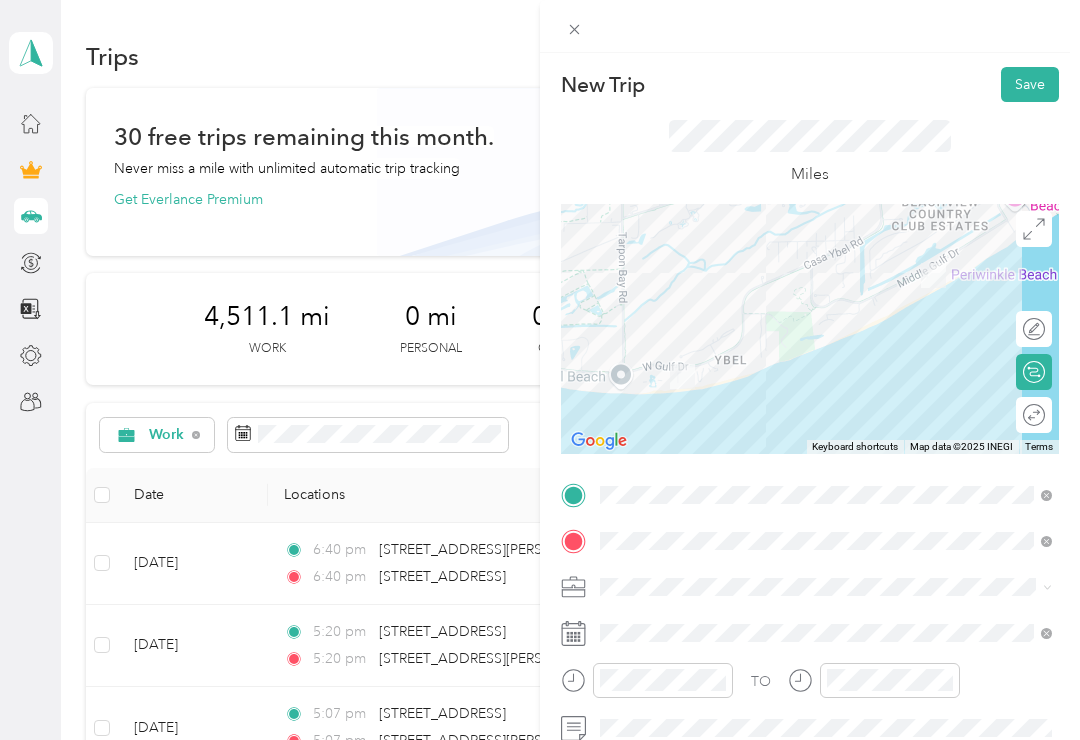 click on "Save" at bounding box center [1030, 84] 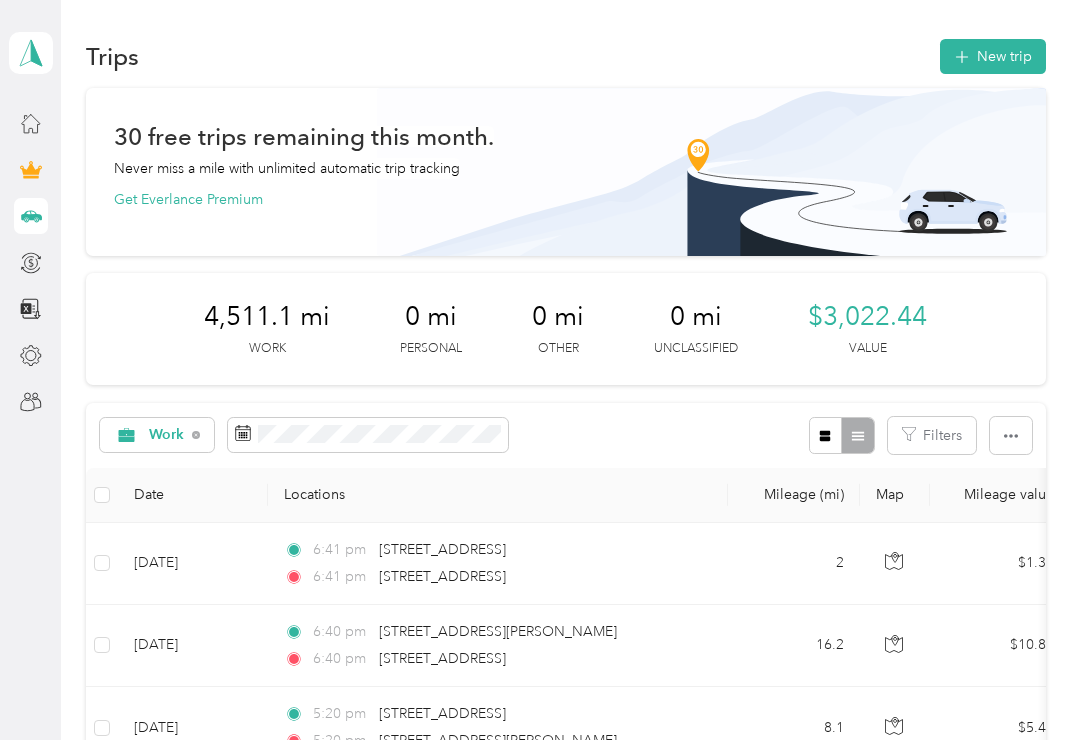 click on "New trip" at bounding box center (993, 56) 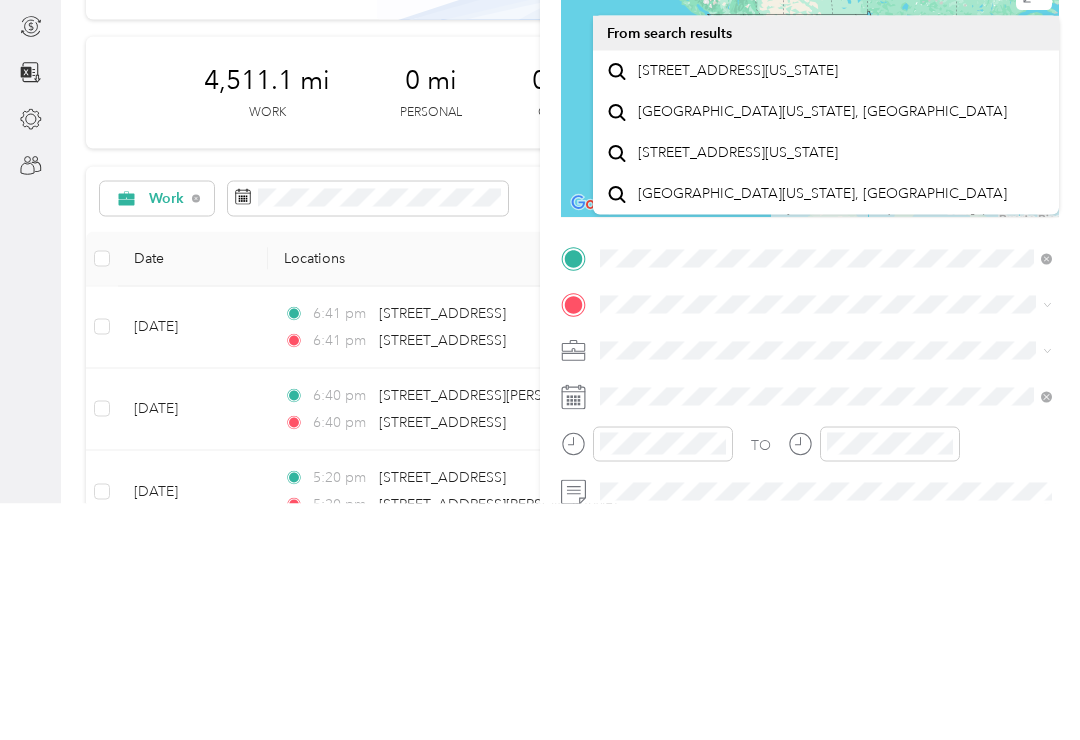 click on "2311 West Gulf Drive
Sanibel, Florida 33957, United States" at bounding box center (738, 307) 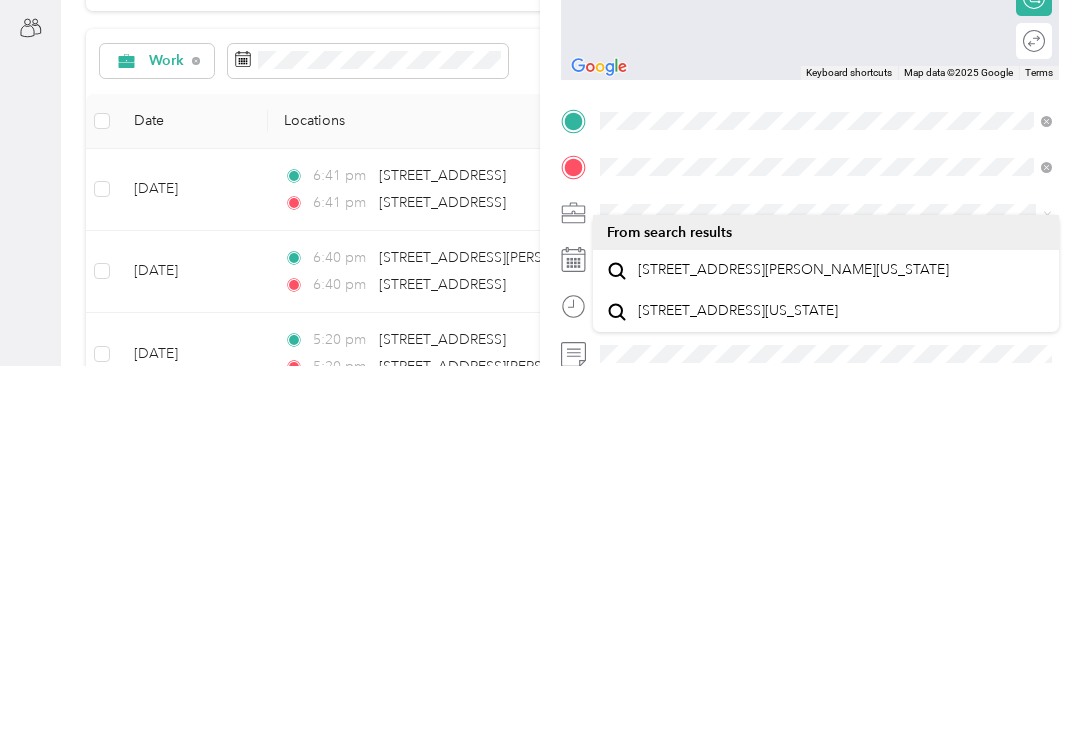 click on "[STREET_ADDRESS][PERSON_NAME][US_STATE]" at bounding box center (793, 644) 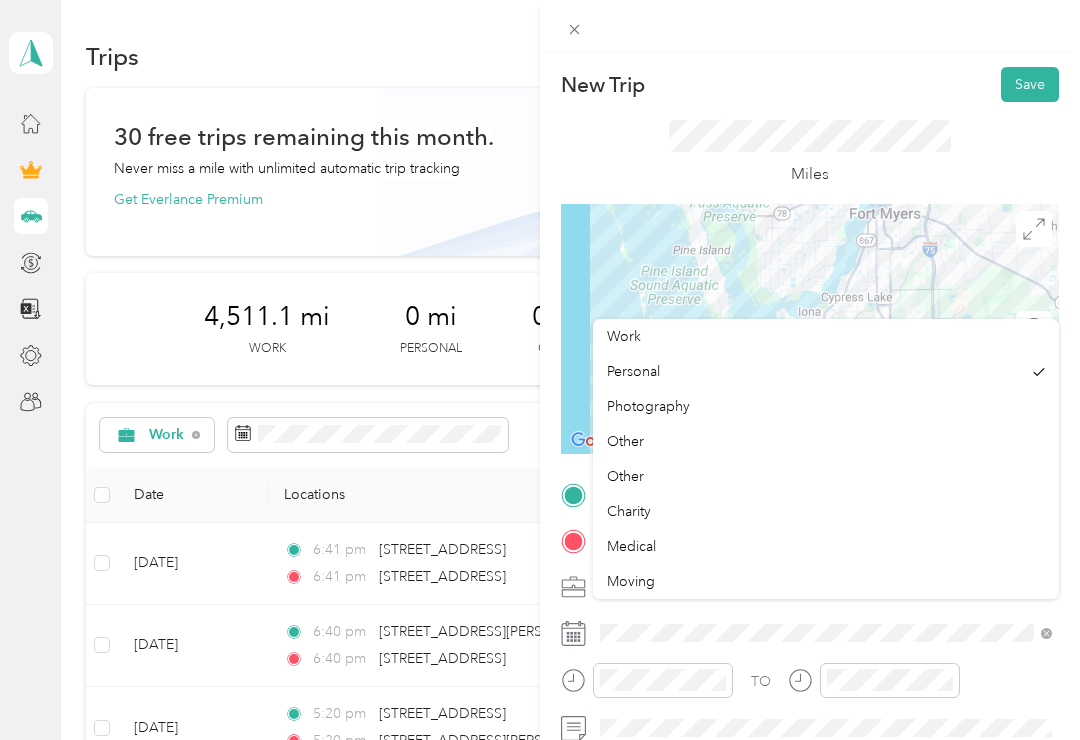 click on "Work" at bounding box center (624, 336) 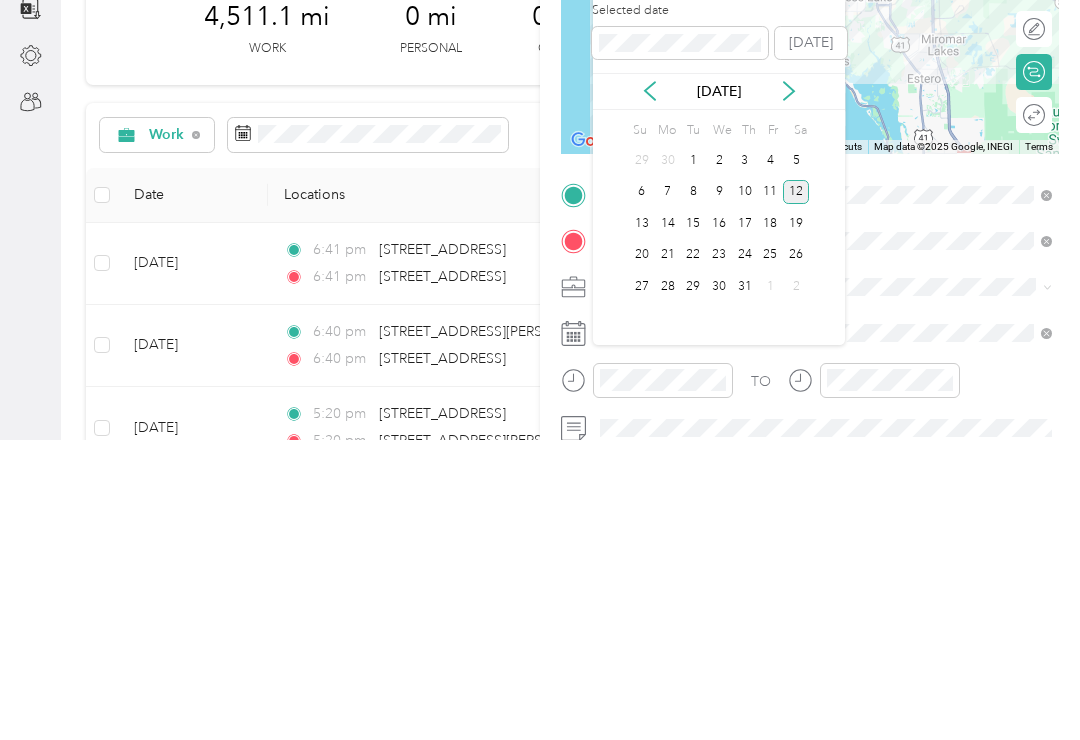 click 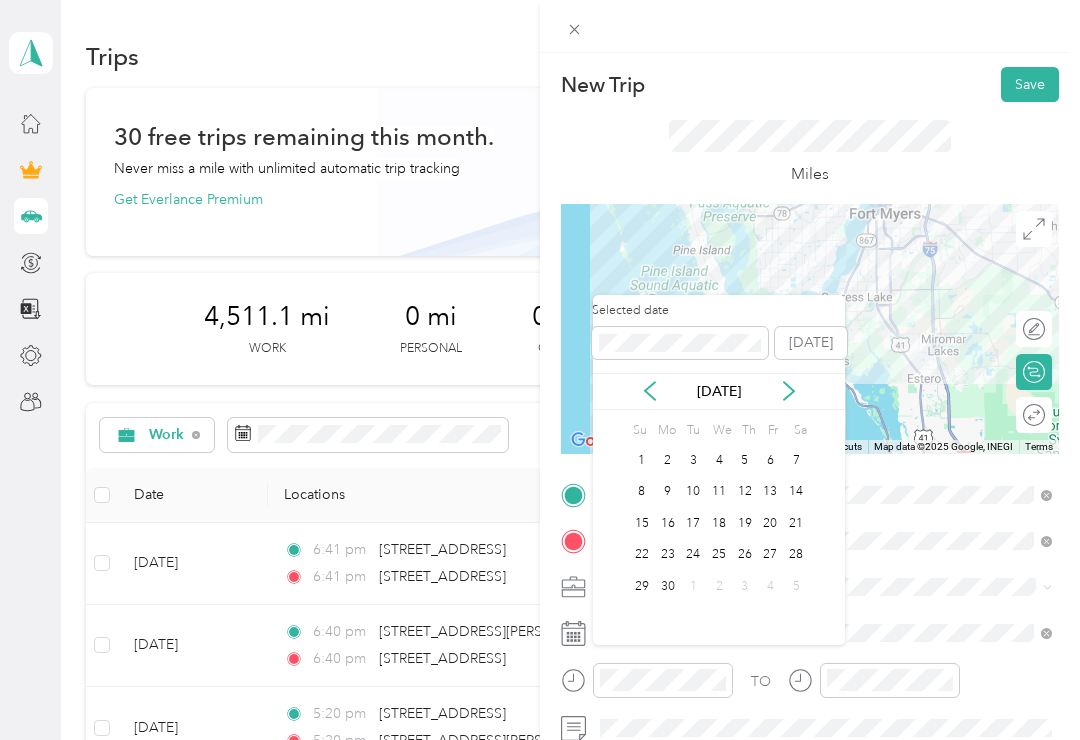 click 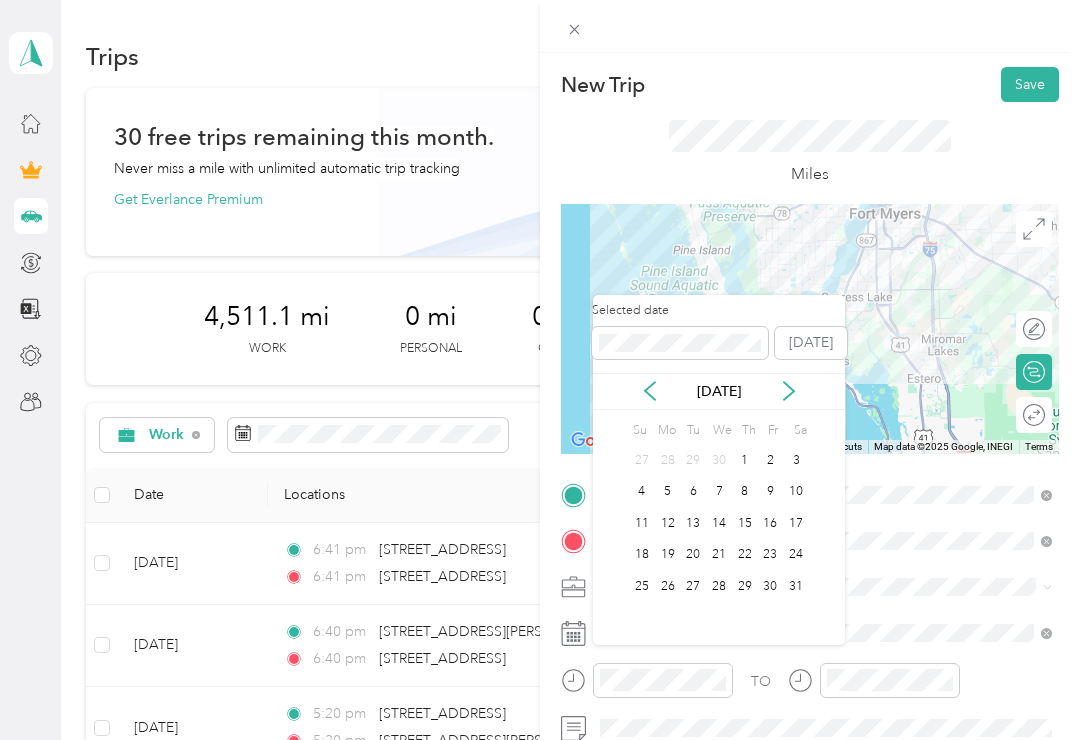 click 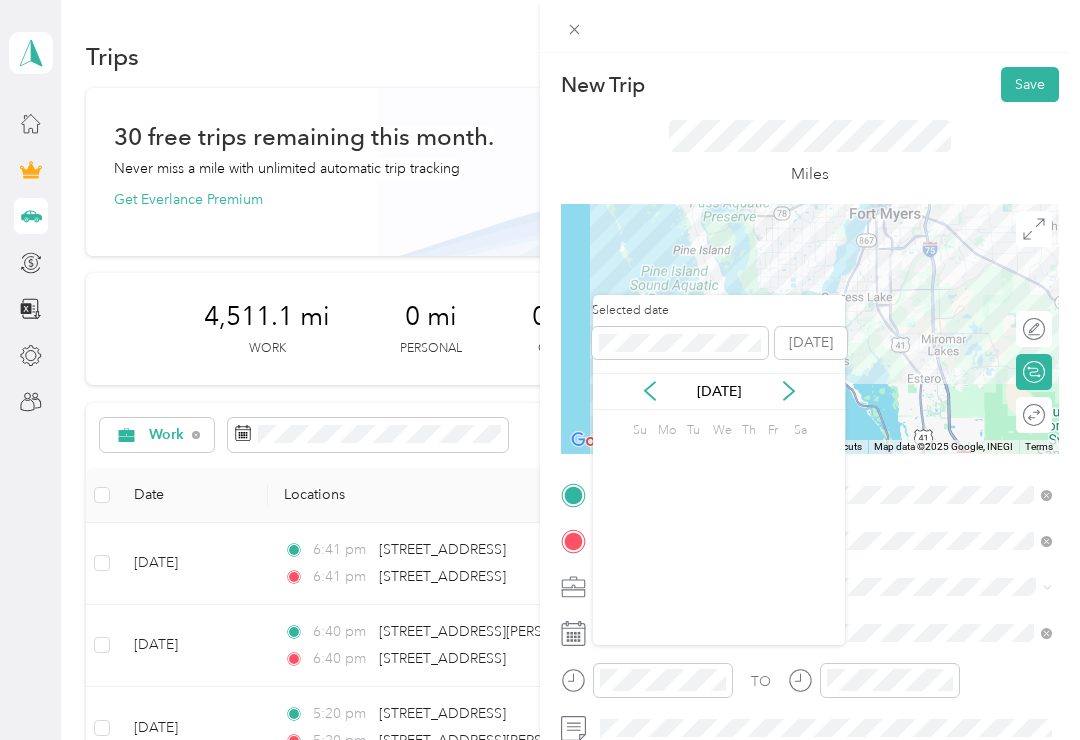 click 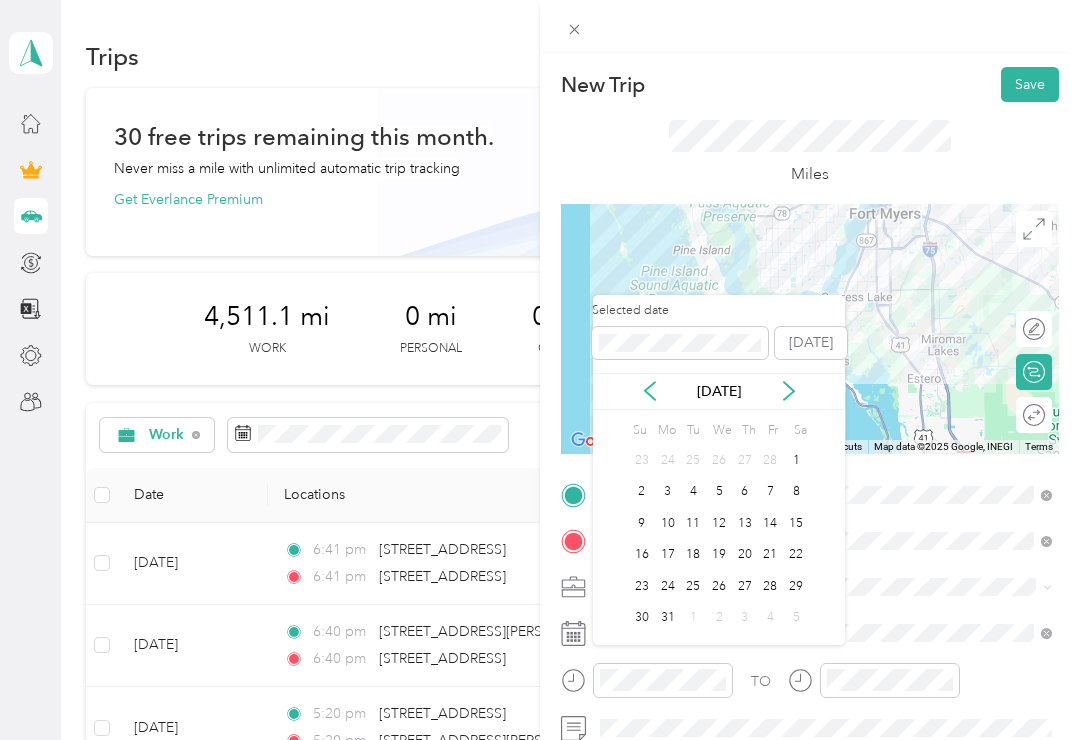 click 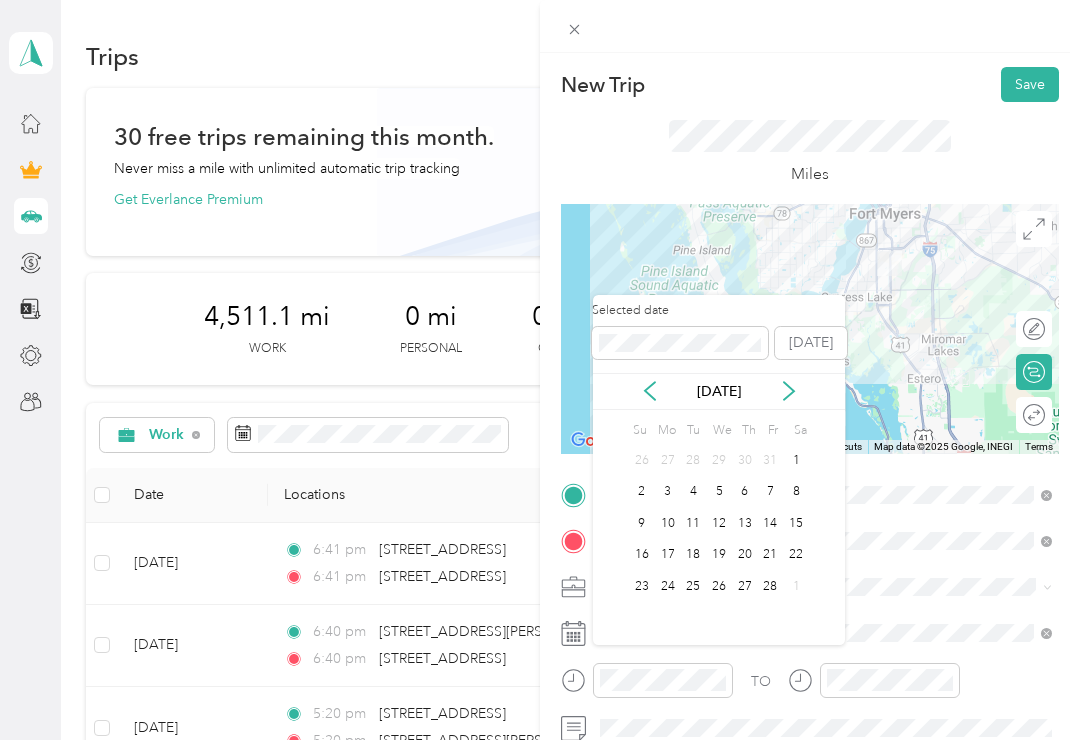 click 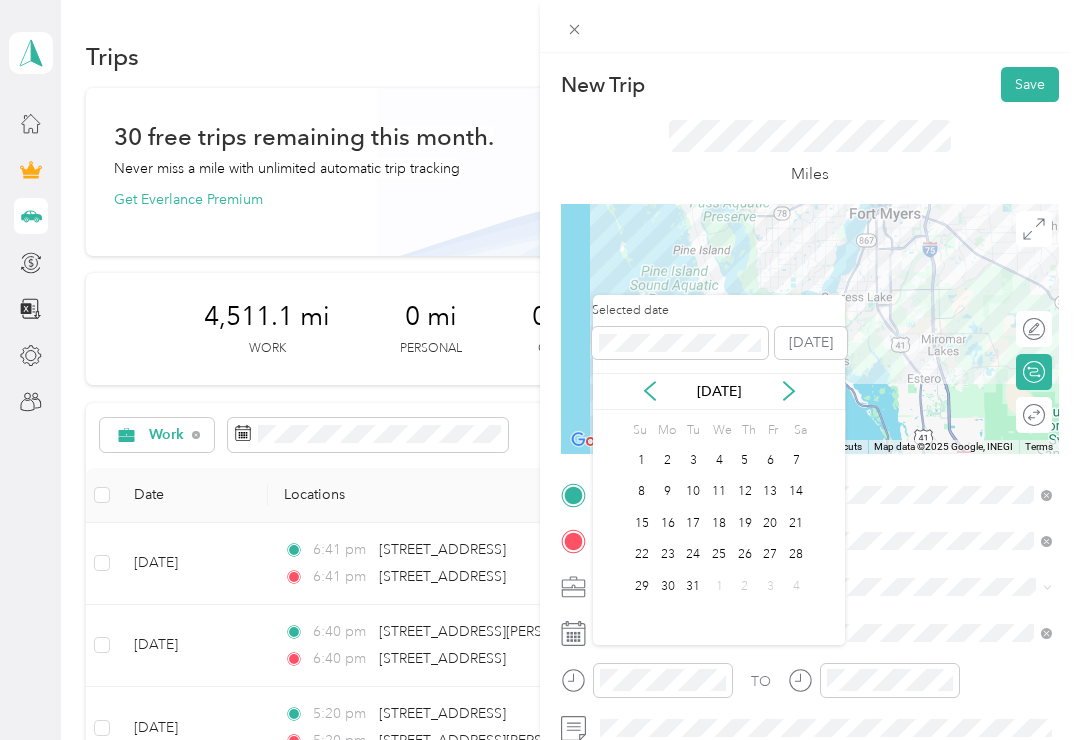 click on "31" at bounding box center [693, 586] 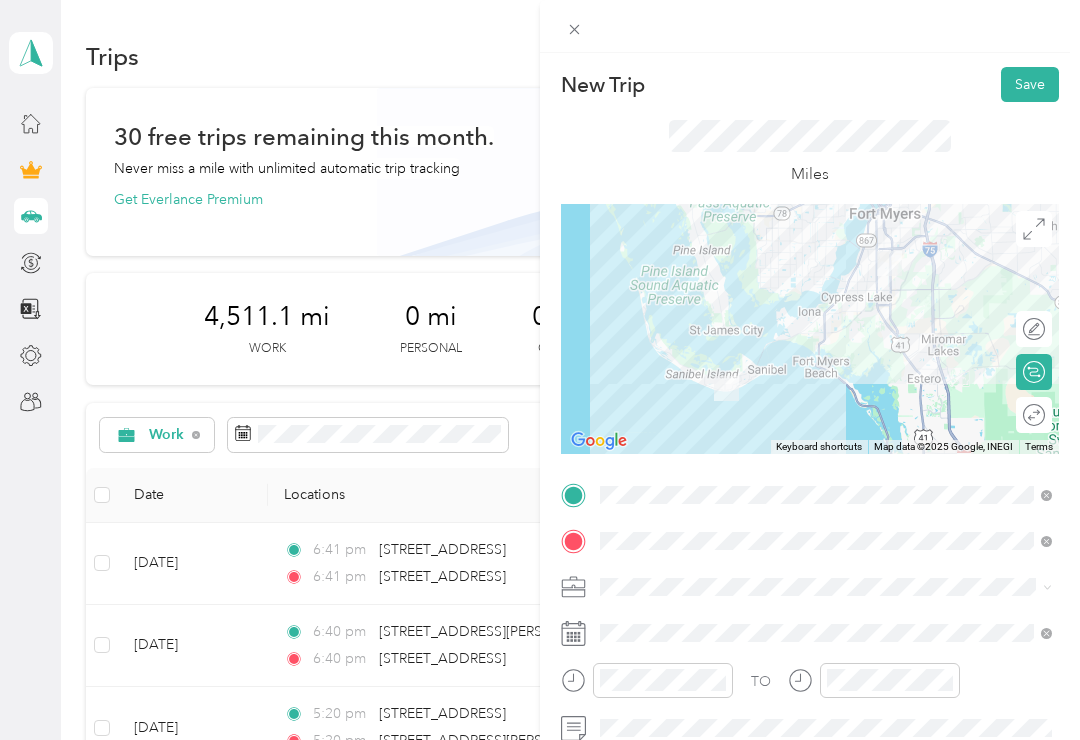 click on "Save" at bounding box center (1030, 84) 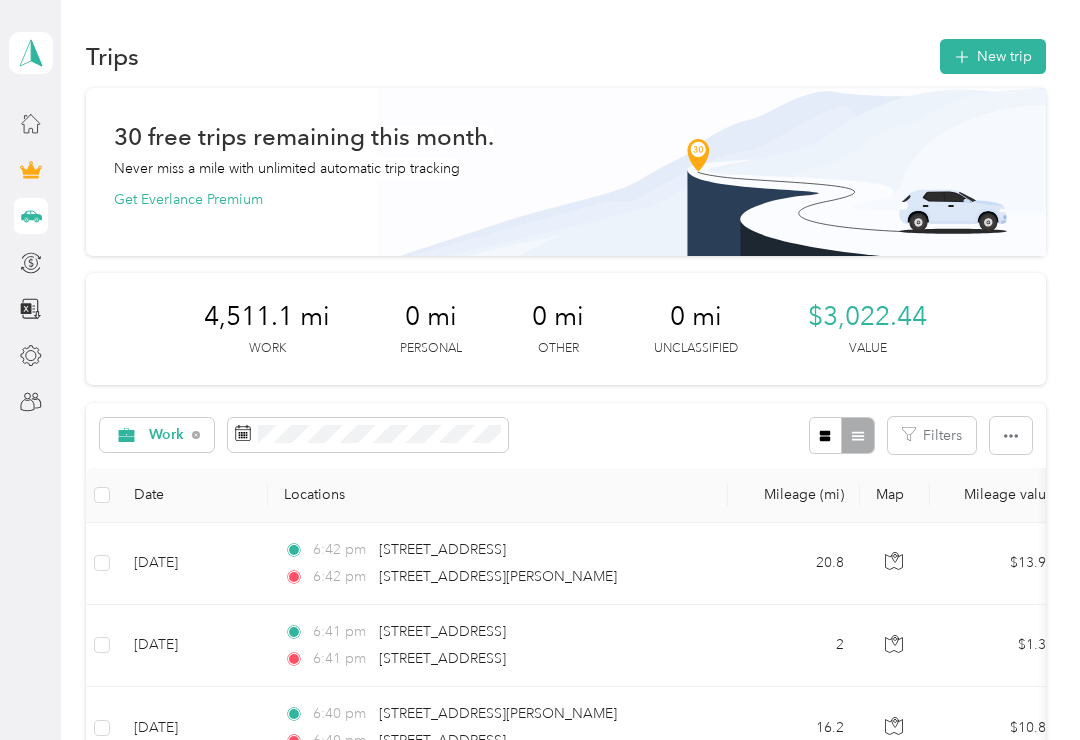 click on "New trip" at bounding box center [993, 56] 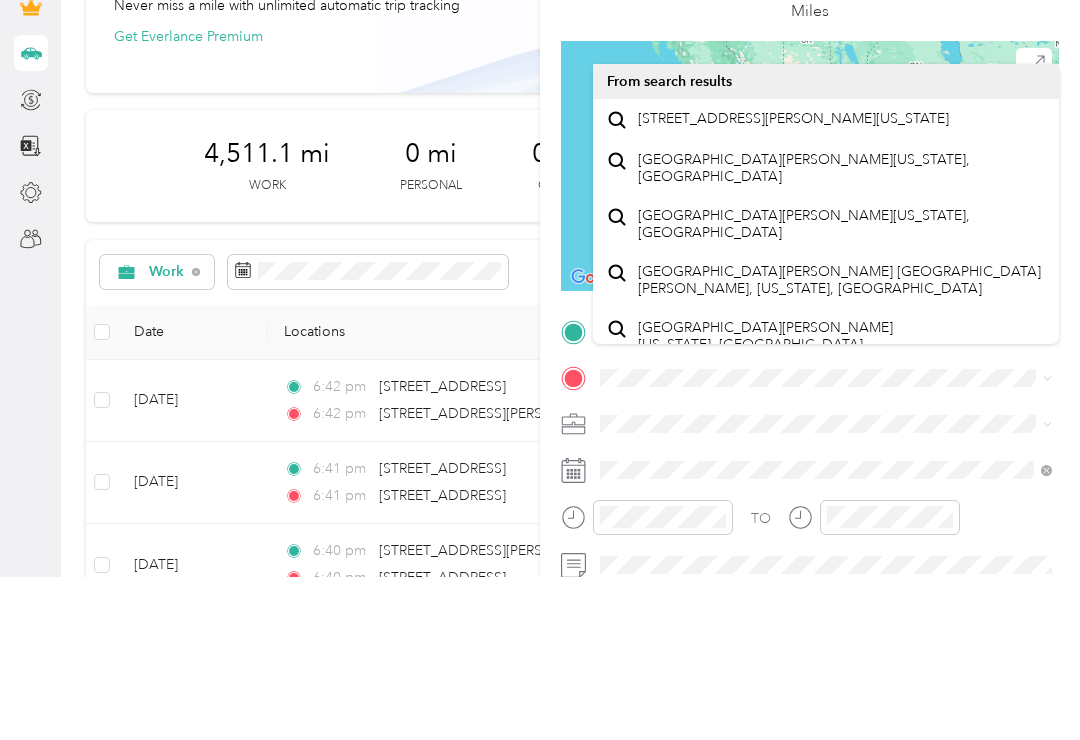 click on "[STREET_ADDRESS][PERSON_NAME][US_STATE]" at bounding box center (793, 282) 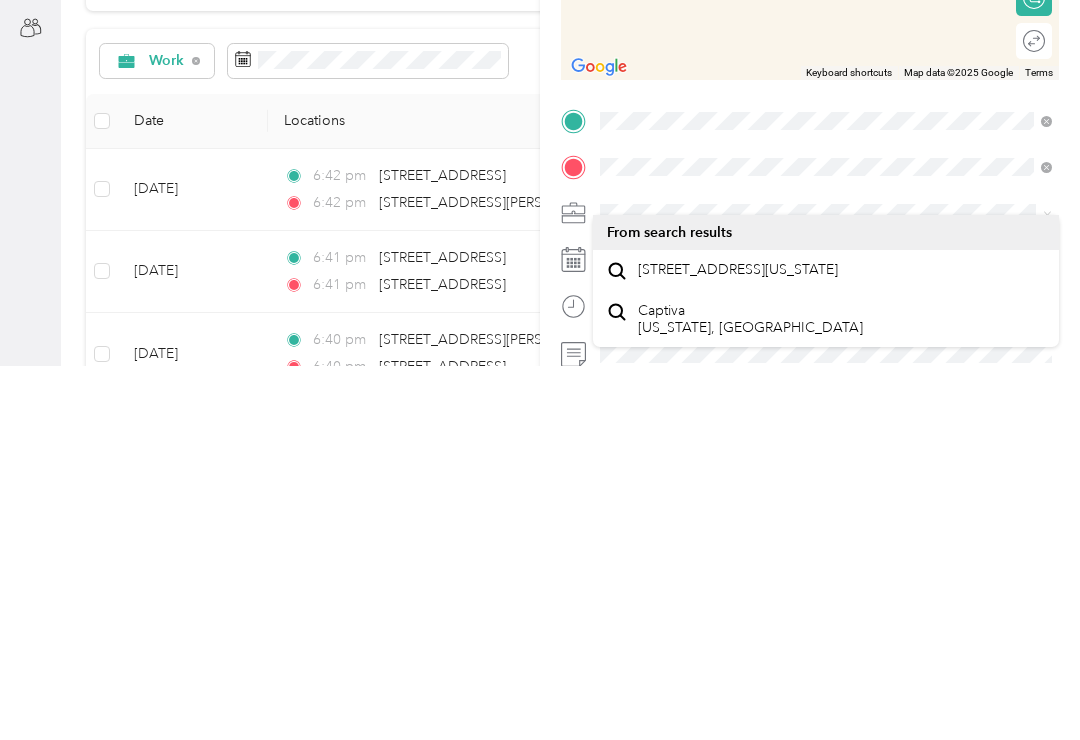 click on "15411 Captiva Drive
Captiva, Florida 33924, United States" at bounding box center (738, 644) 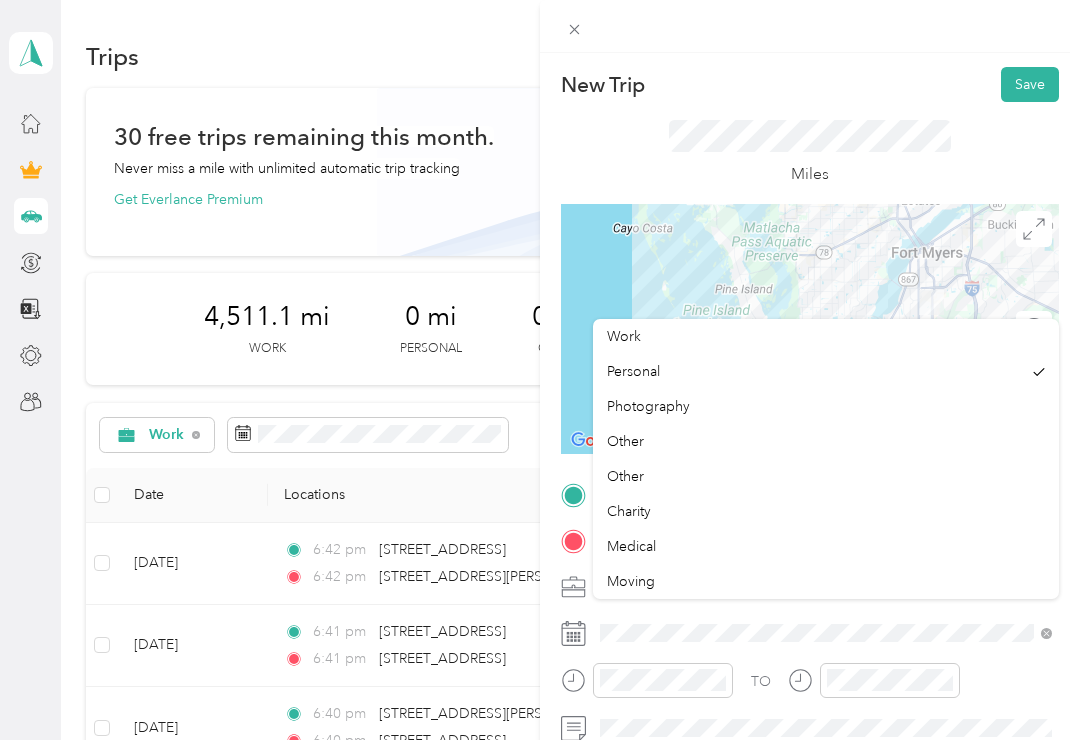 click on "Work" at bounding box center [624, 336] 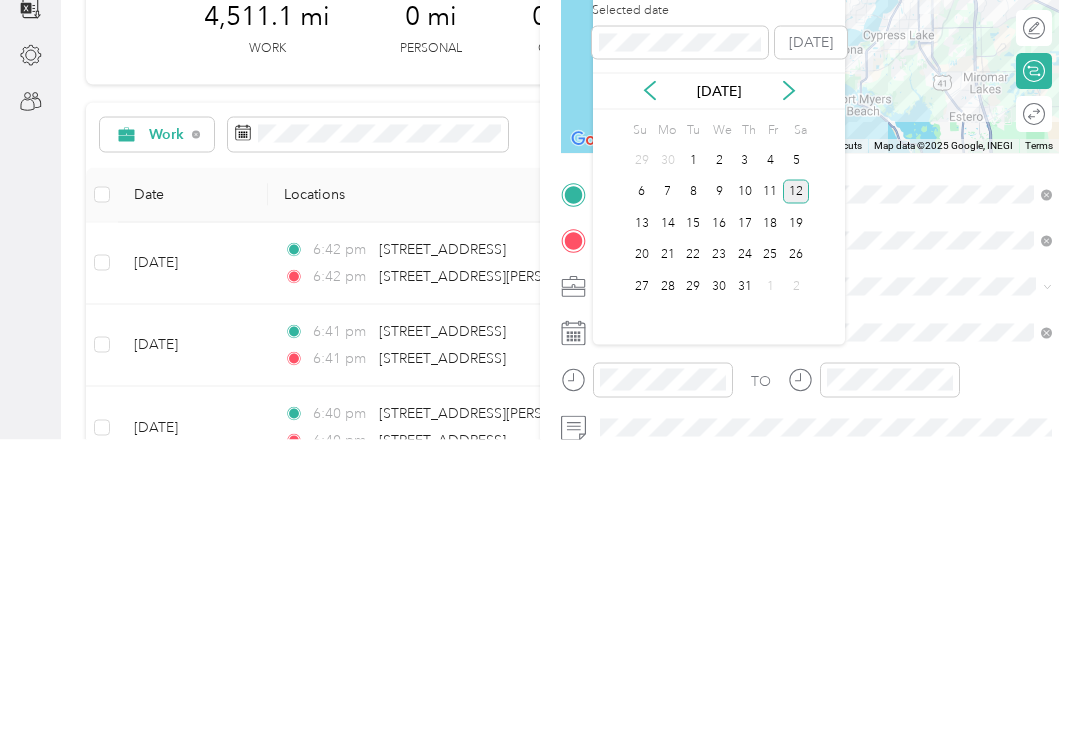 click 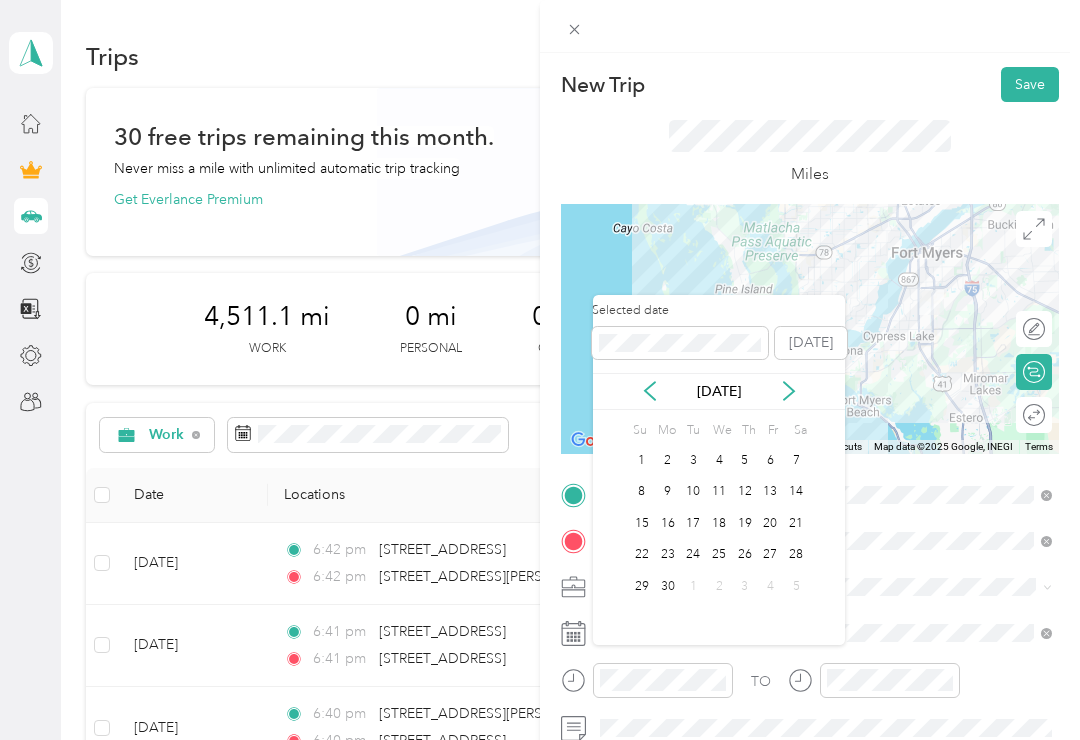 click 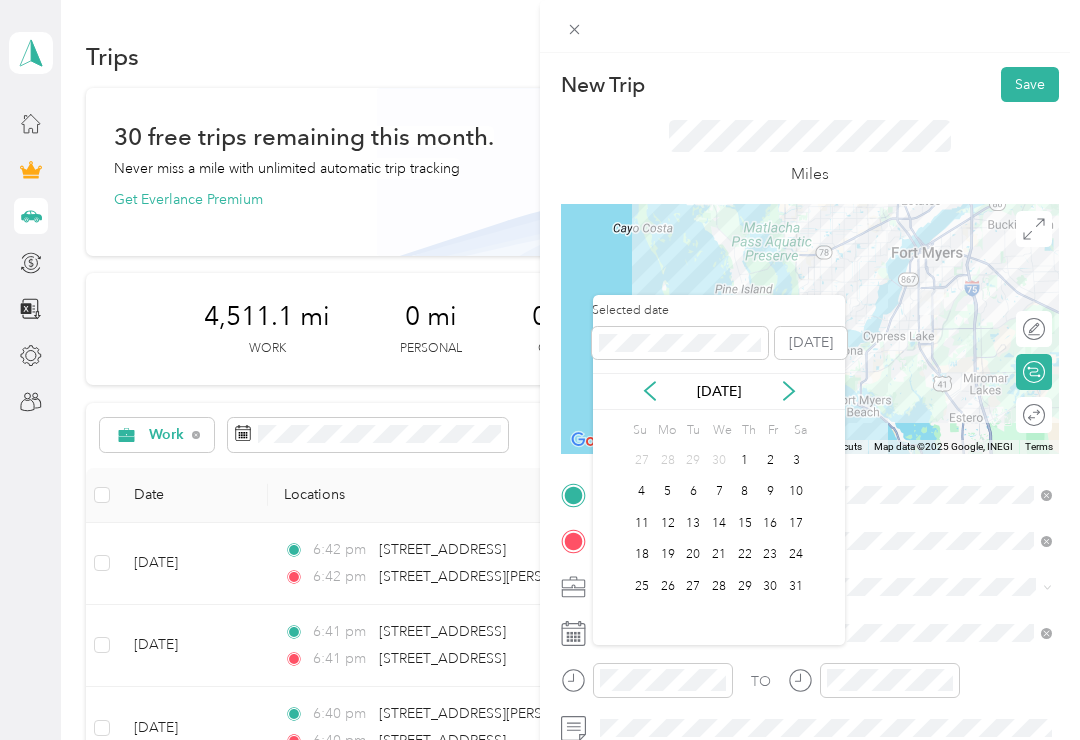 click on "[DATE]" at bounding box center [719, 391] 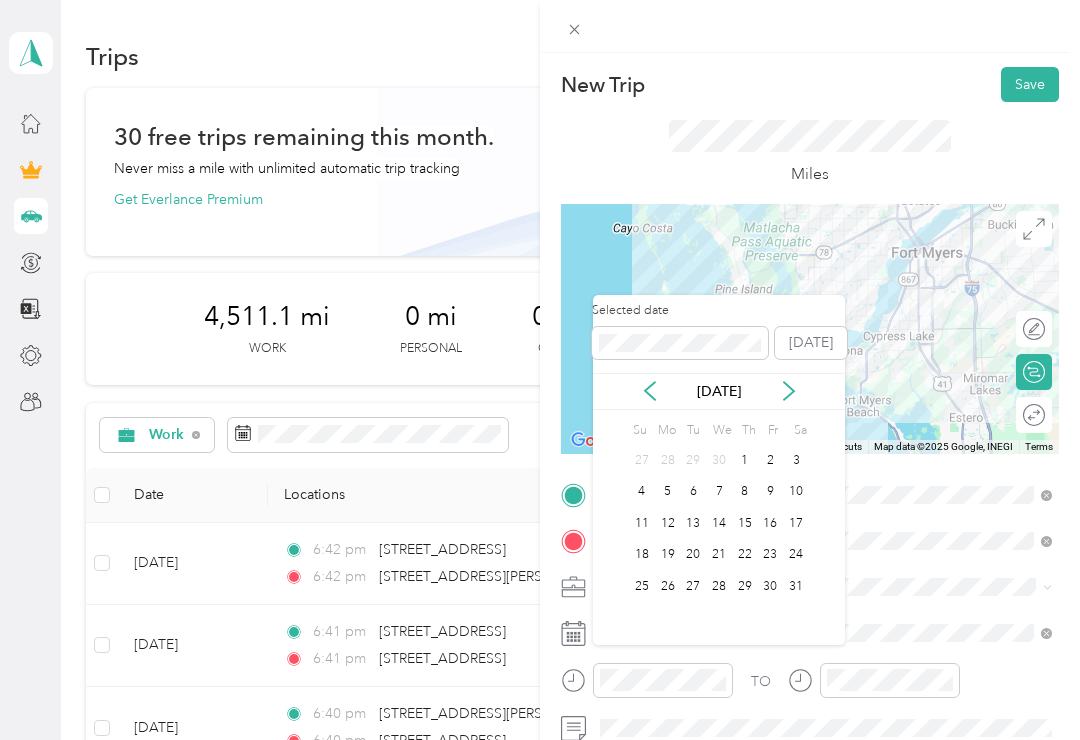 click 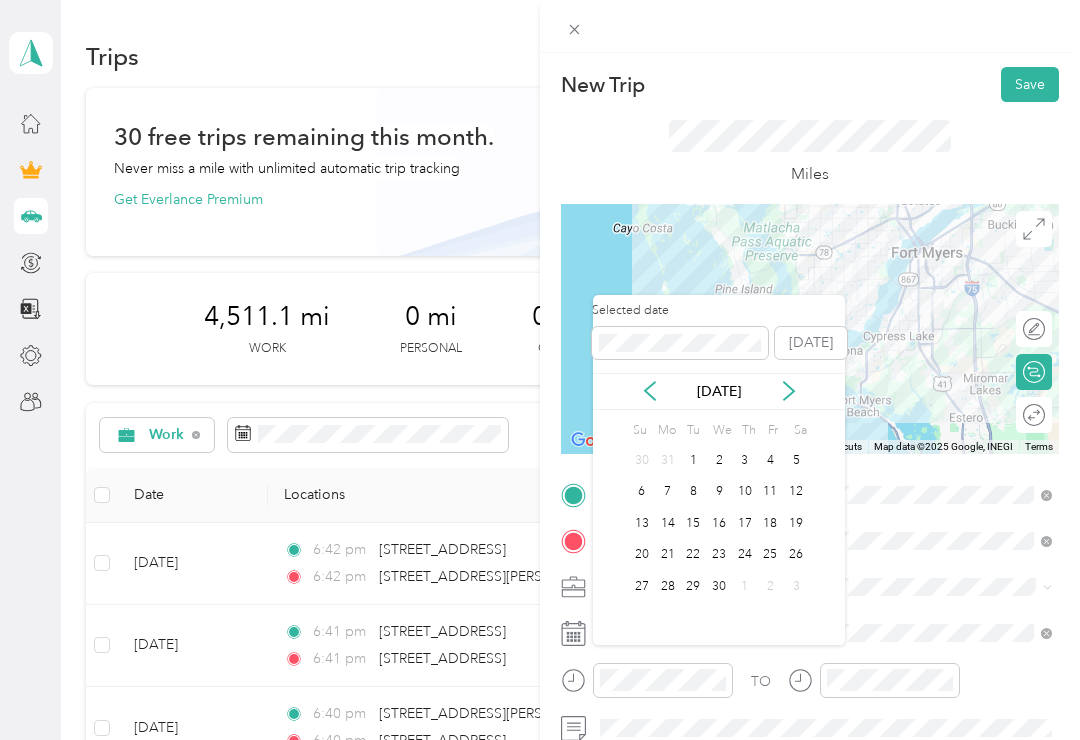 click 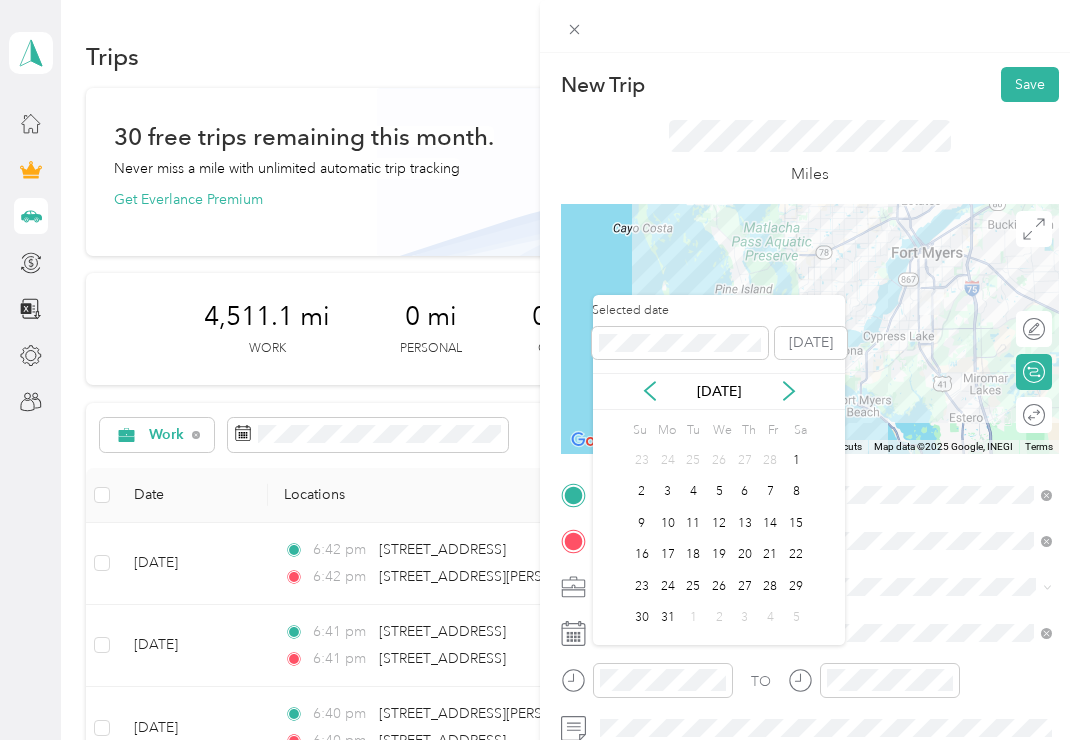click 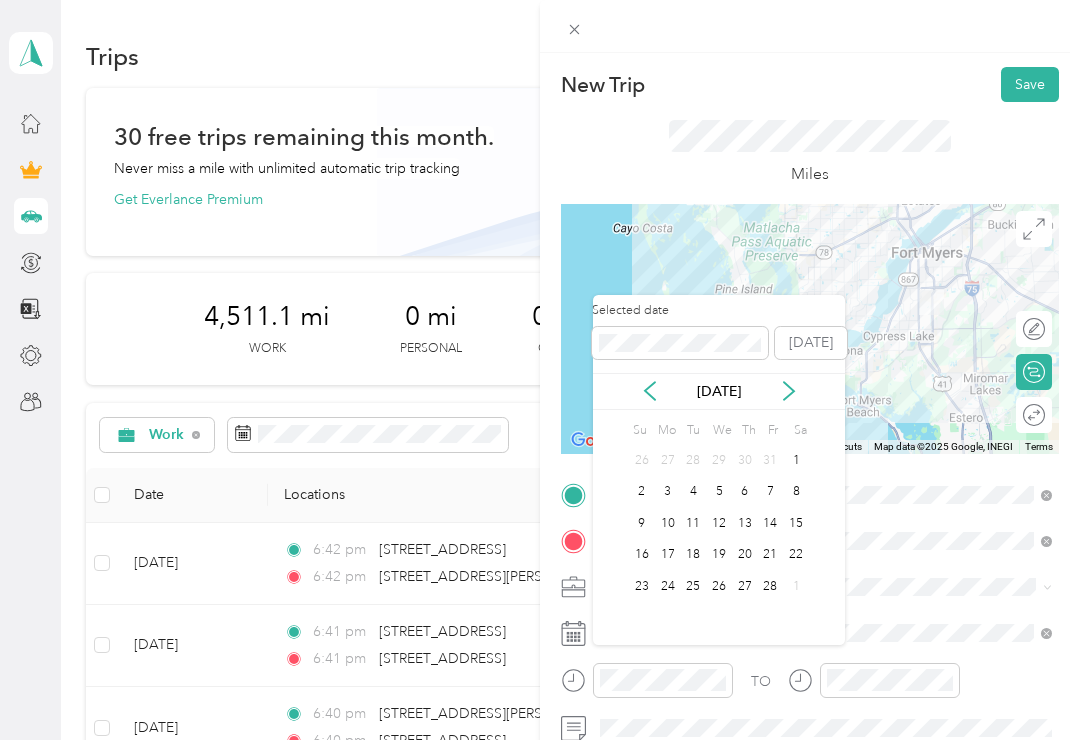 click 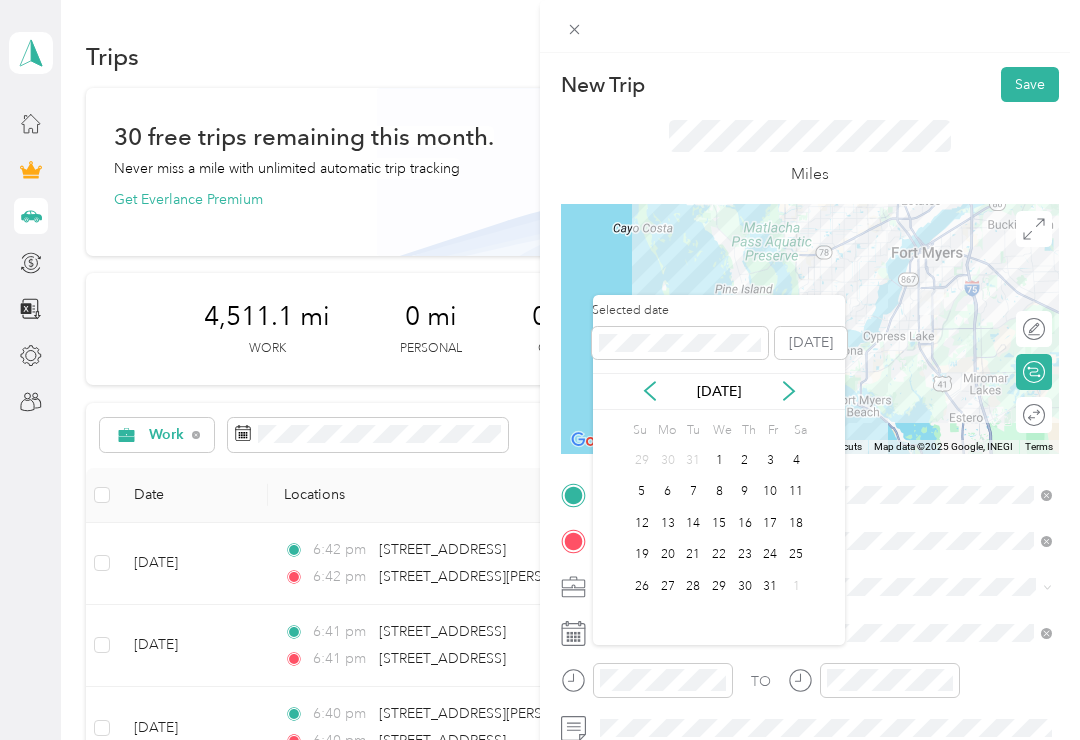 click 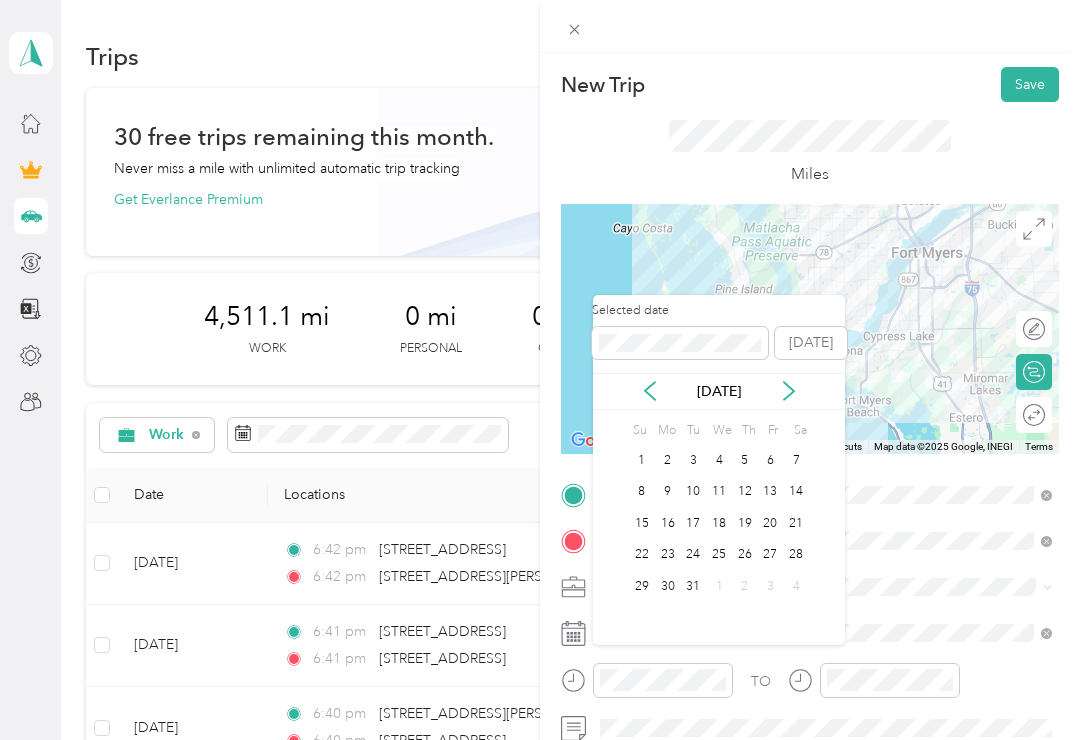 click on "31" at bounding box center (693, 586) 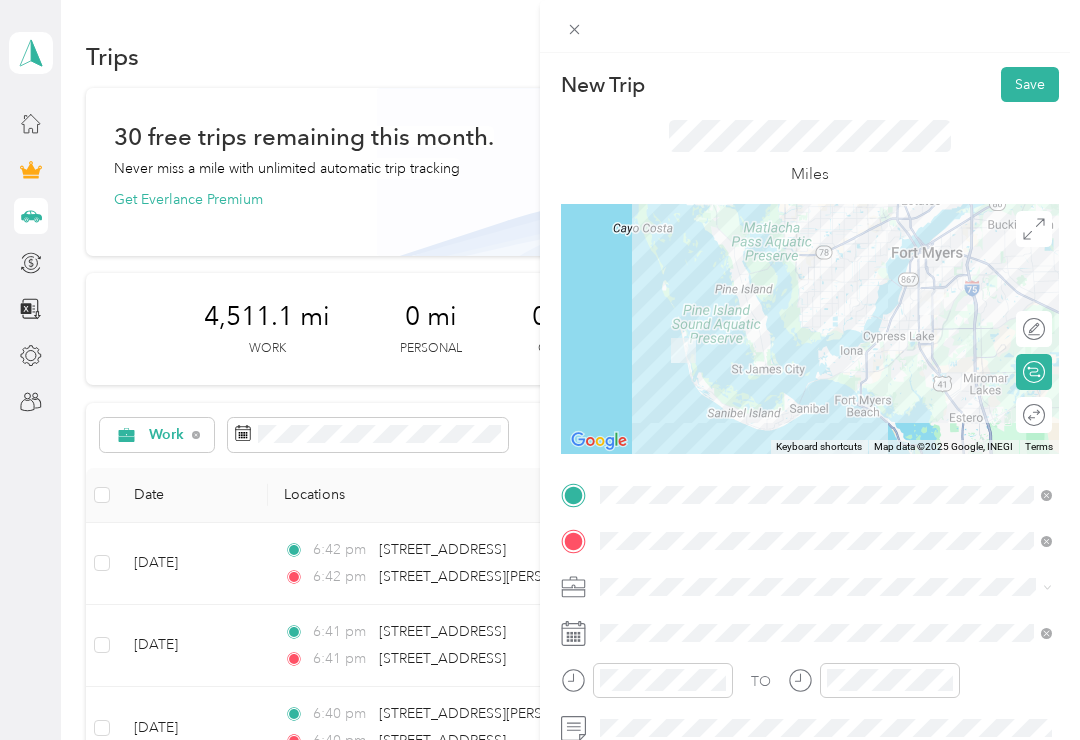click on "Save" at bounding box center [1030, 84] 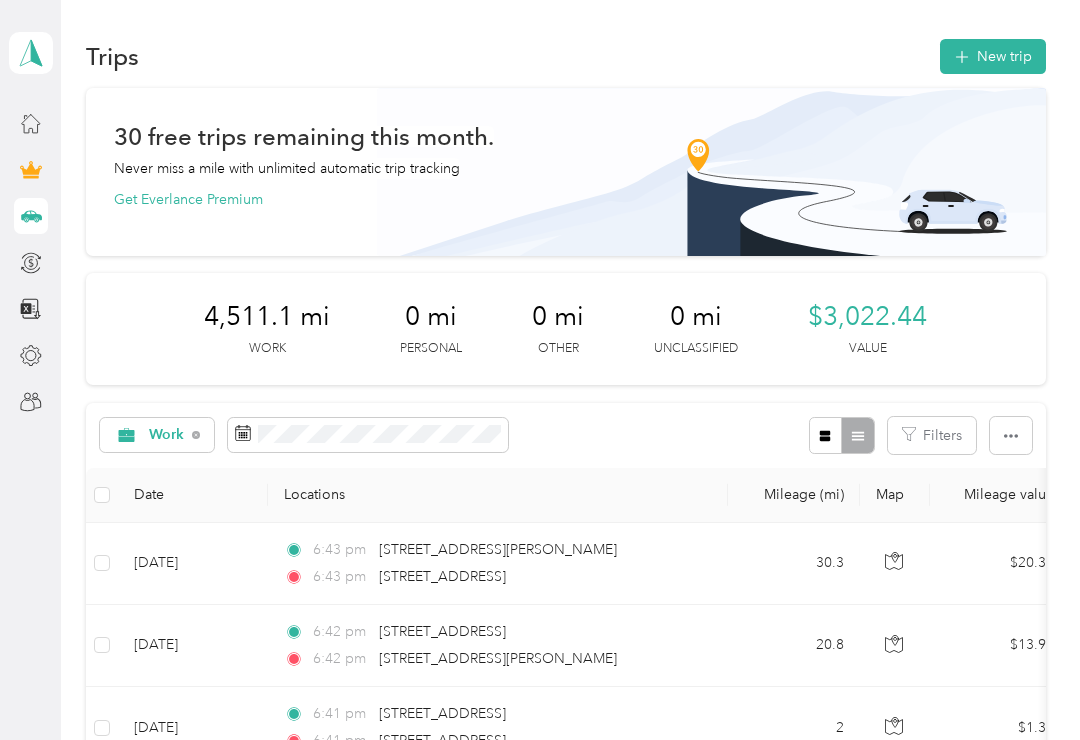click on "New trip" at bounding box center [993, 56] 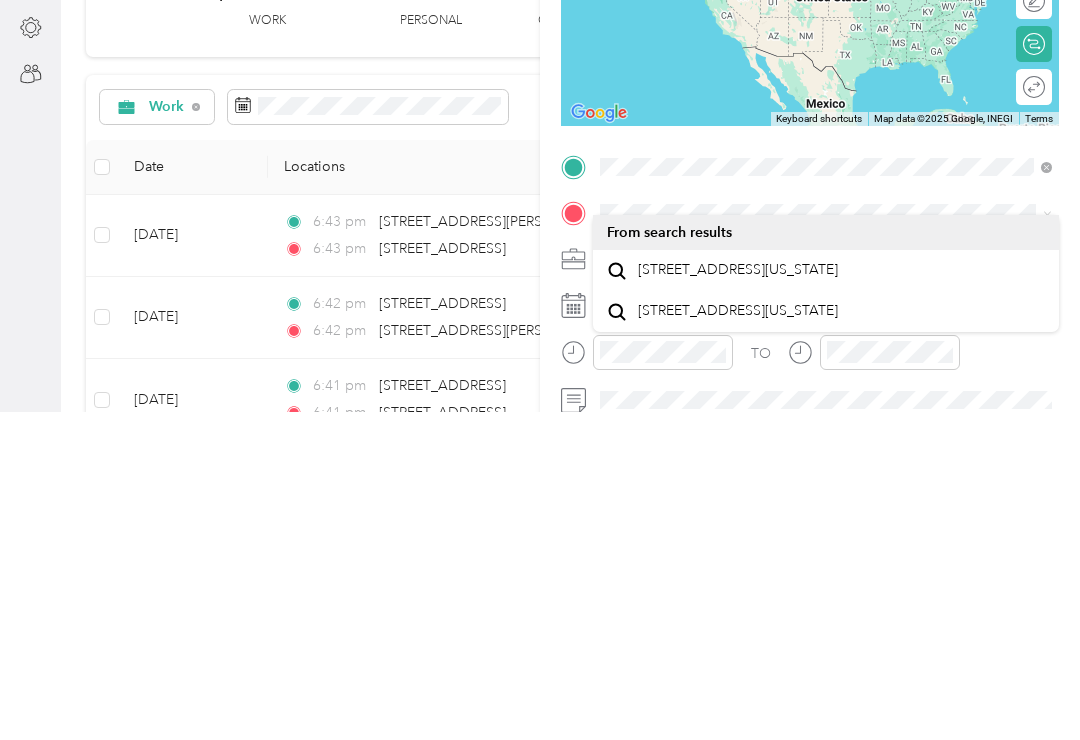 click on "15411 Captiva Drive
Captiva, Florida 33924, United States" at bounding box center (738, 598) 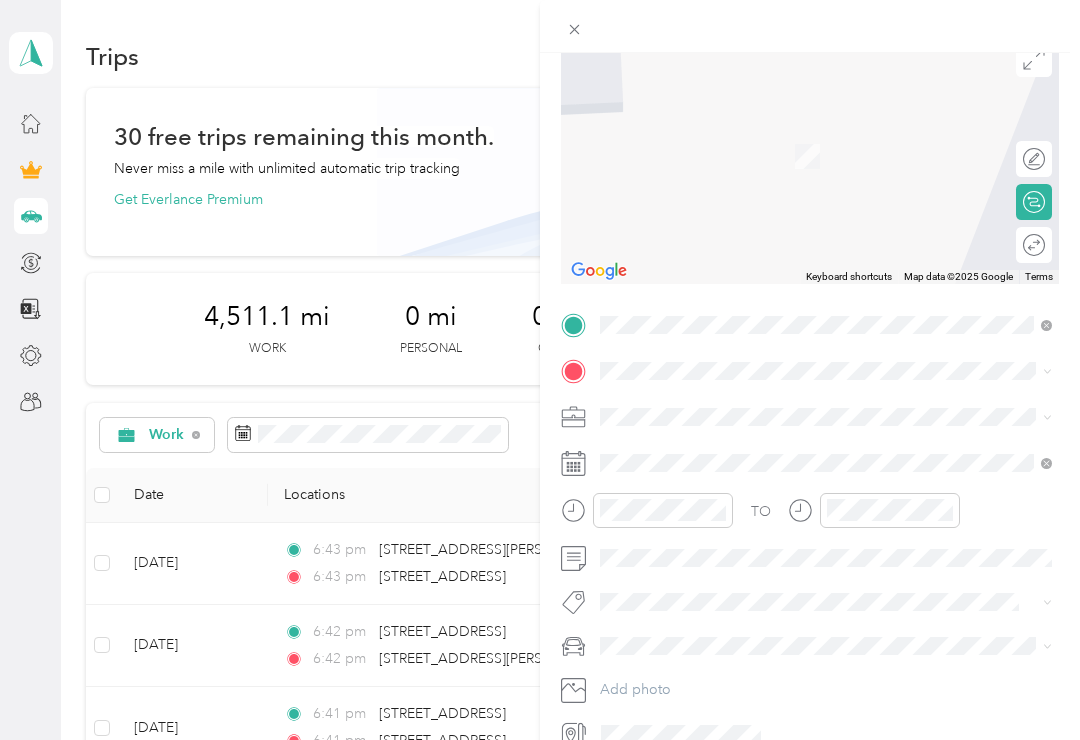 scroll, scrollTop: 168, scrollLeft: 0, axis: vertical 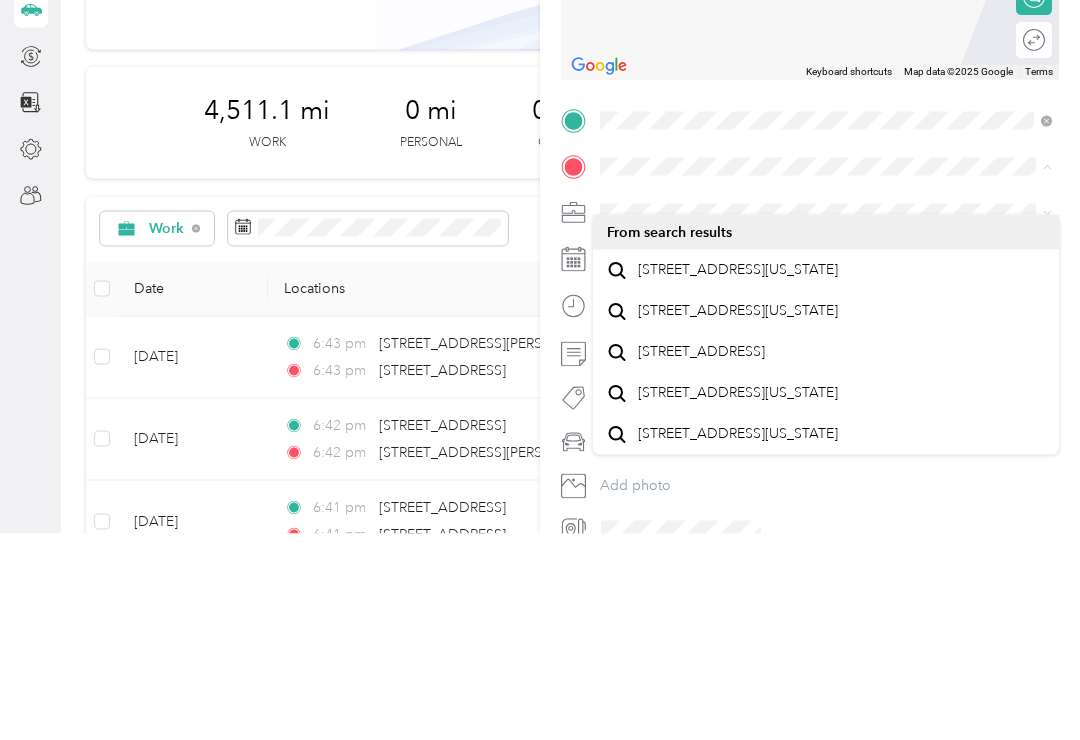 click on "1060 South Seas Plantation Road
Captiva, Florida 33924, United States" at bounding box center [738, 476] 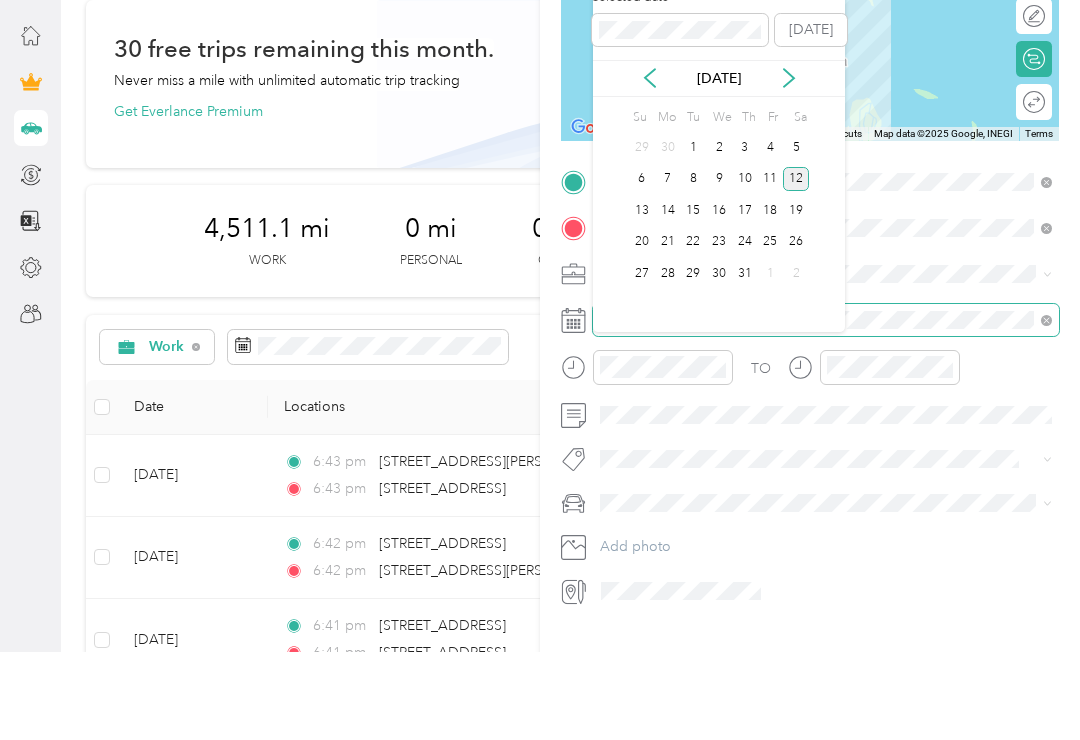 scroll, scrollTop: 223, scrollLeft: 0, axis: vertical 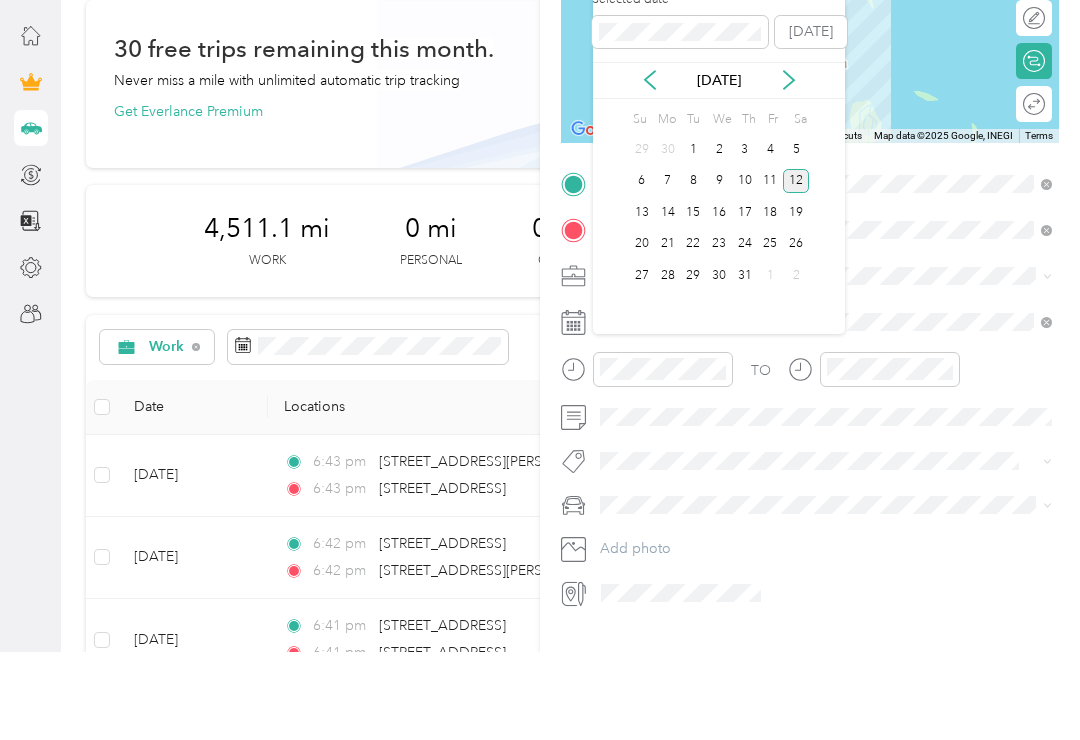 click 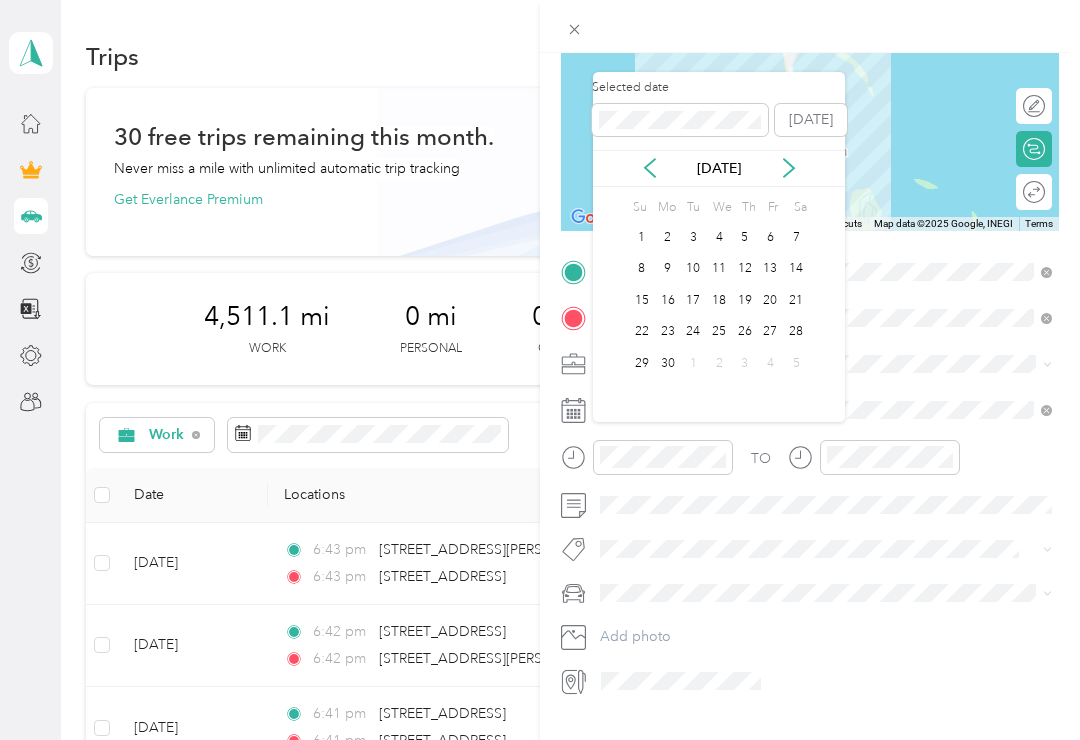 click 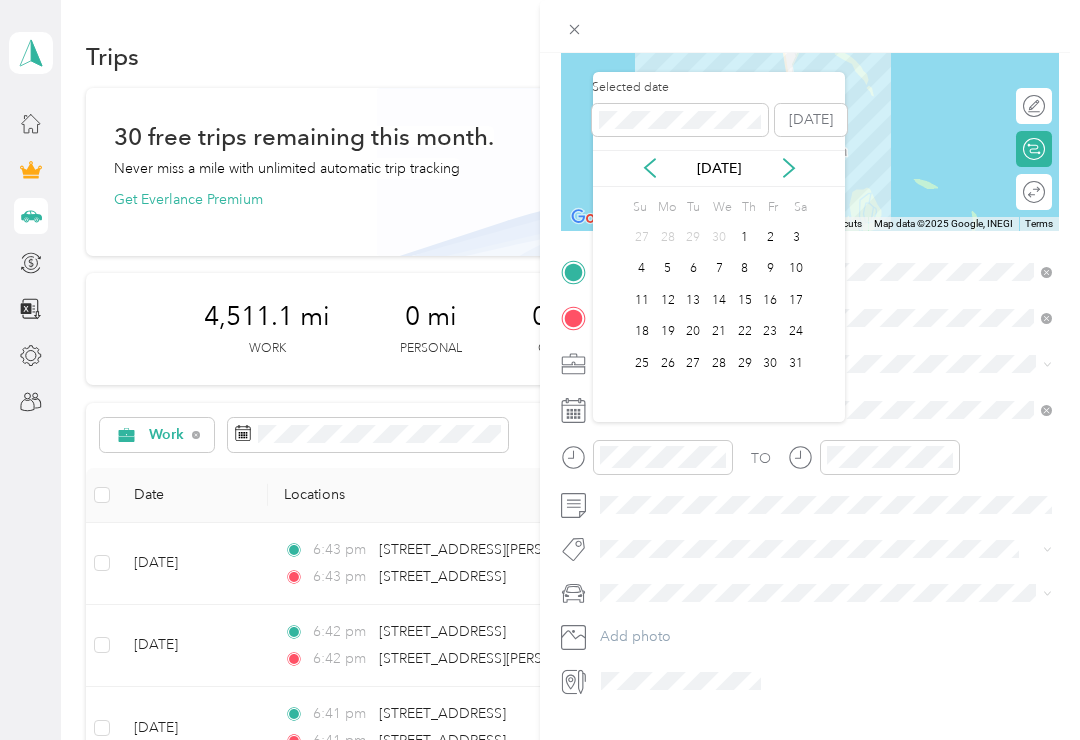 click 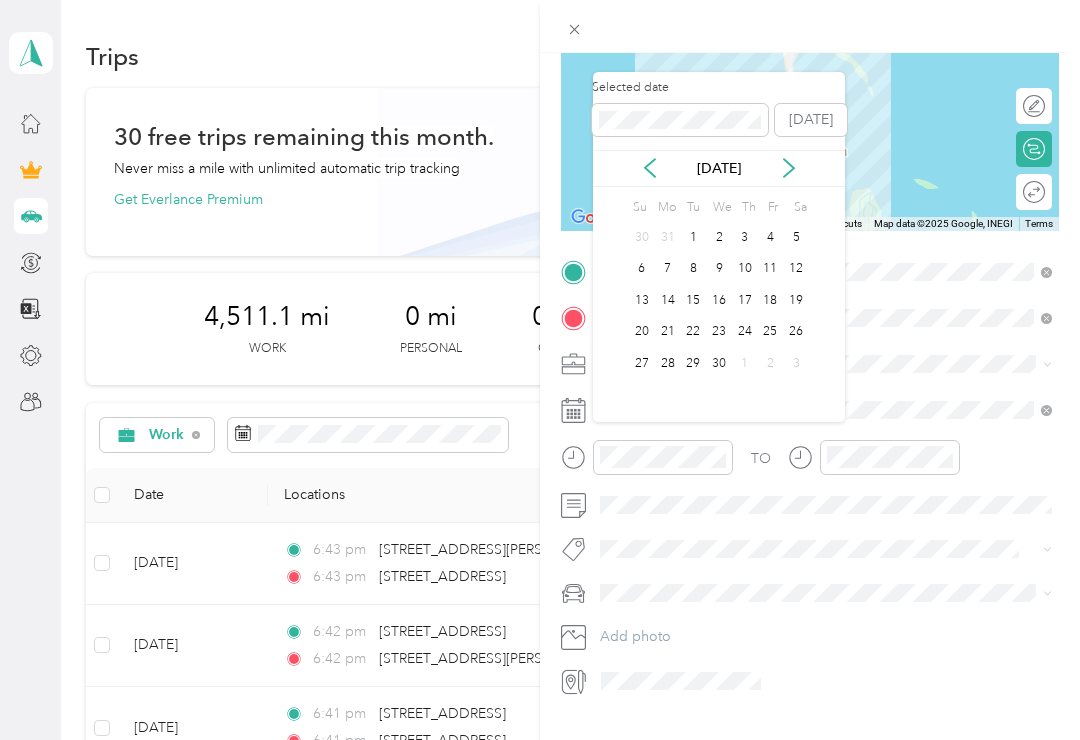 click 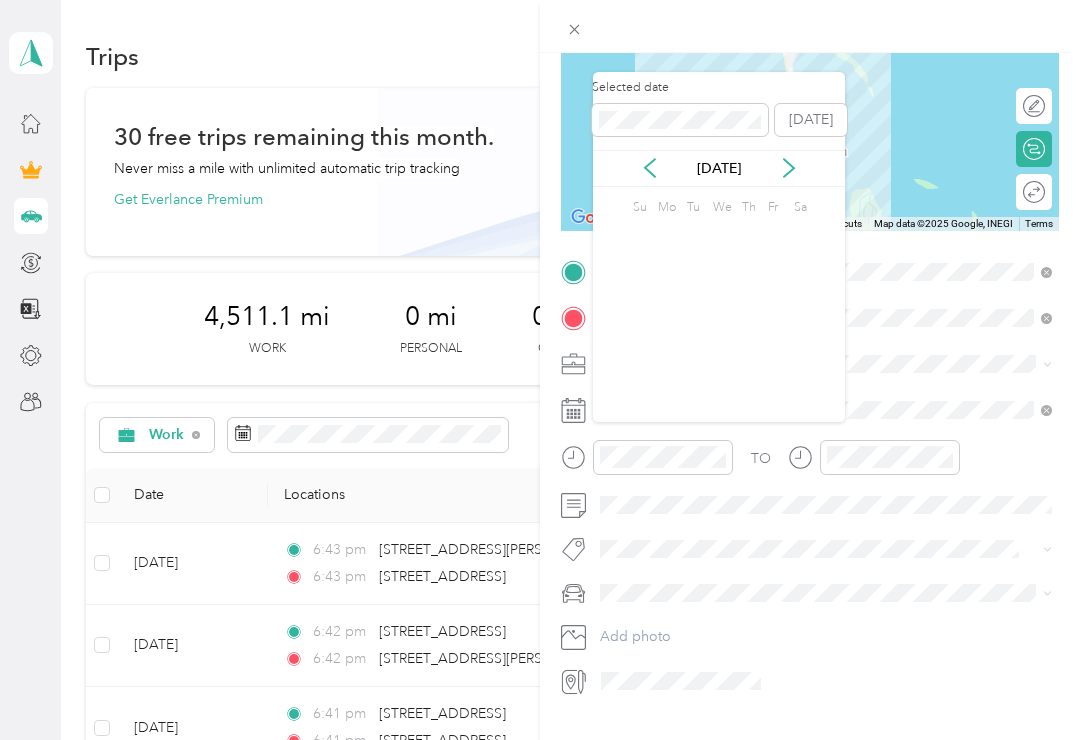 click 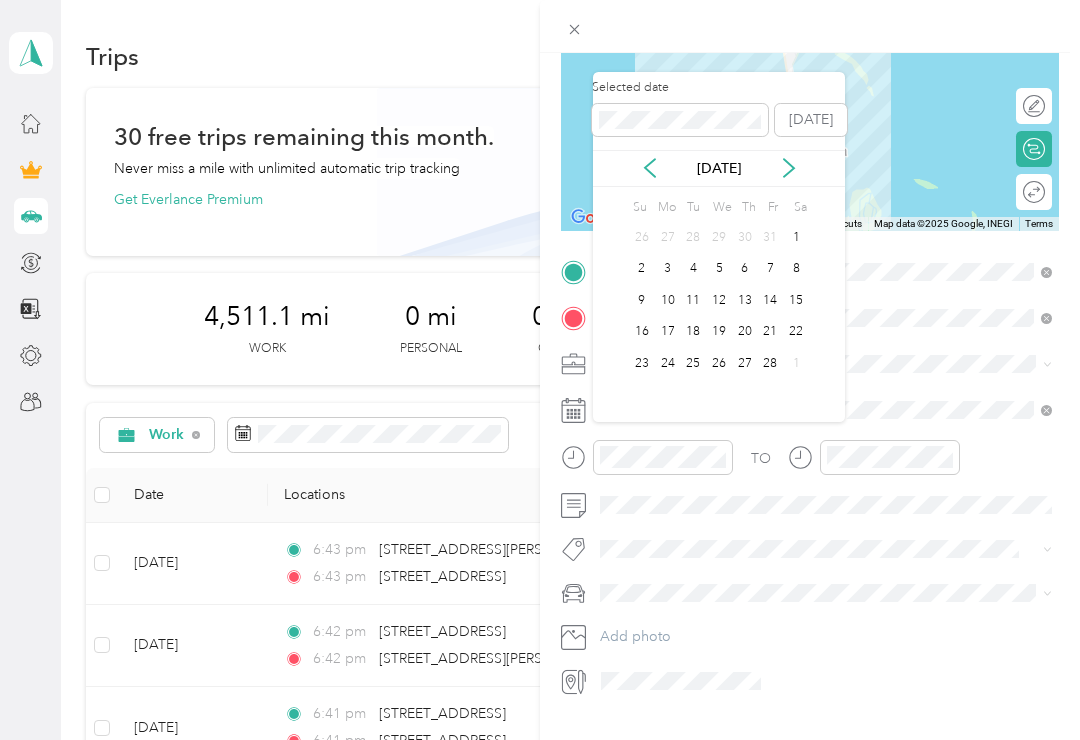 click 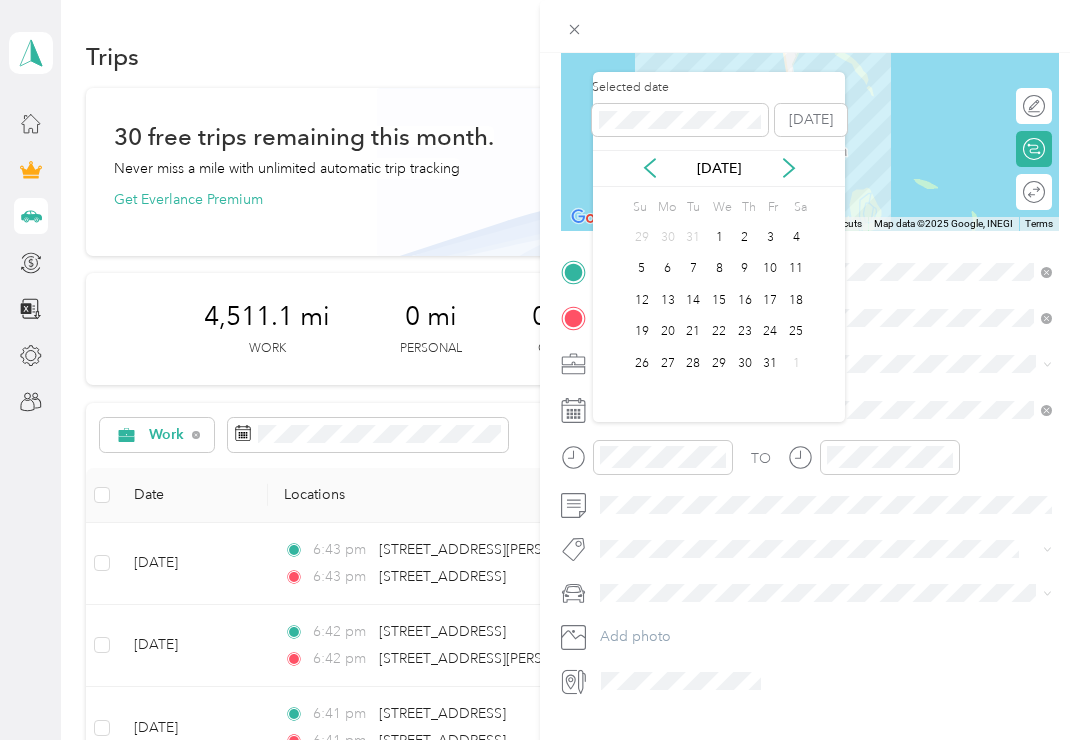 click 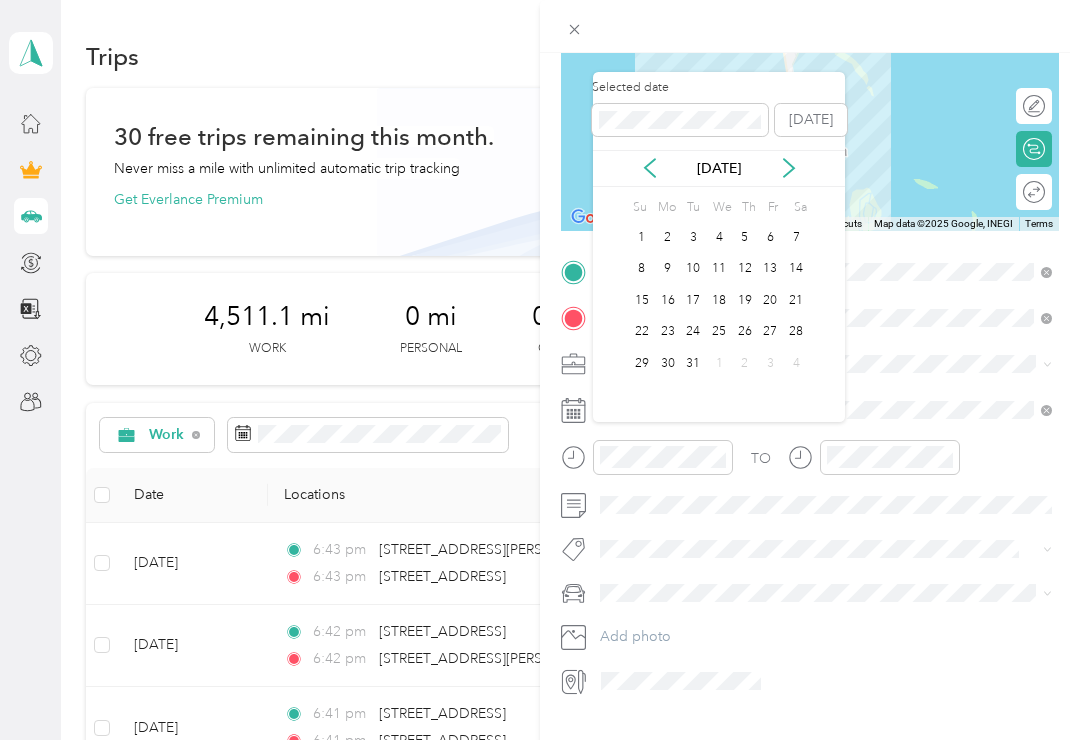 click on "31" at bounding box center (693, 363) 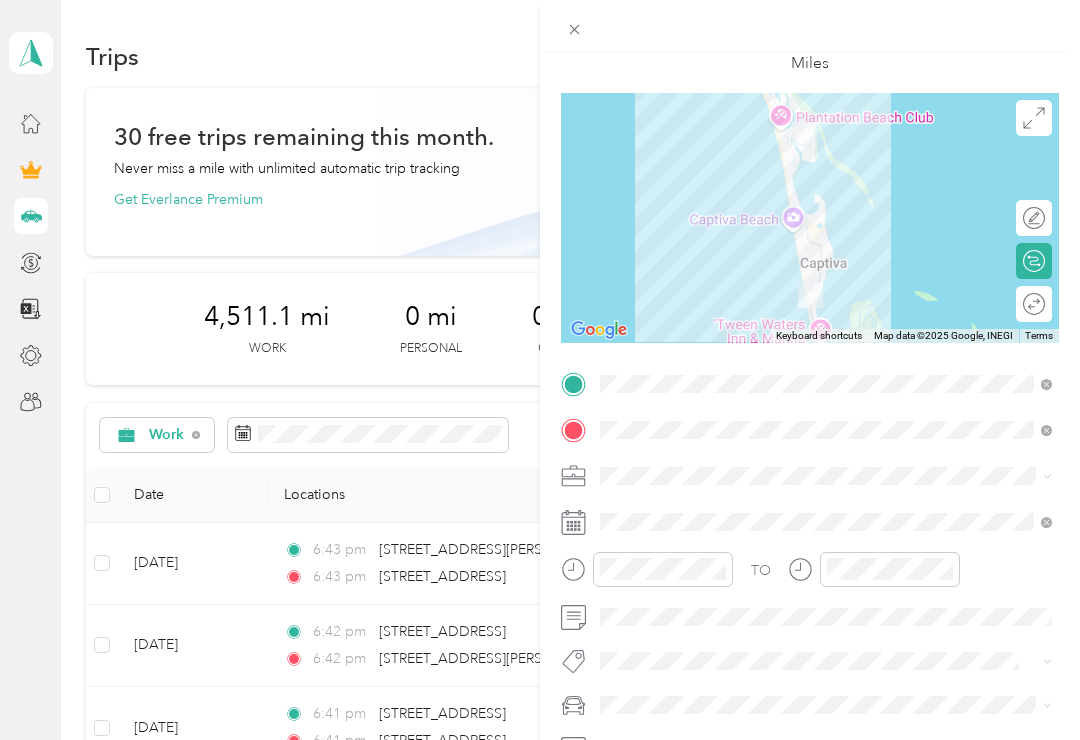 scroll, scrollTop: 110, scrollLeft: 0, axis: vertical 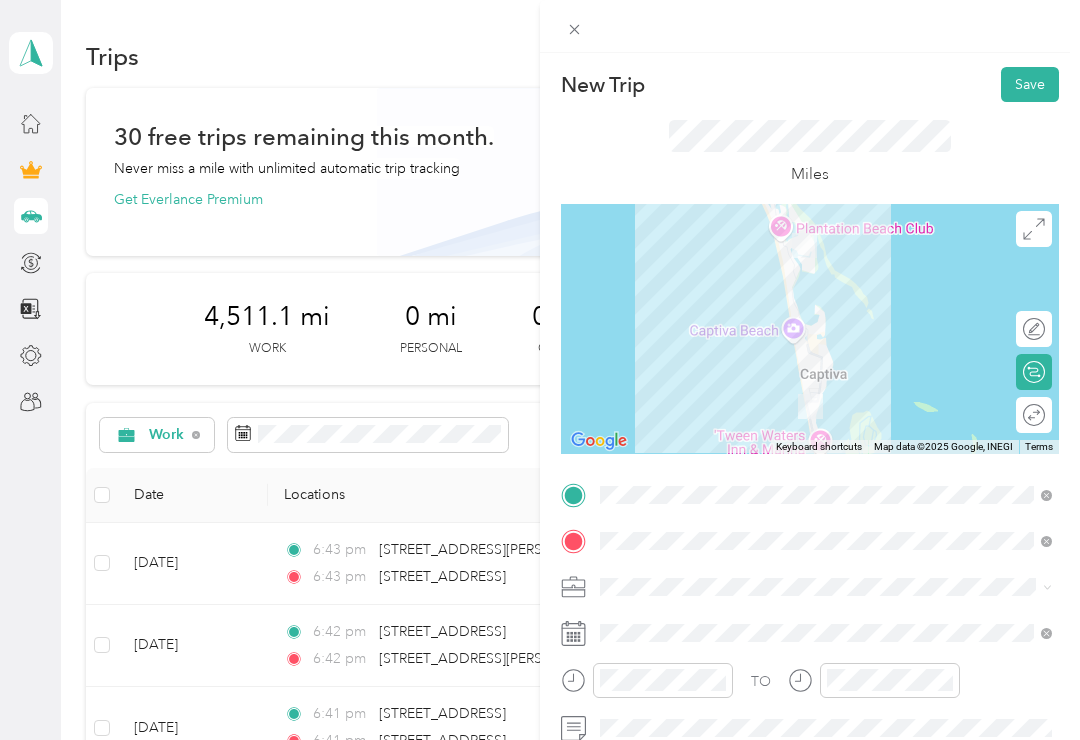 click on "Save" at bounding box center (1030, 84) 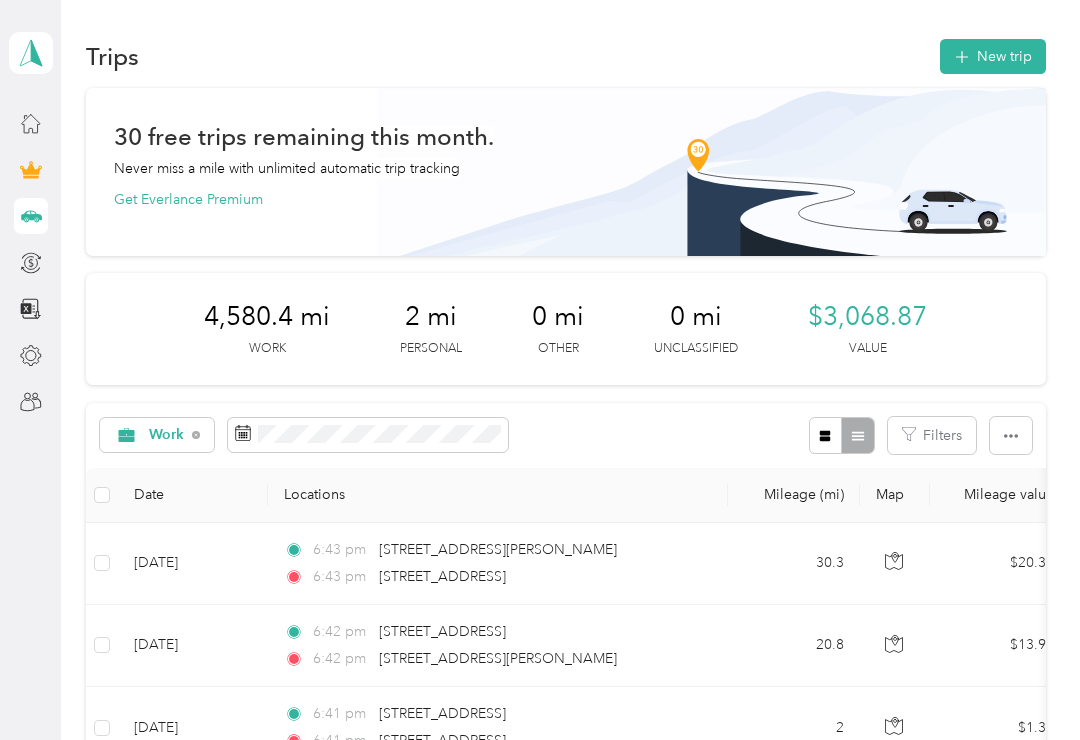 scroll, scrollTop: 0, scrollLeft: 0, axis: both 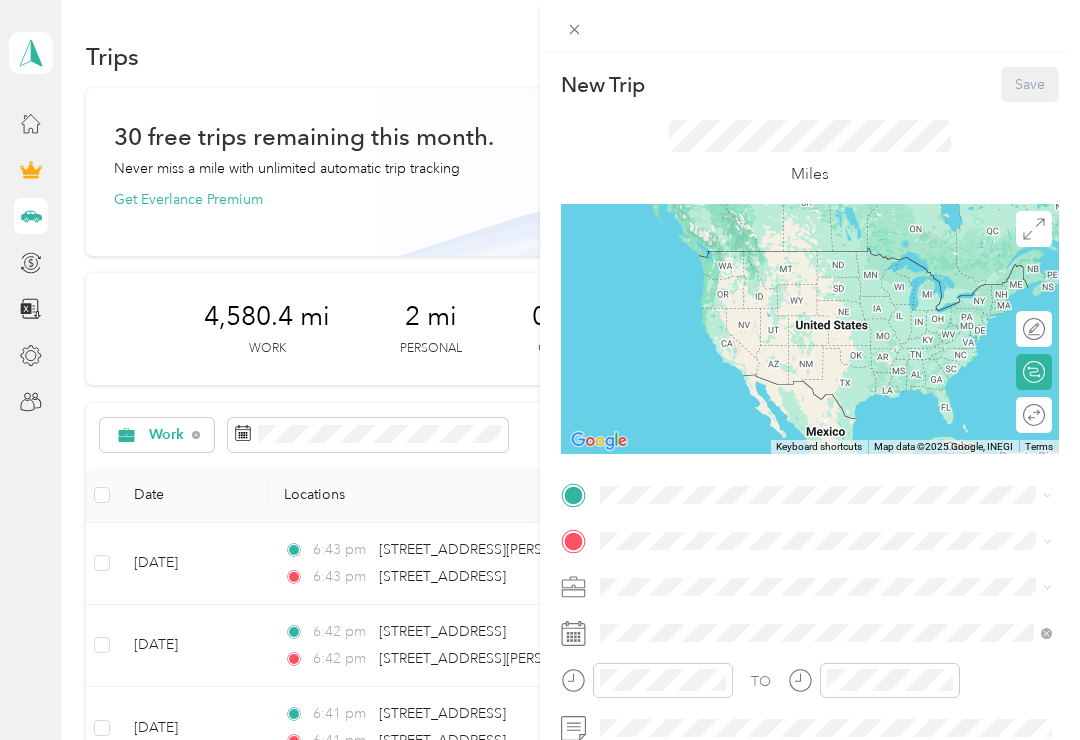 click on "New Trip Save This trip cannot be edited because it is either under review, approved, or paid. Contact your Team Manager to edit it. Miles To navigate the map with touch gestures double-tap and hold your finger on the map, then drag the map. ← Move left → Move right ↑ Move up ↓ Move down + Zoom in - Zoom out Home Jump left by 75% End Jump right by 75% Page Up Jump up by 75% Page Down Jump down by 75% Keyboard shortcuts Map Data Map data ©2025 Google, INEGI Map data ©2025 Google, INEGI 1000 km  Click to toggle between metric and imperial units Terms Report a map error Edit route Calculate route Round trip TO Add photo" at bounding box center [540, 370] 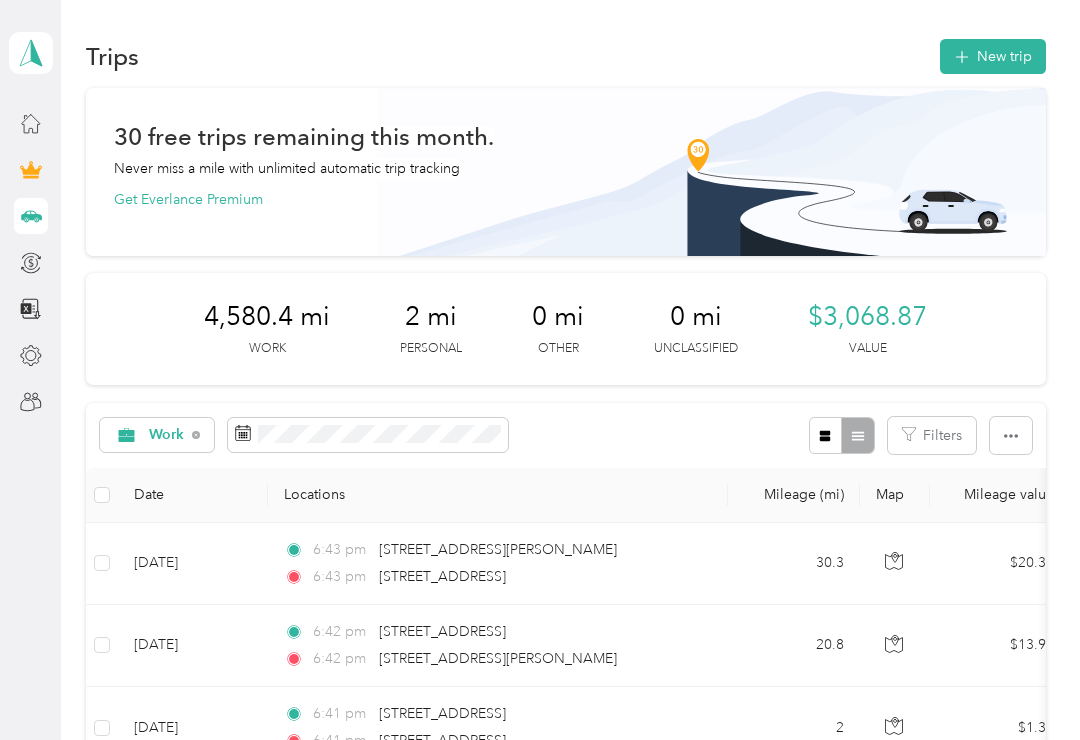 click on "New trip" at bounding box center (993, 56) 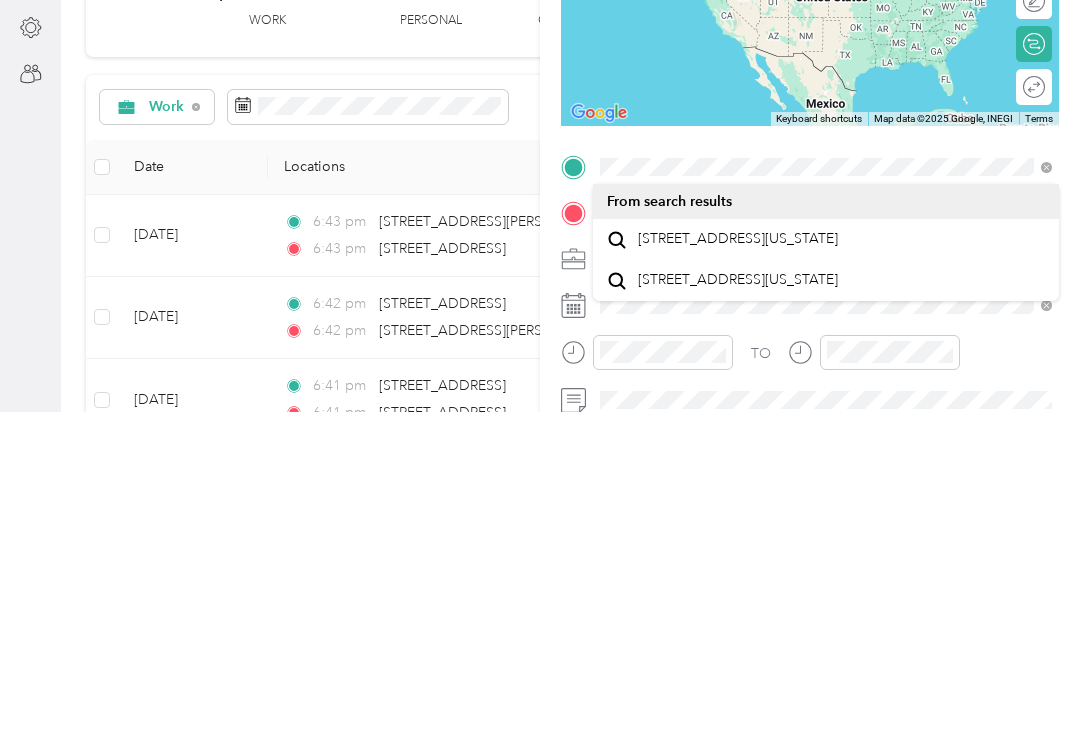 click on "15411 Captiva Drive
Captiva, Florida 33924, United States" at bounding box center [738, 567] 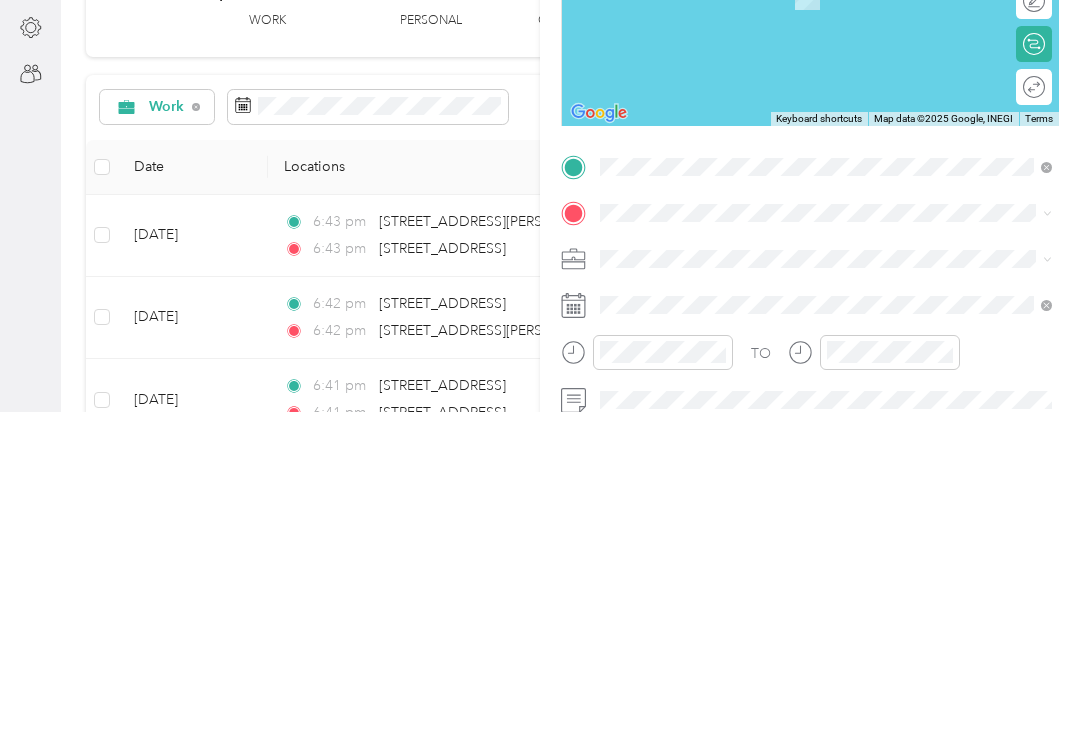 scroll, scrollTop: 31, scrollLeft: 0, axis: vertical 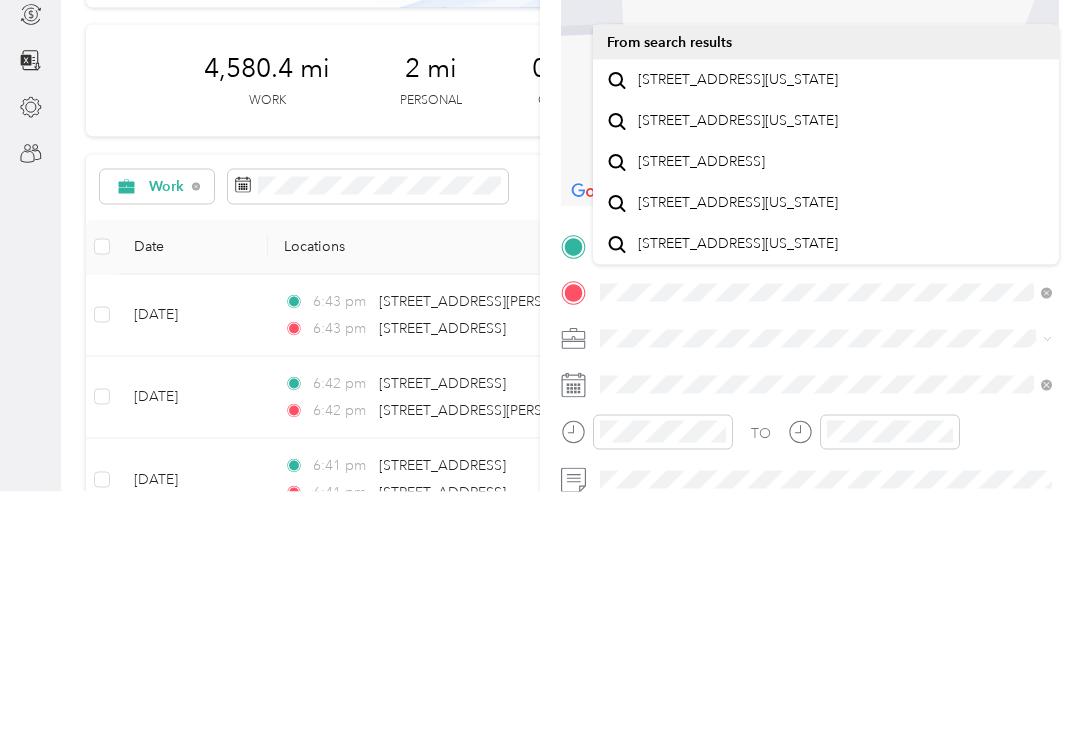 click on "1060 South Seas Plantation Road
Captiva, Florida 33924, United States" at bounding box center [738, 328] 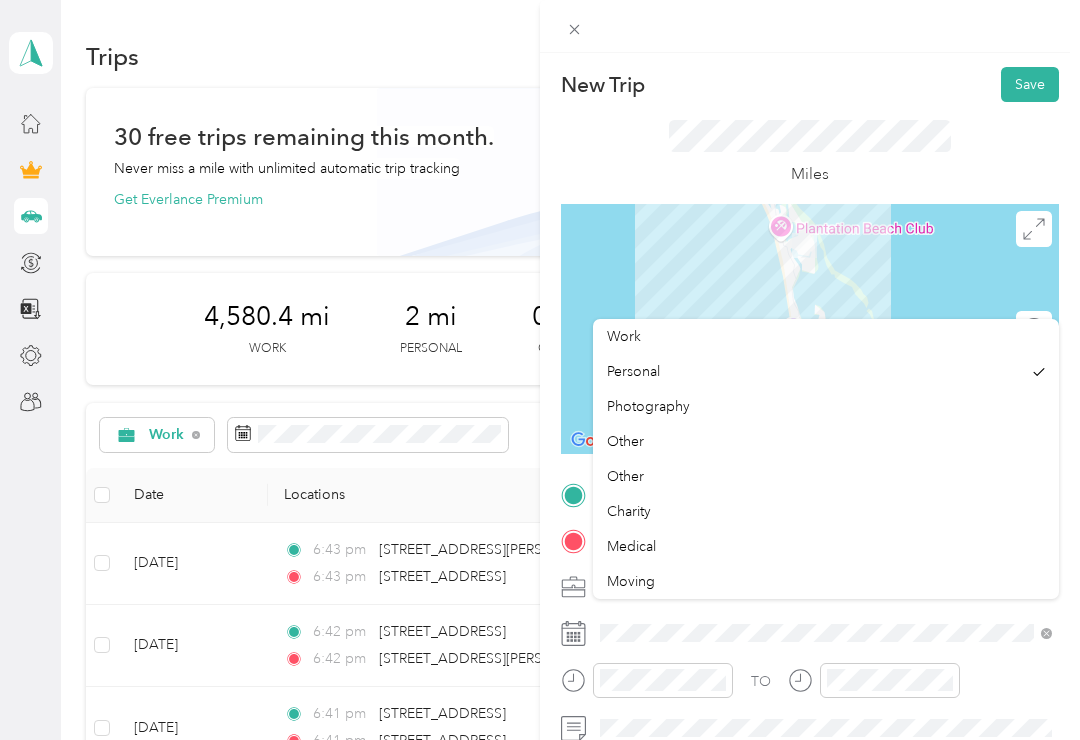 click on "Work" at bounding box center [624, 336] 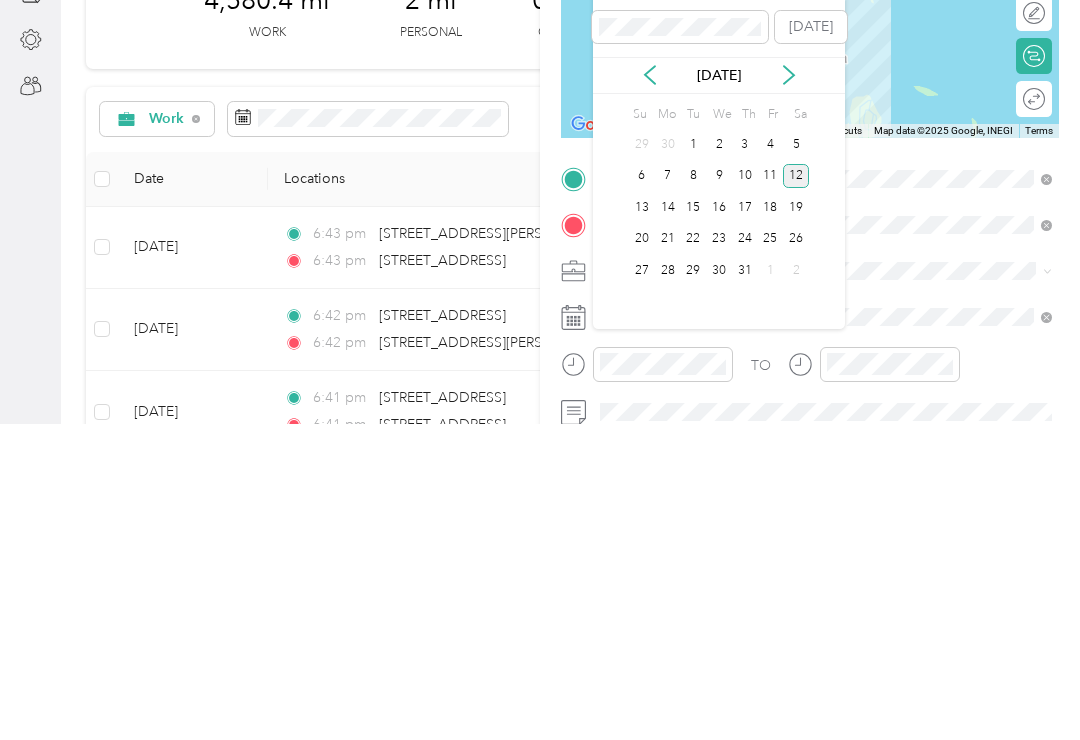 click 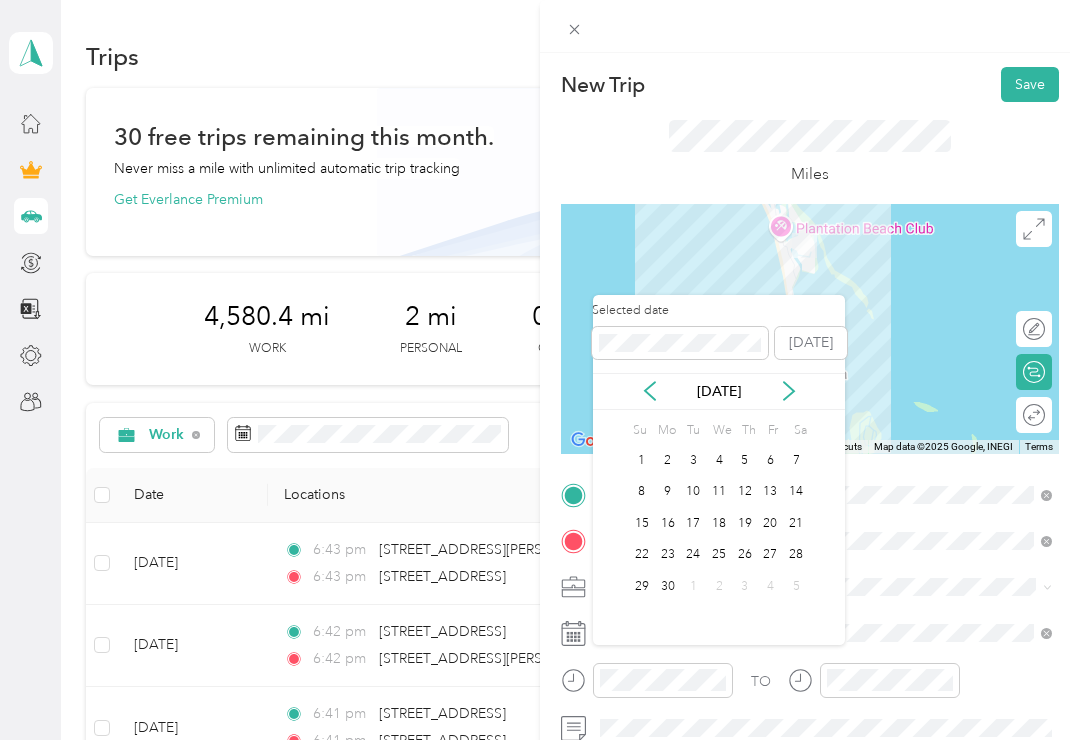 click 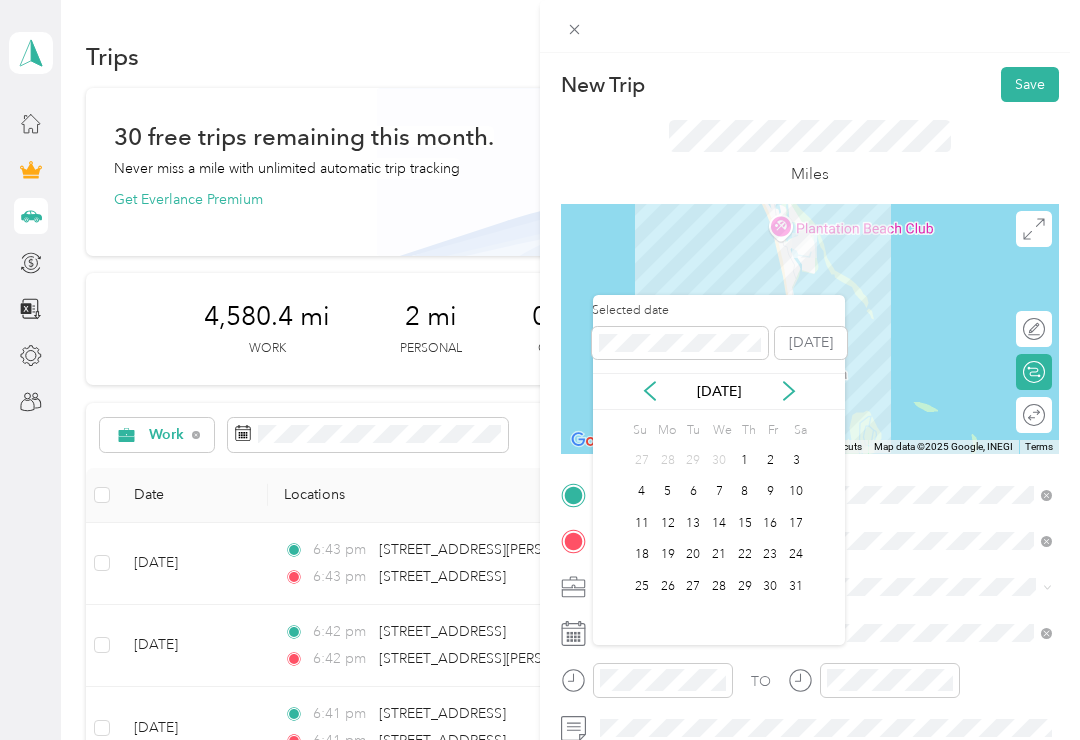 click 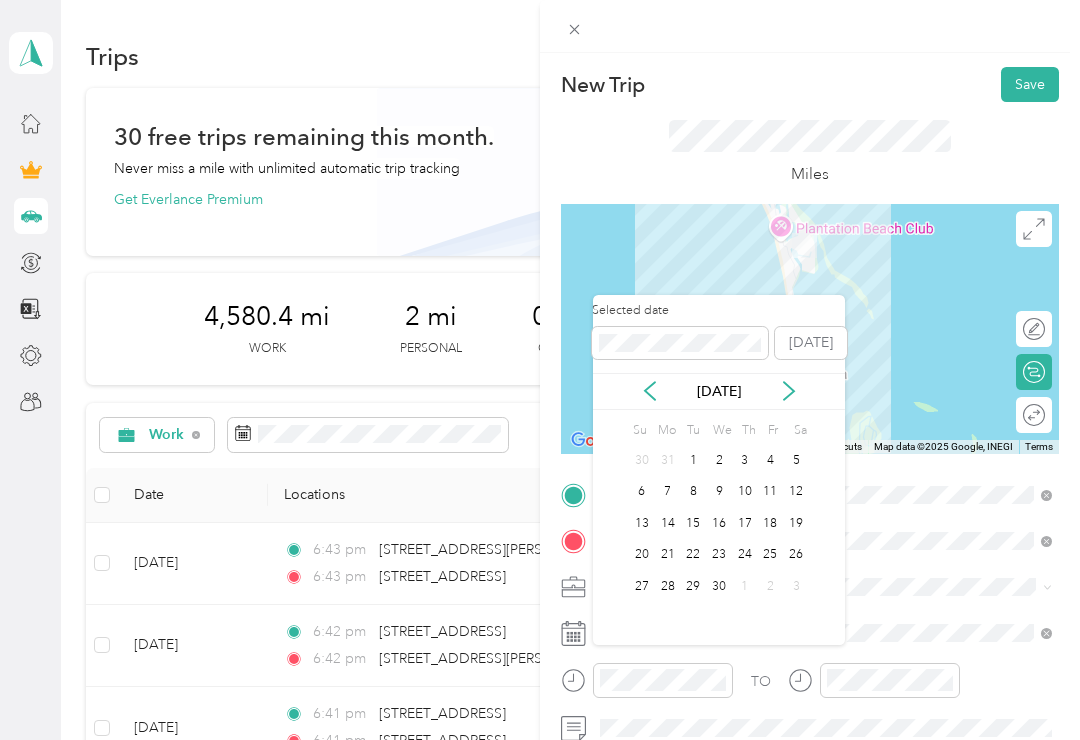 click 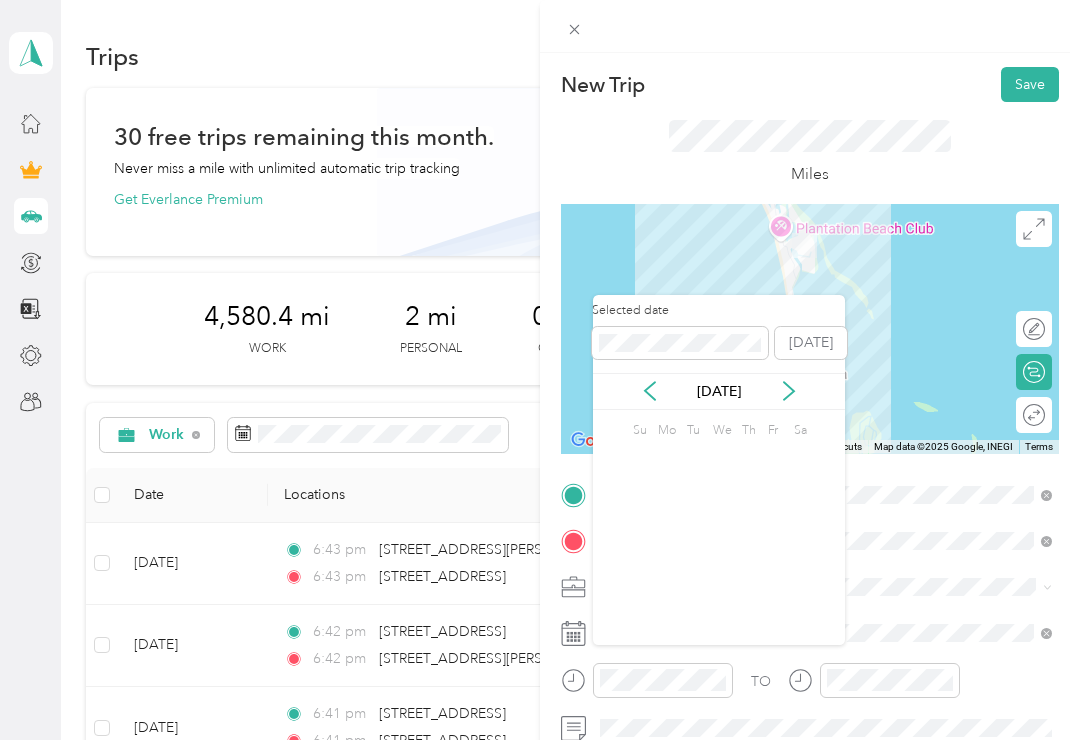 click 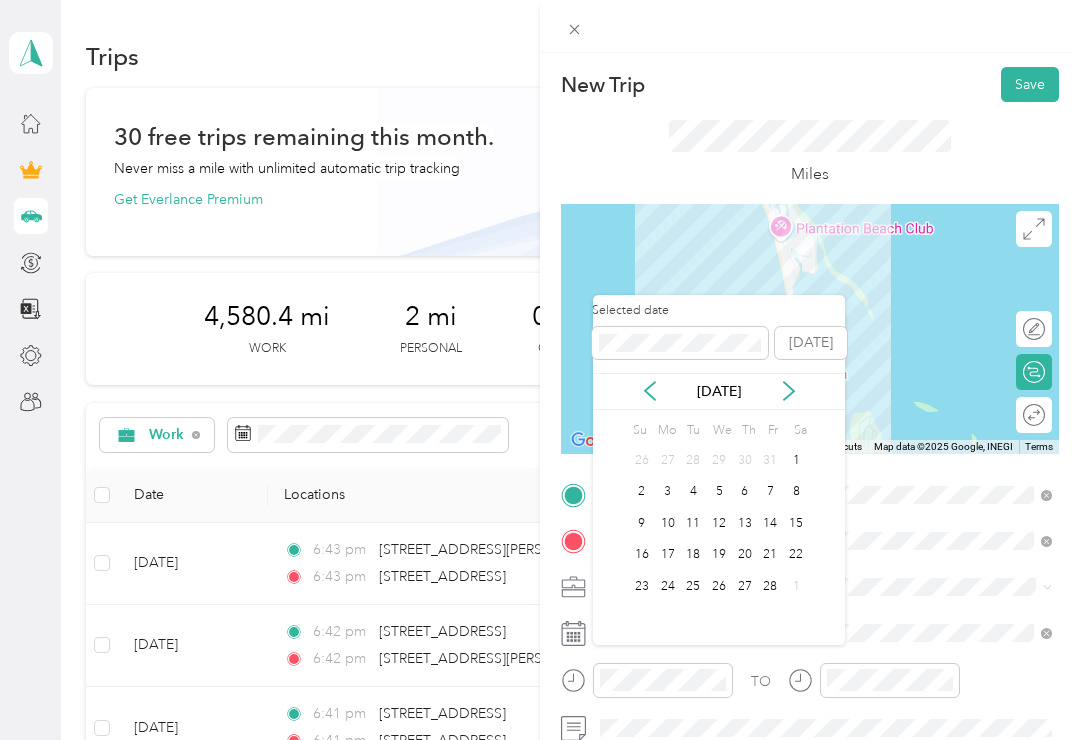 click on "[DATE]" at bounding box center [719, 391] 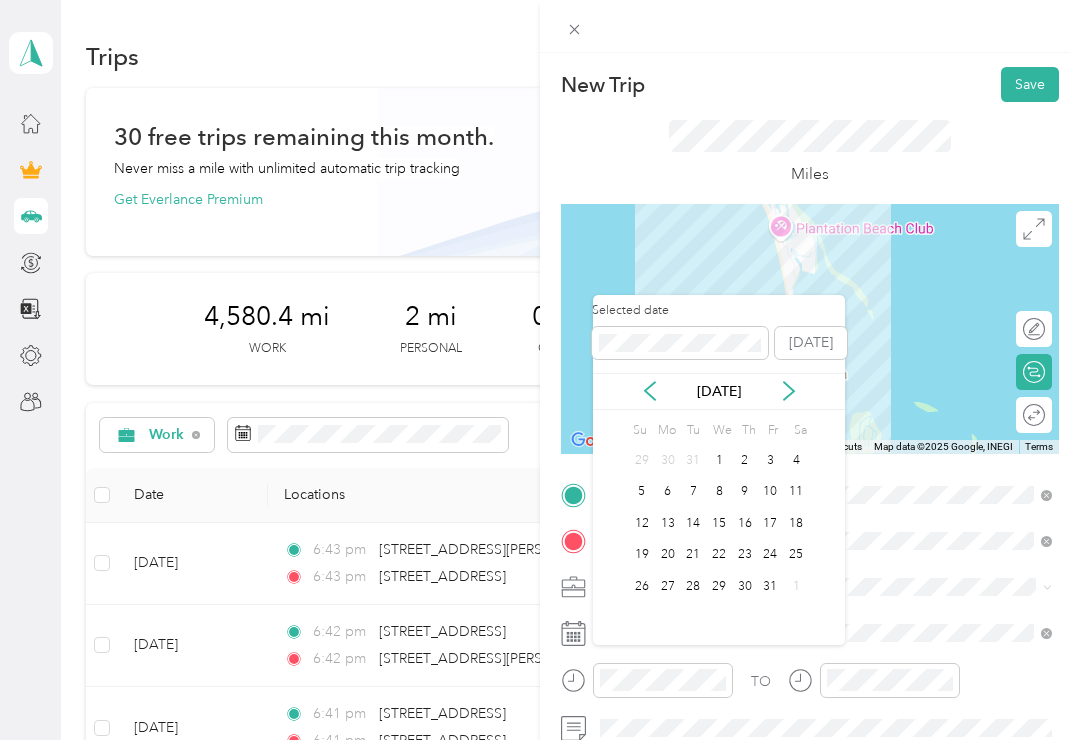 click 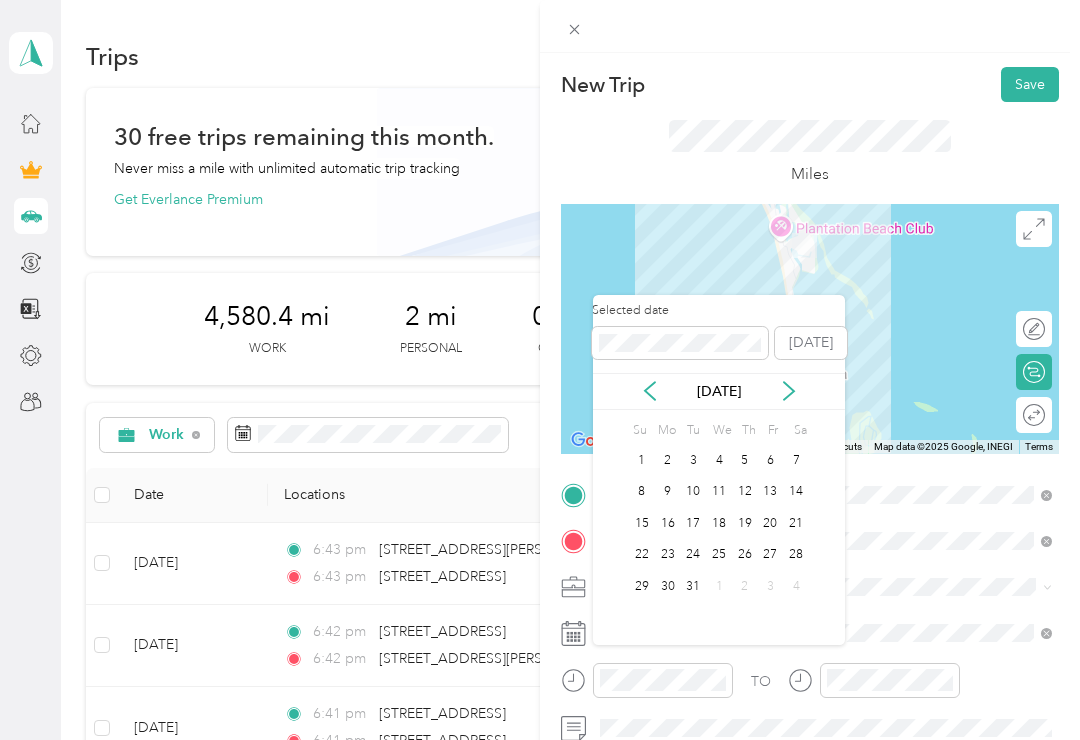click on "31" at bounding box center [693, 586] 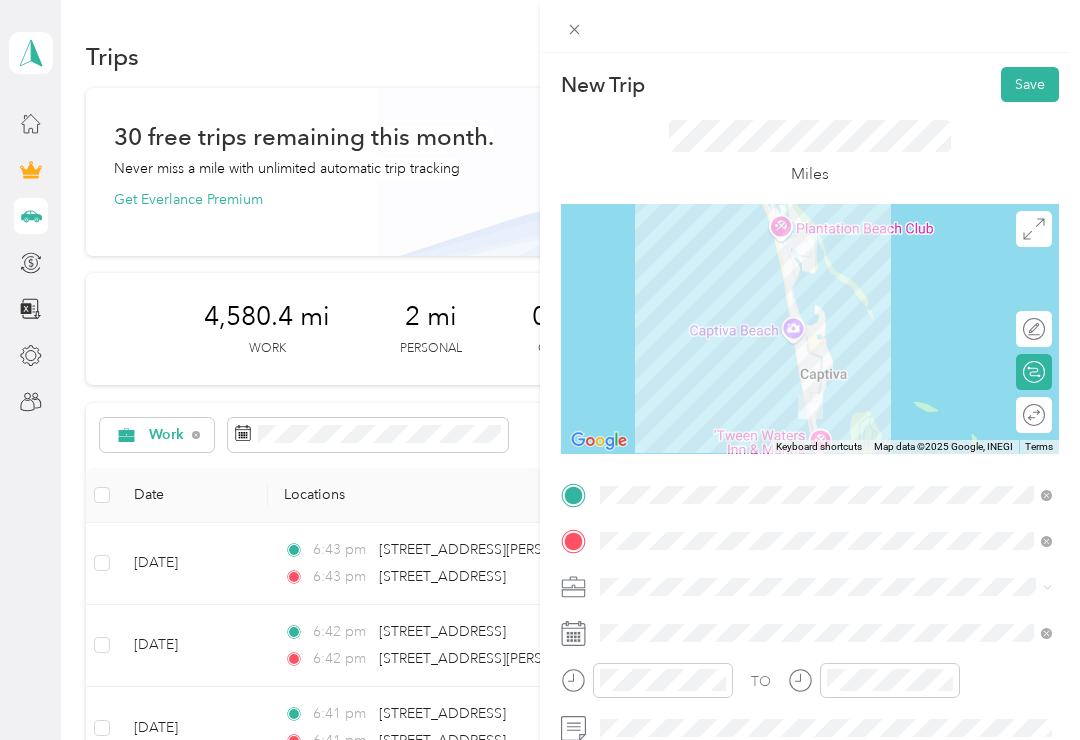 click on "Save" at bounding box center [1030, 84] 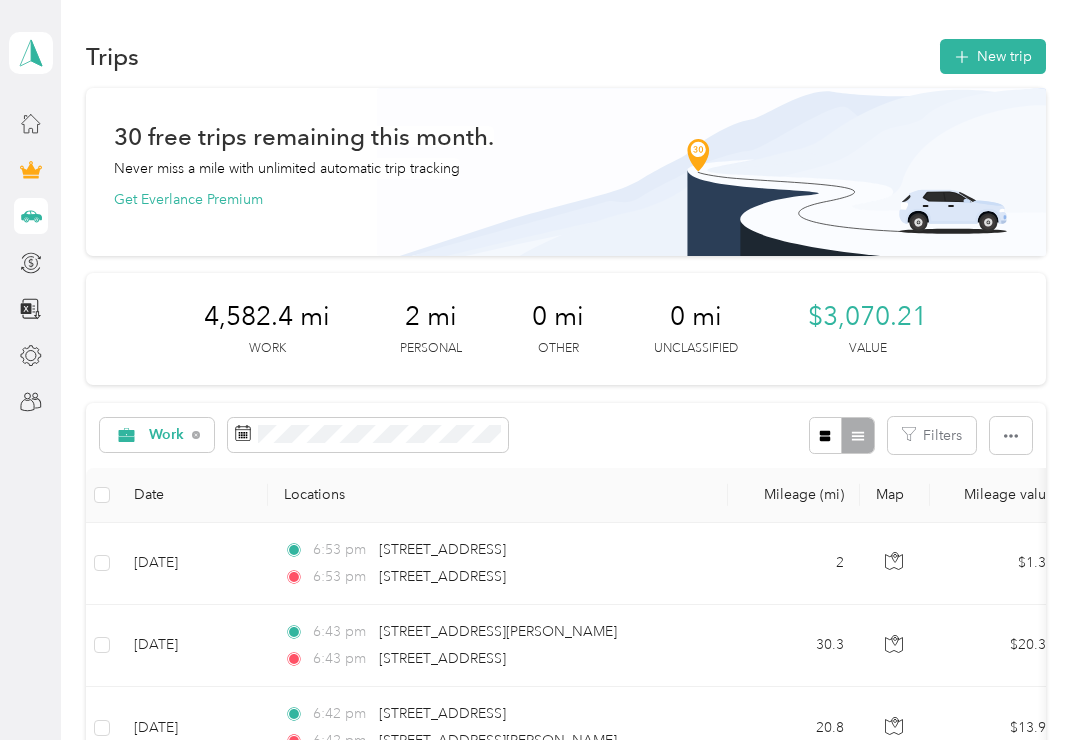 click on "New trip" at bounding box center [993, 56] 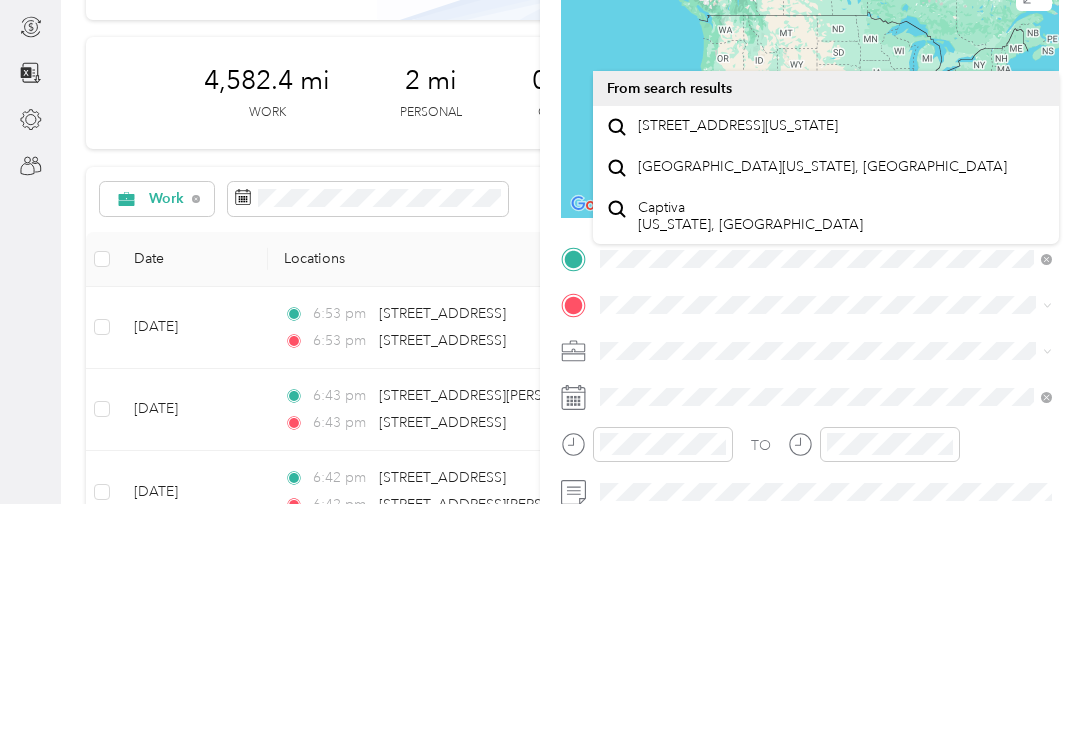 click on "1060 South Seas Plantation Road
Captiva, Florida 33924, United States" at bounding box center [738, 362] 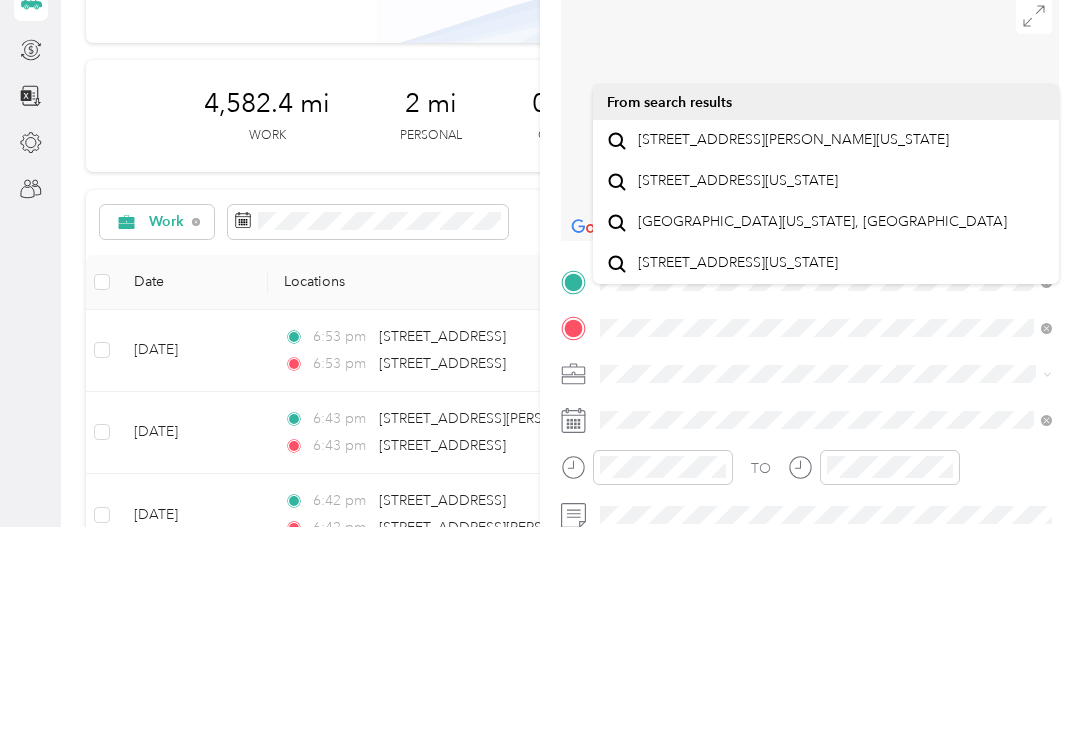 click on "[STREET_ADDRESS][PERSON_NAME][US_STATE]" at bounding box center [793, 353] 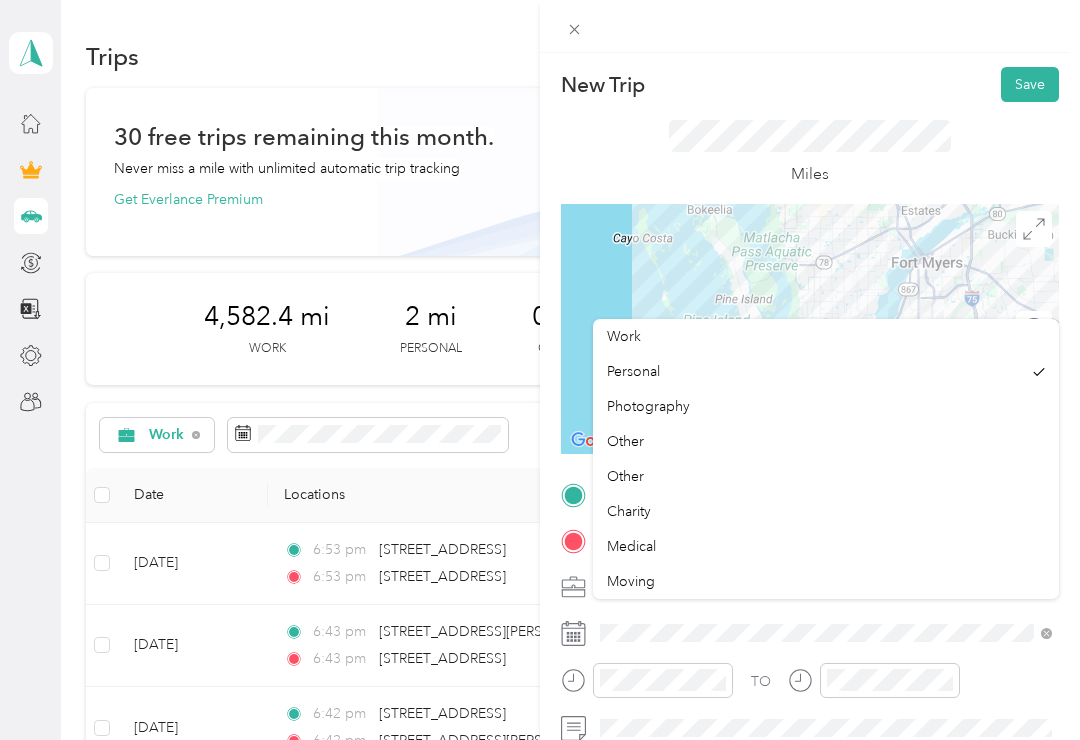 click on "Work" at bounding box center (624, 336) 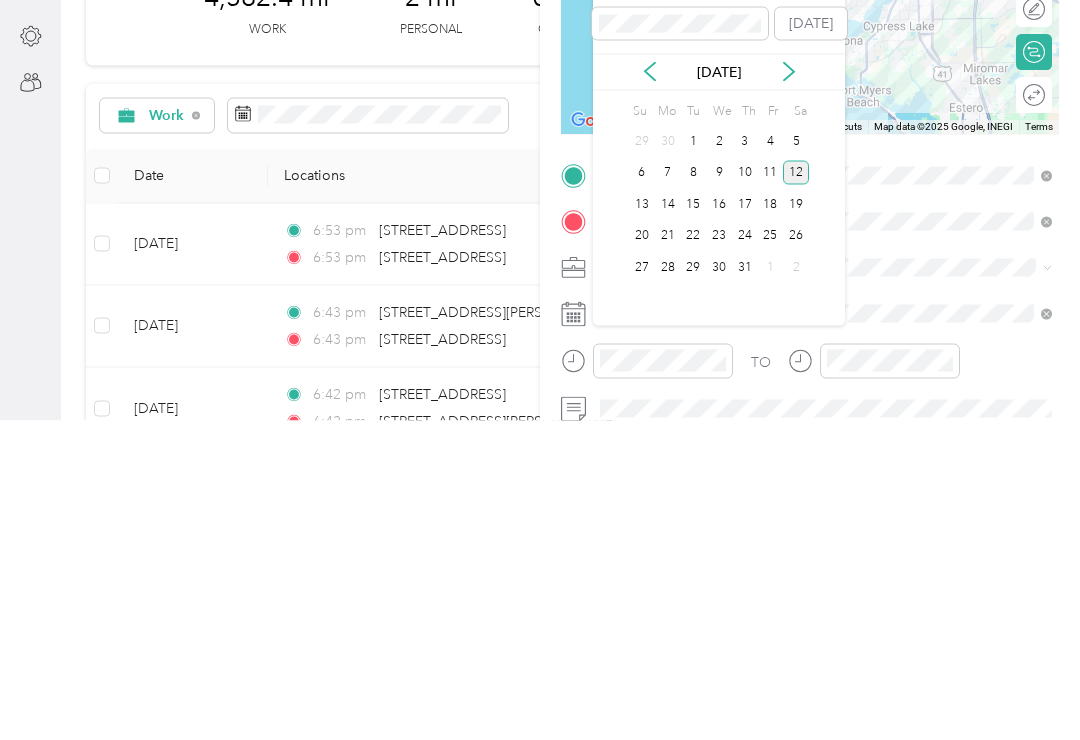 click 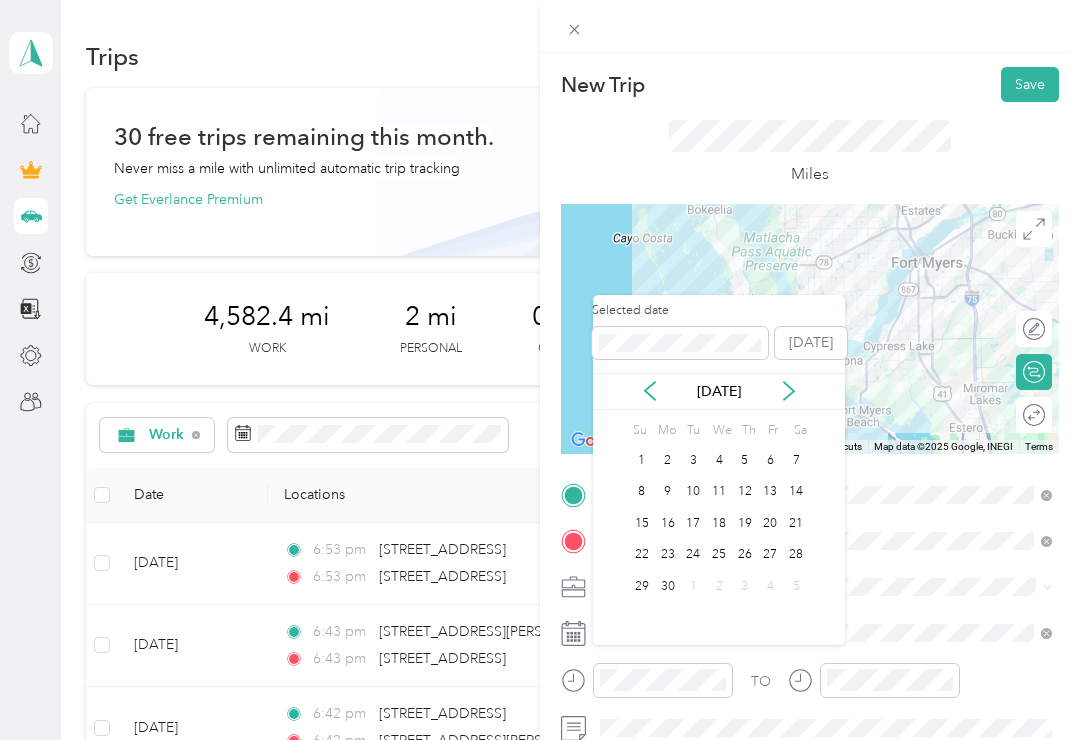 click 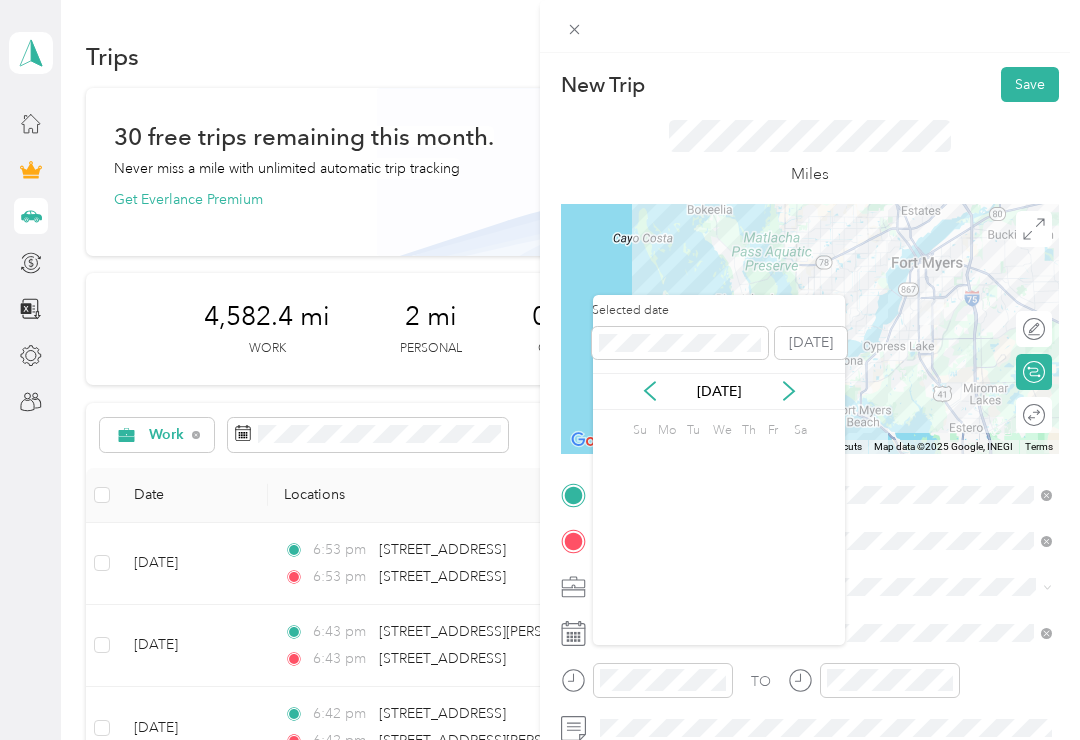 click 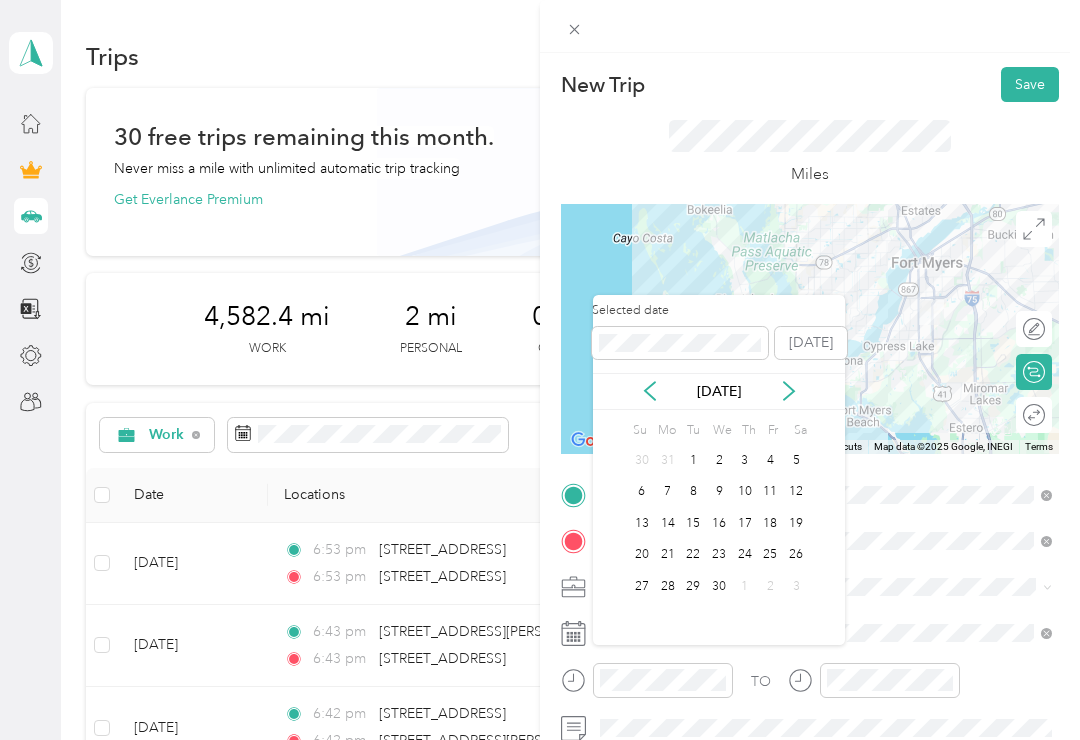 click 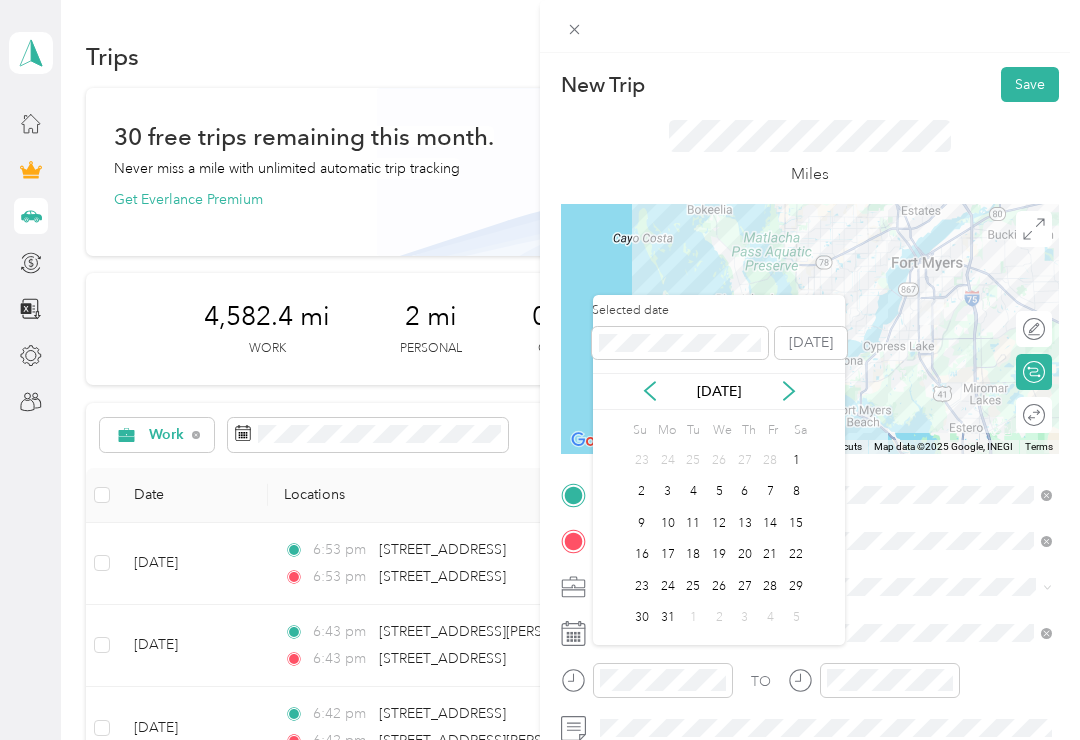 click 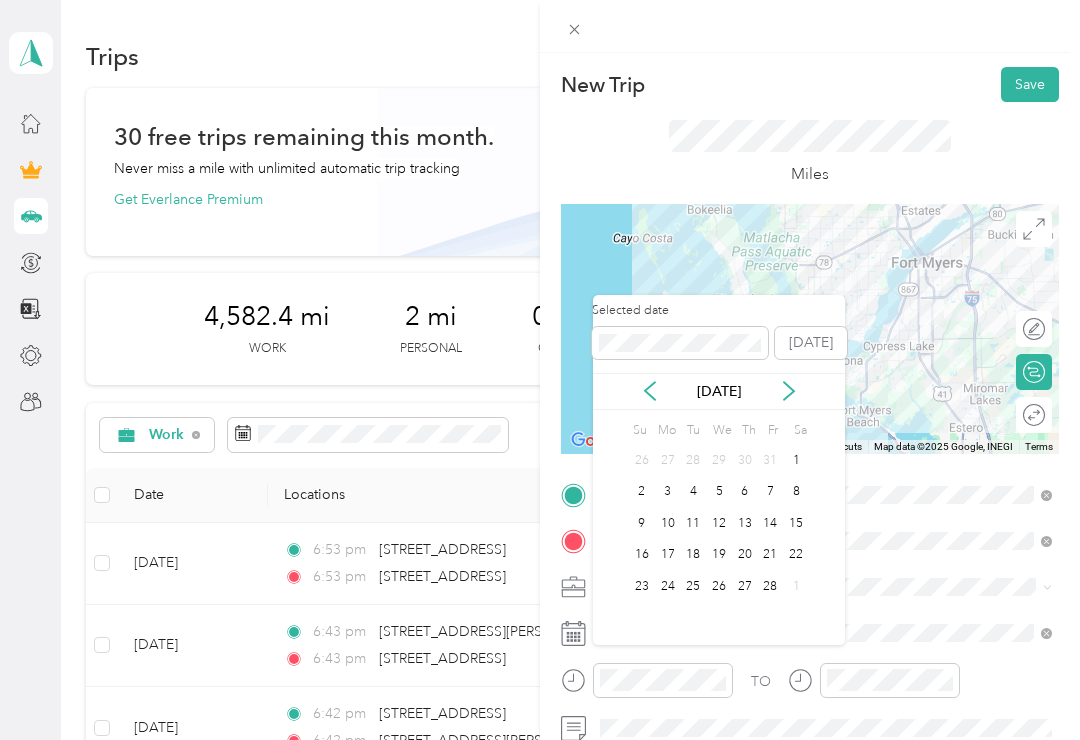 click on "[DATE]" at bounding box center (719, 391) 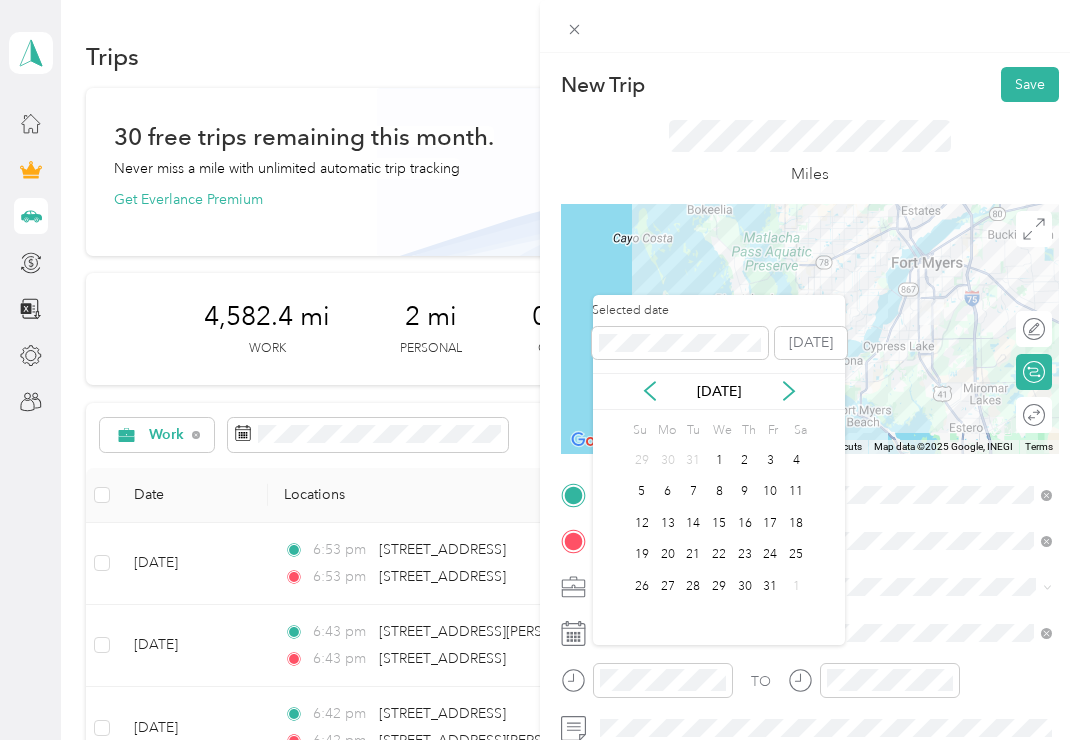 click 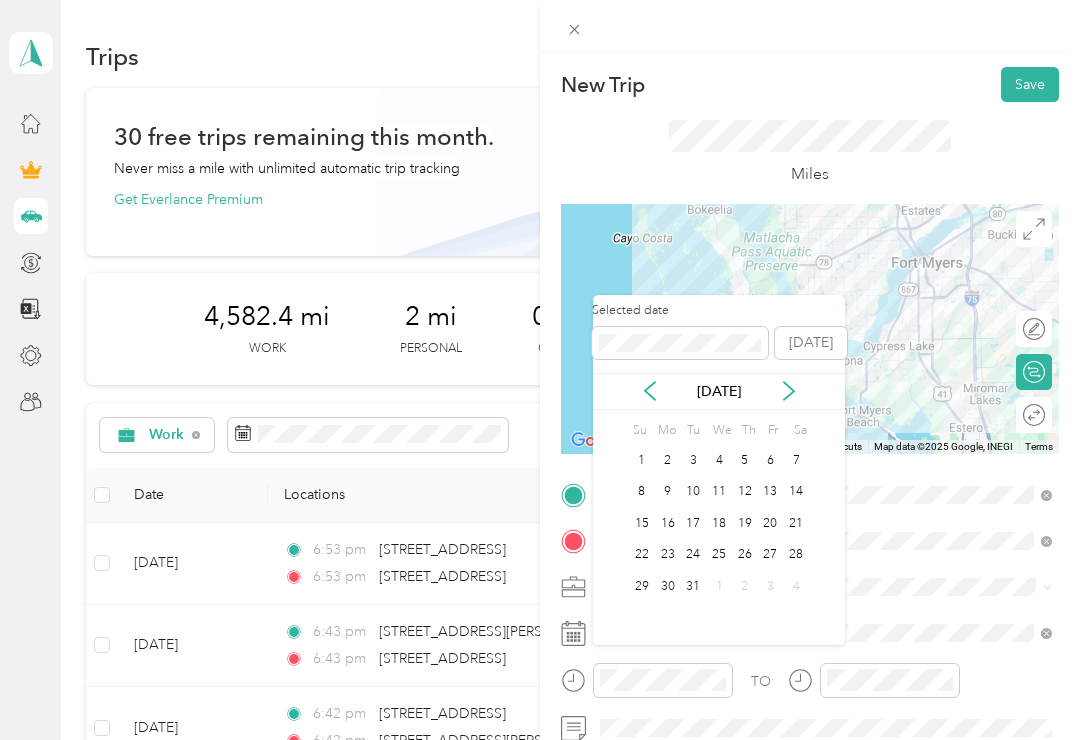 click on "31" at bounding box center [693, 586] 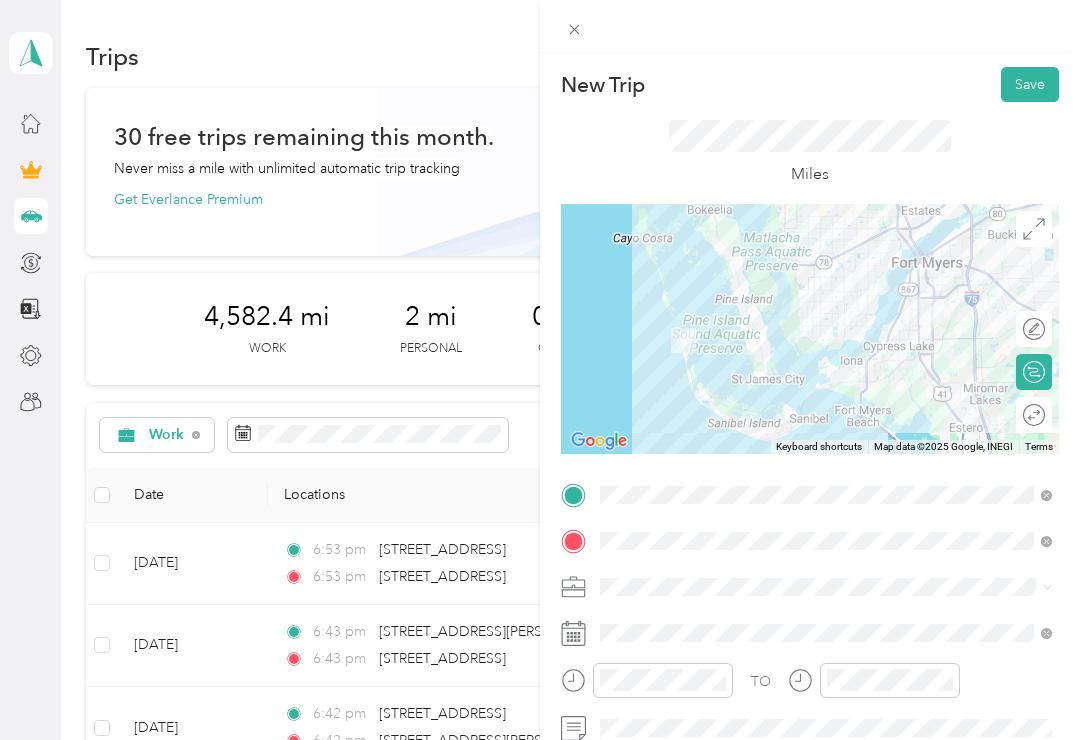 click on "Save" at bounding box center [1030, 84] 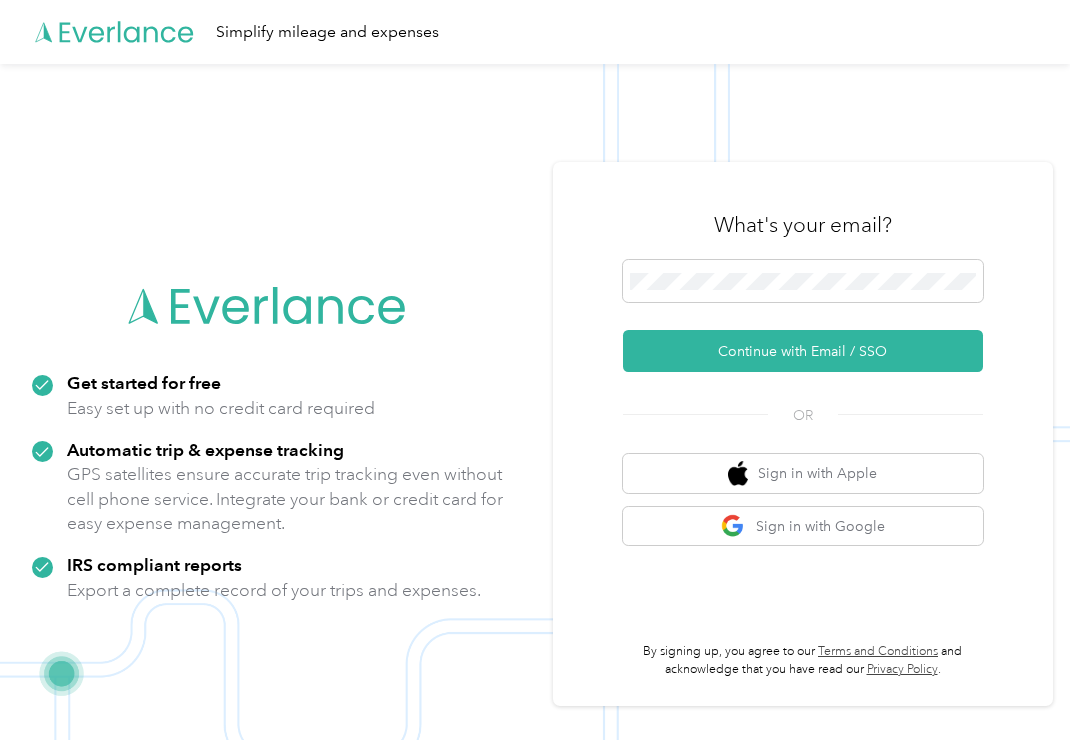 scroll, scrollTop: 15, scrollLeft: 0, axis: vertical 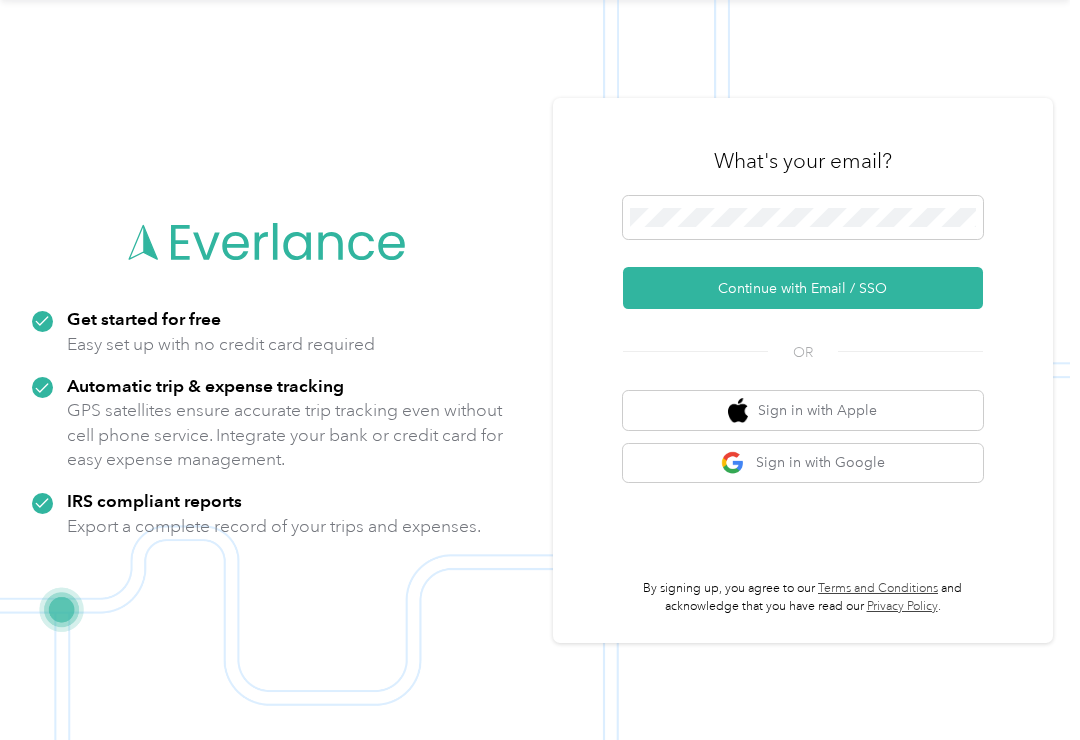 click on "Continue with Email / SSO" at bounding box center [803, 288] 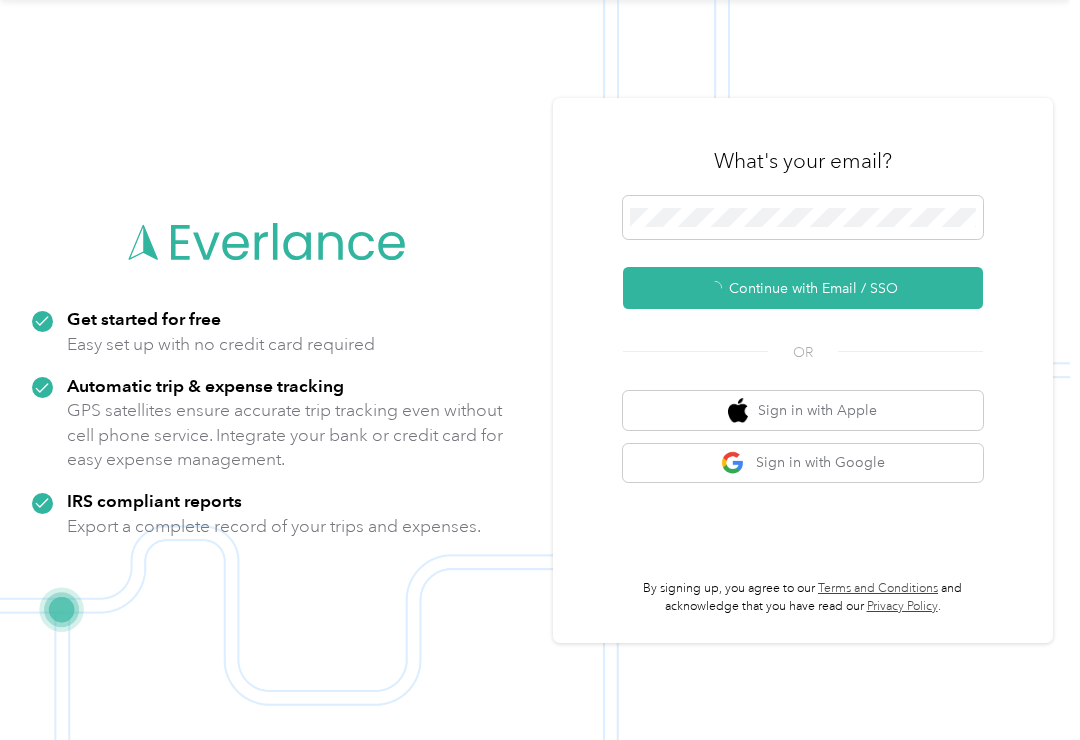 scroll, scrollTop: 3, scrollLeft: 0, axis: vertical 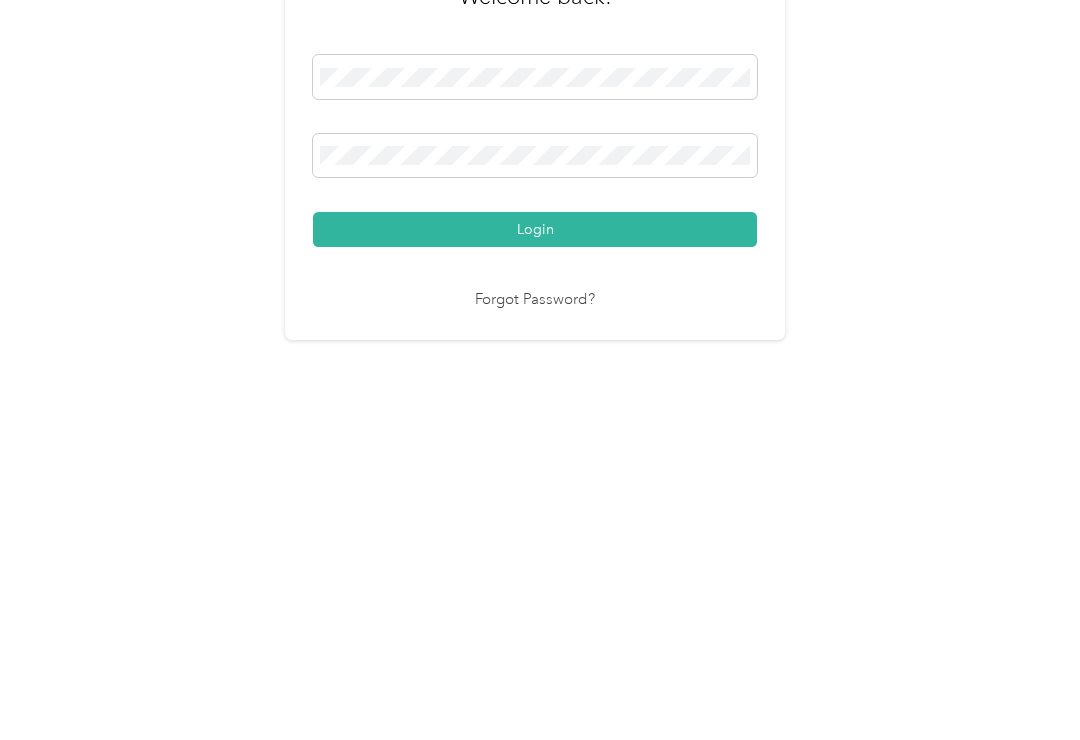 click on "Login" at bounding box center [535, 493] 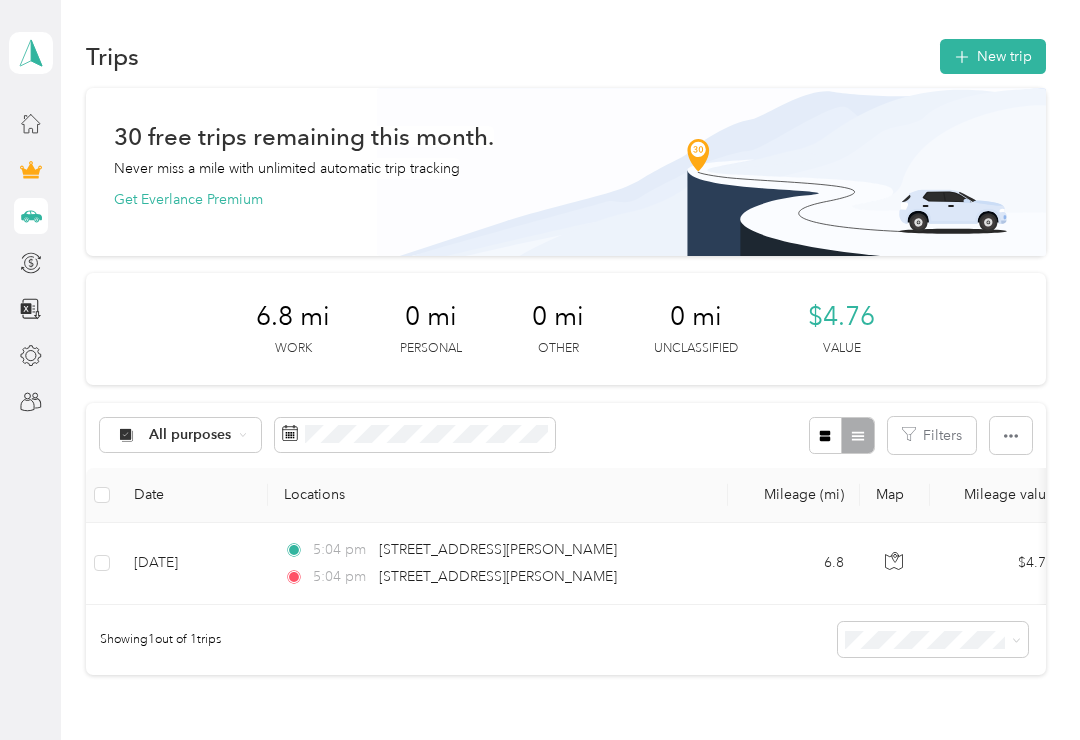 click on "New trip" at bounding box center [993, 56] 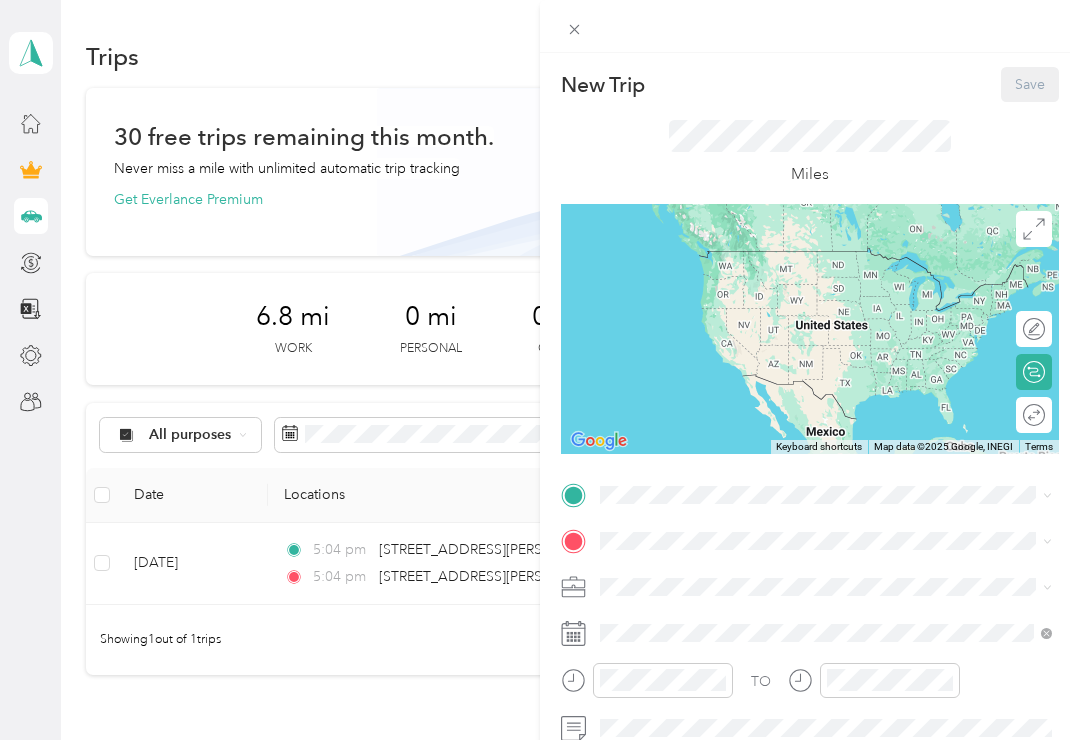 click on "New Trip Save This trip cannot be edited because it is either under review, approved, or paid. Contact your Team Manager to edit it. Miles To navigate the map with touch gestures double-tap and hold your finger on the map, then drag the map. ← Move left → Move right ↑ Move up ↓ Move down + Zoom in - Zoom out Home Jump left by 75% End Jump right by 75% Page Up Jump up by 75% Page Down Jump down by 75% Keyboard shortcuts Map Data Map data ©2025 Google, INEGI Map data ©2025 Google, INEGI 1000 km  Click to toggle between metric and imperial units Terms Report a map error Edit route Calculate route Round trip TO Add photo" at bounding box center (540, 370) 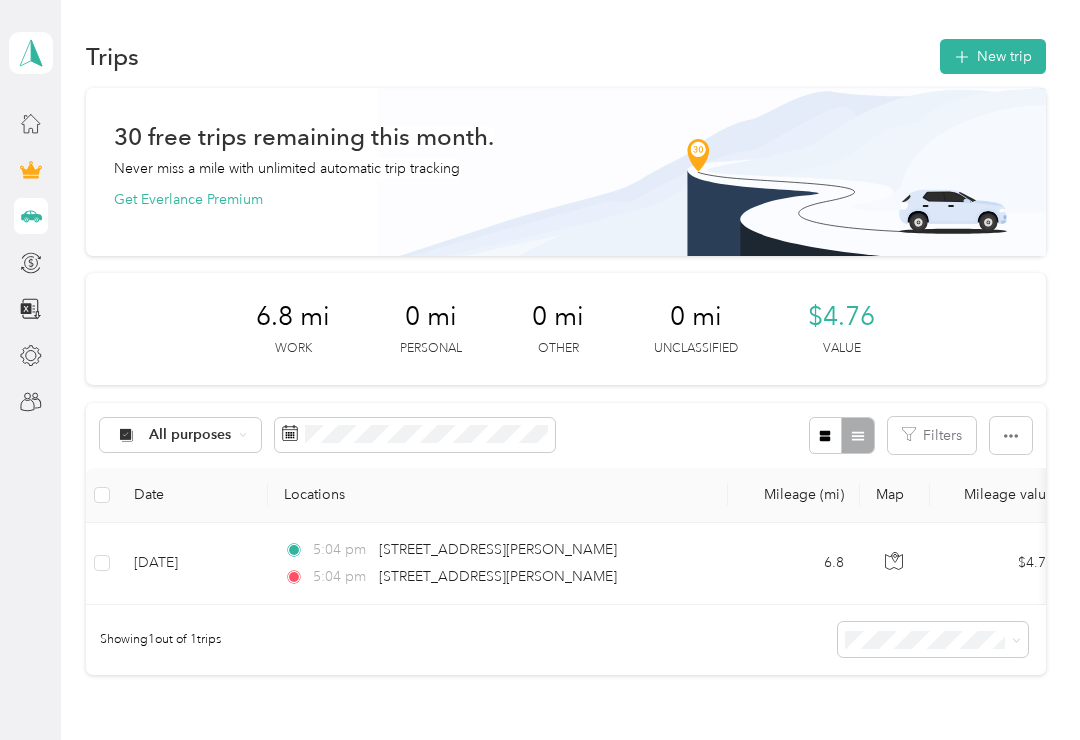 click 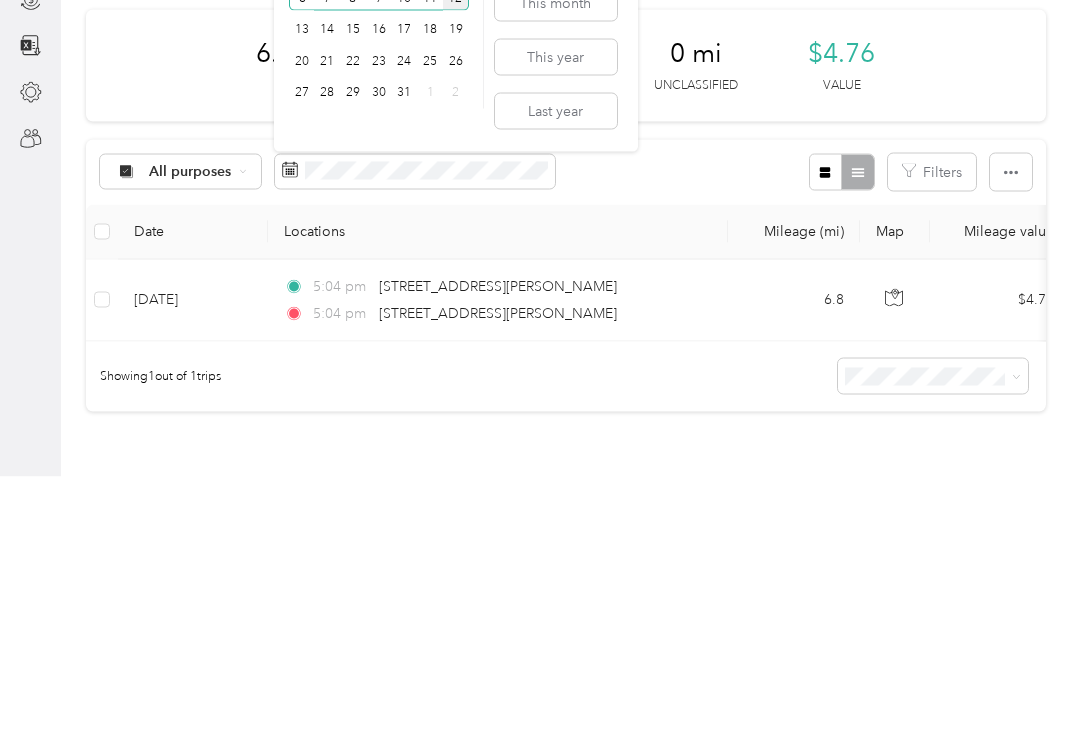 click on "Last year" at bounding box center [556, 374] 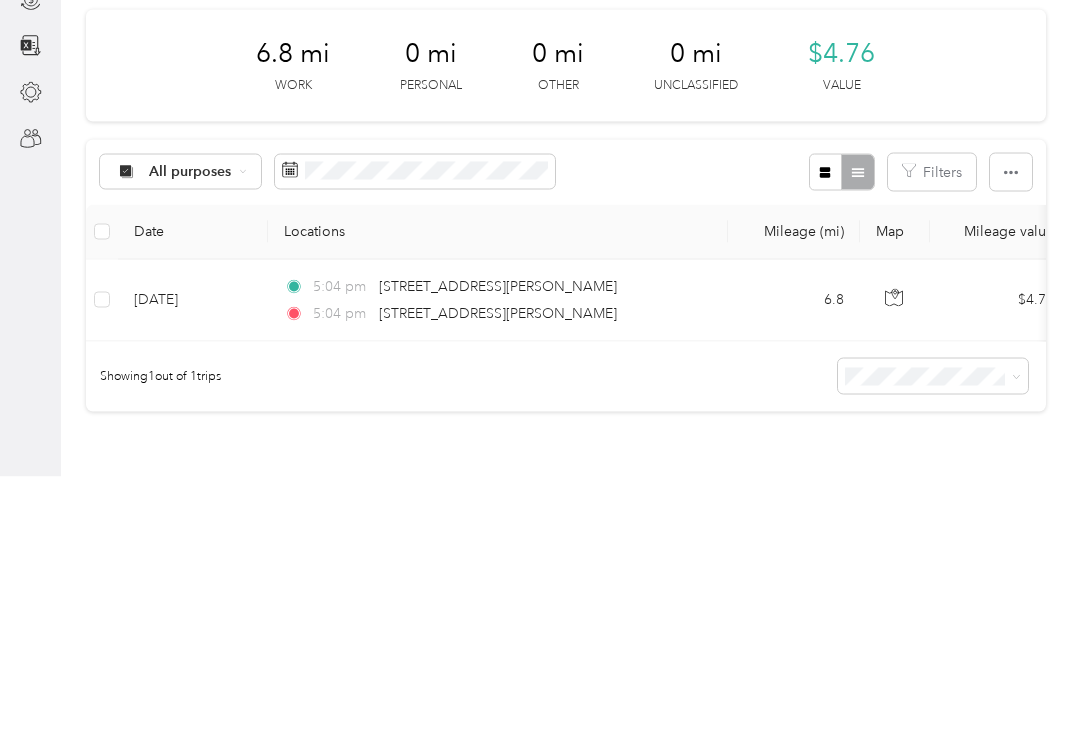 scroll, scrollTop: 31, scrollLeft: 0, axis: vertical 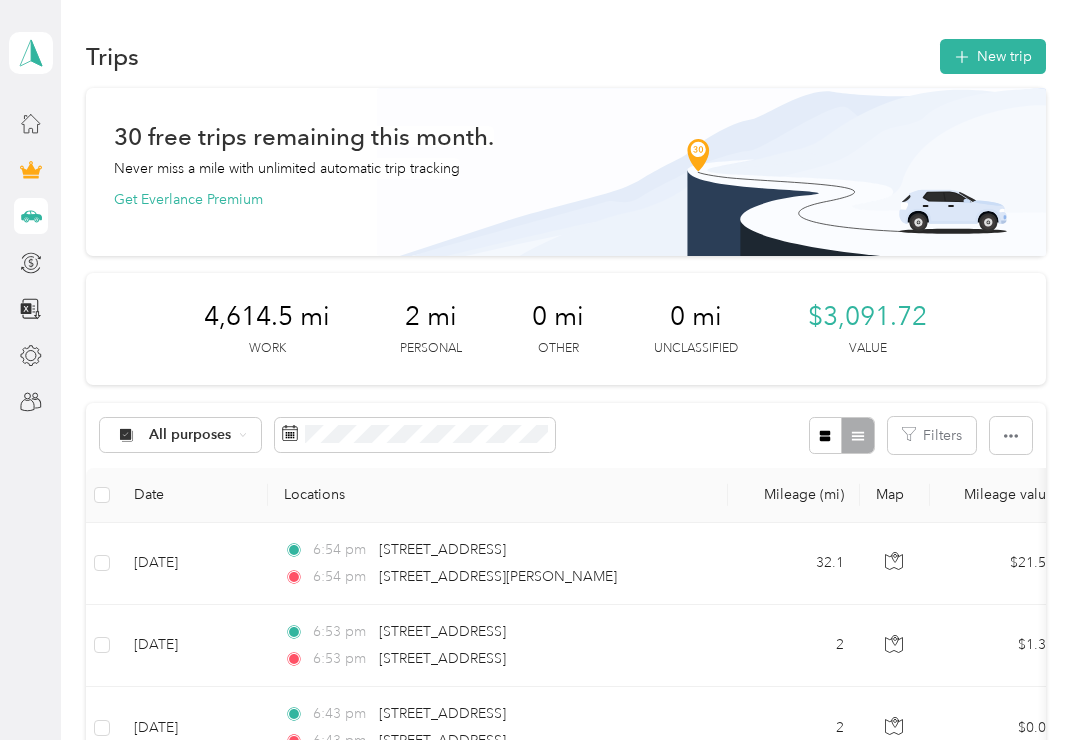 click on "New trip" at bounding box center [993, 56] 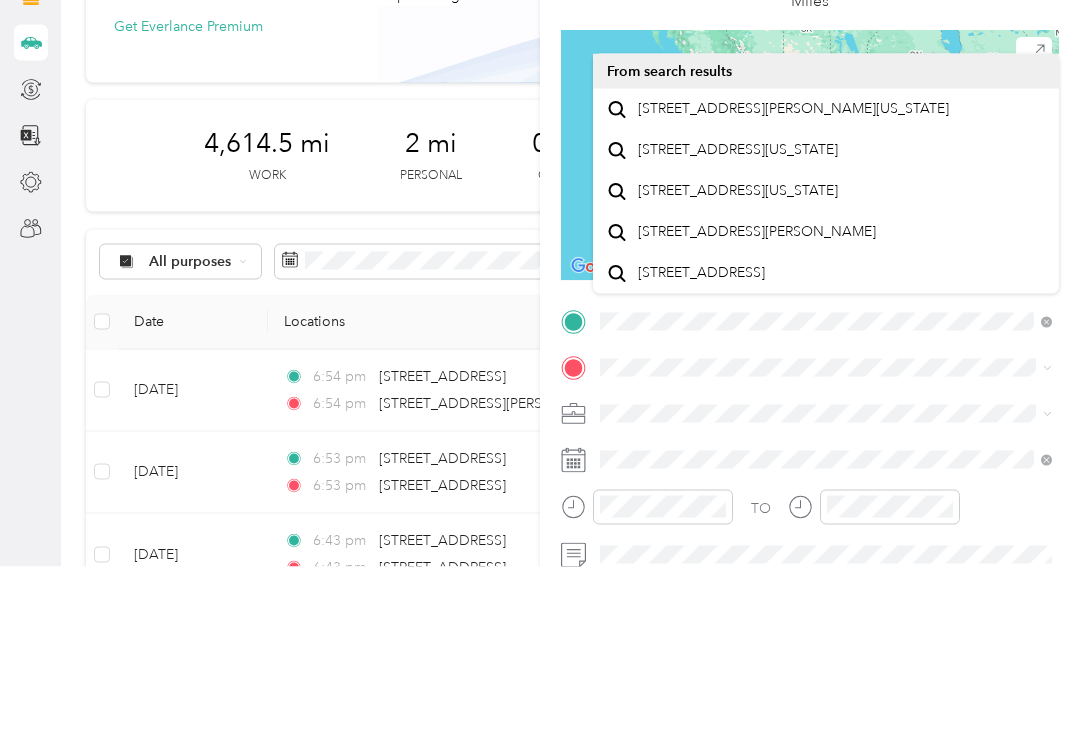 click on "[STREET_ADDRESS][PERSON_NAME][US_STATE]" at bounding box center (793, 282) 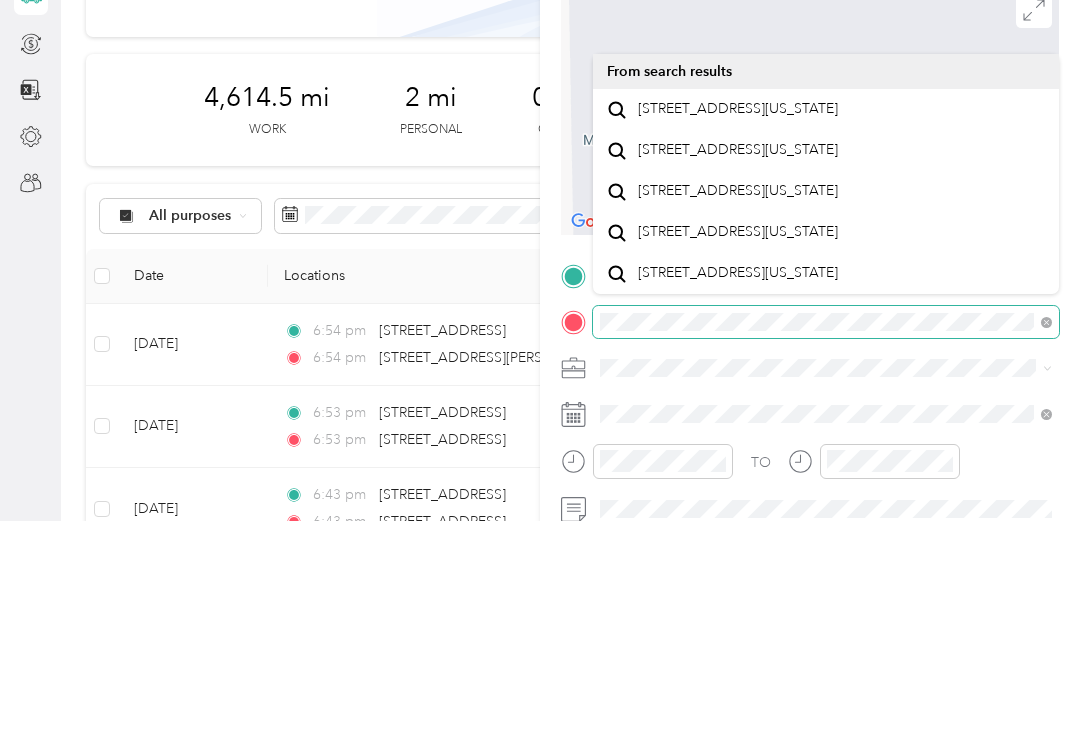 scroll, scrollTop: 4, scrollLeft: 0, axis: vertical 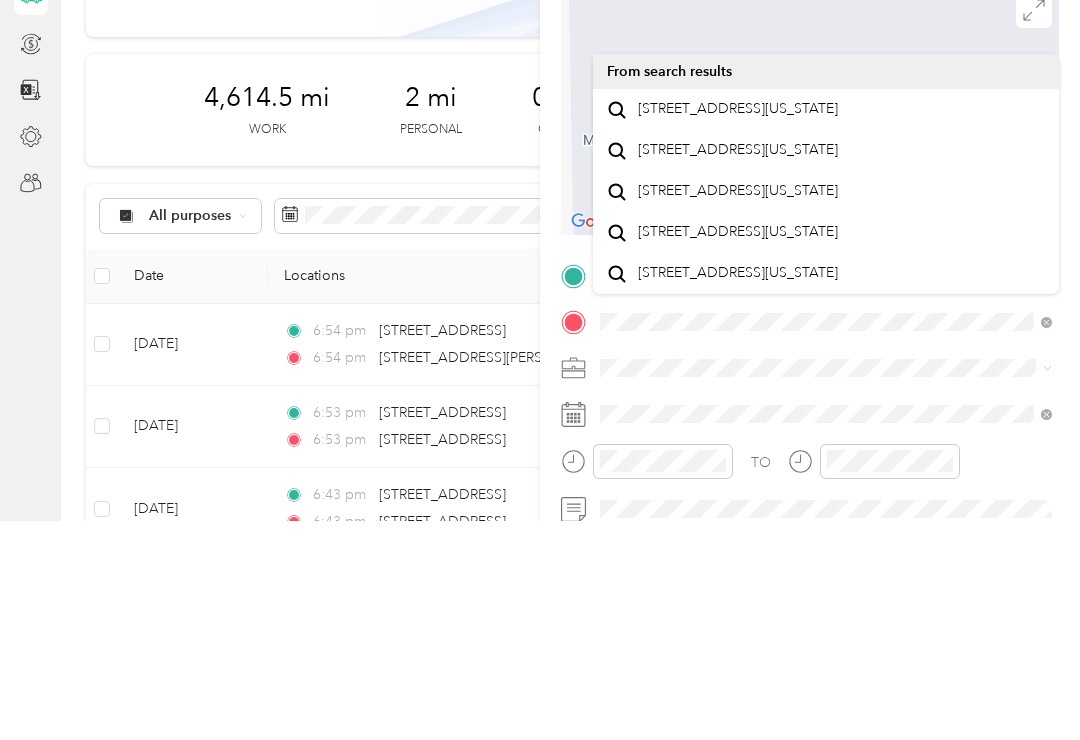 click on "[STREET_ADDRESS][US_STATE]" at bounding box center [738, 369] 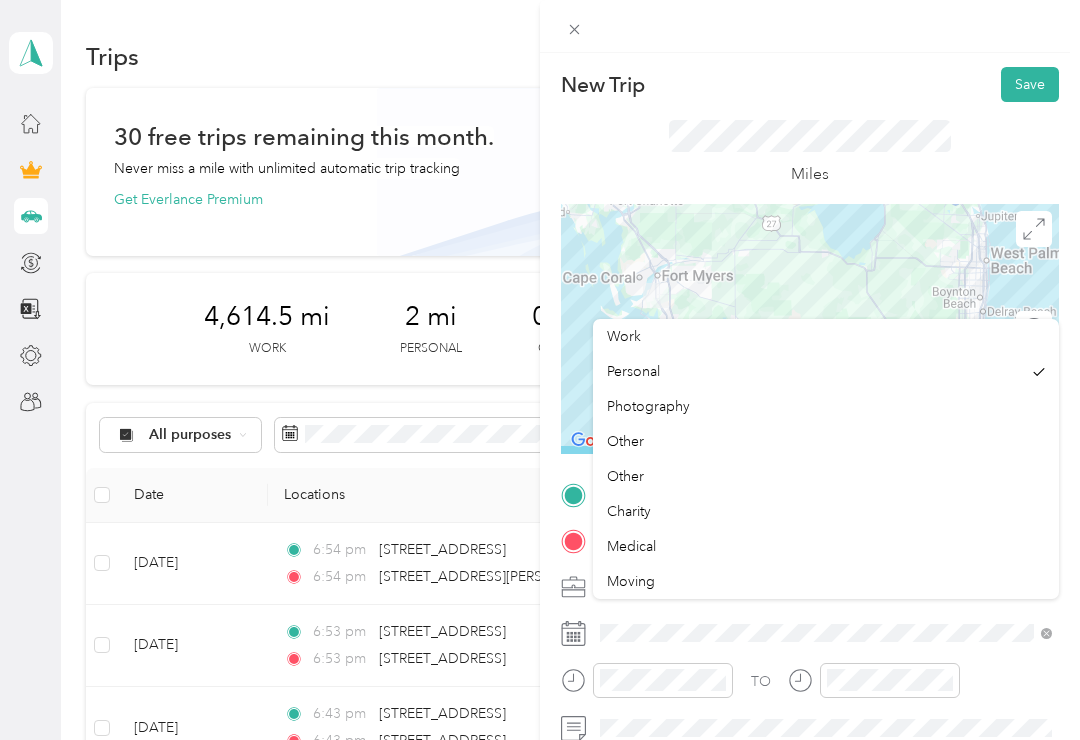 click on "Work" at bounding box center [826, 336] 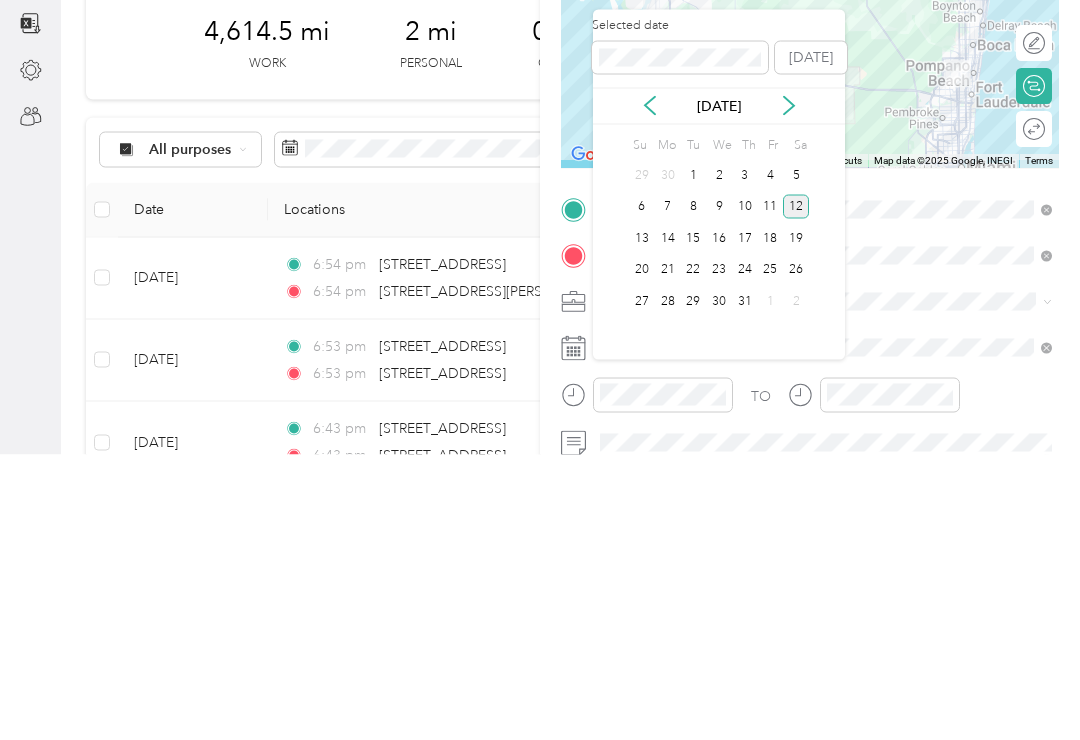 click 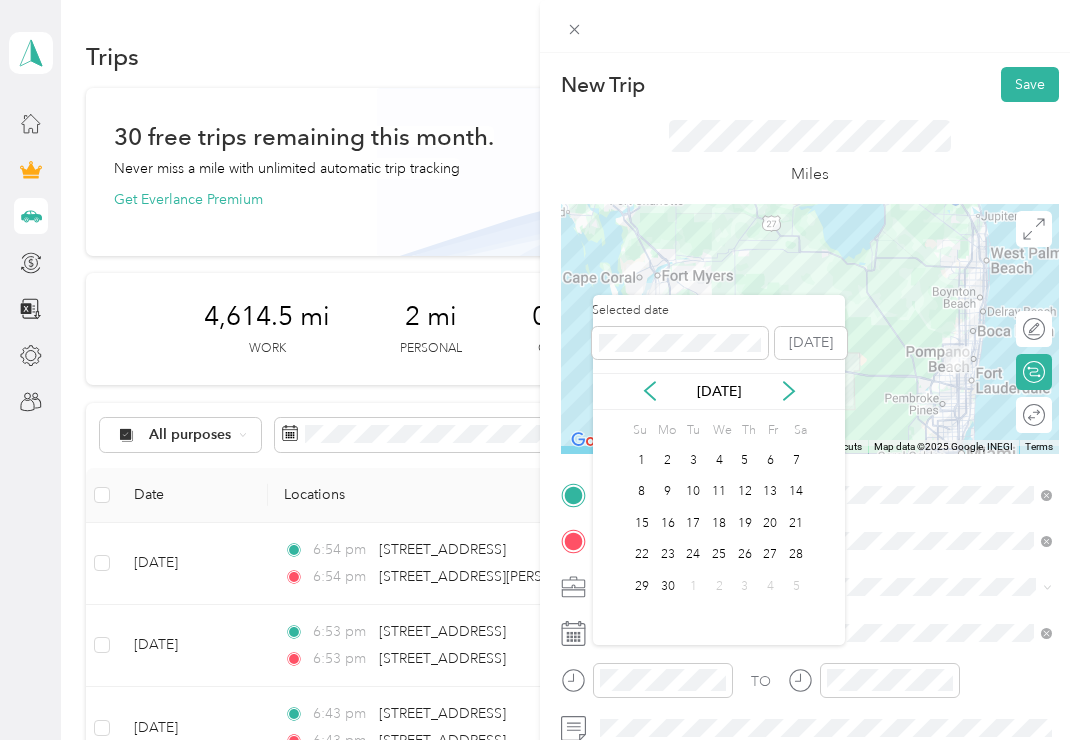 click 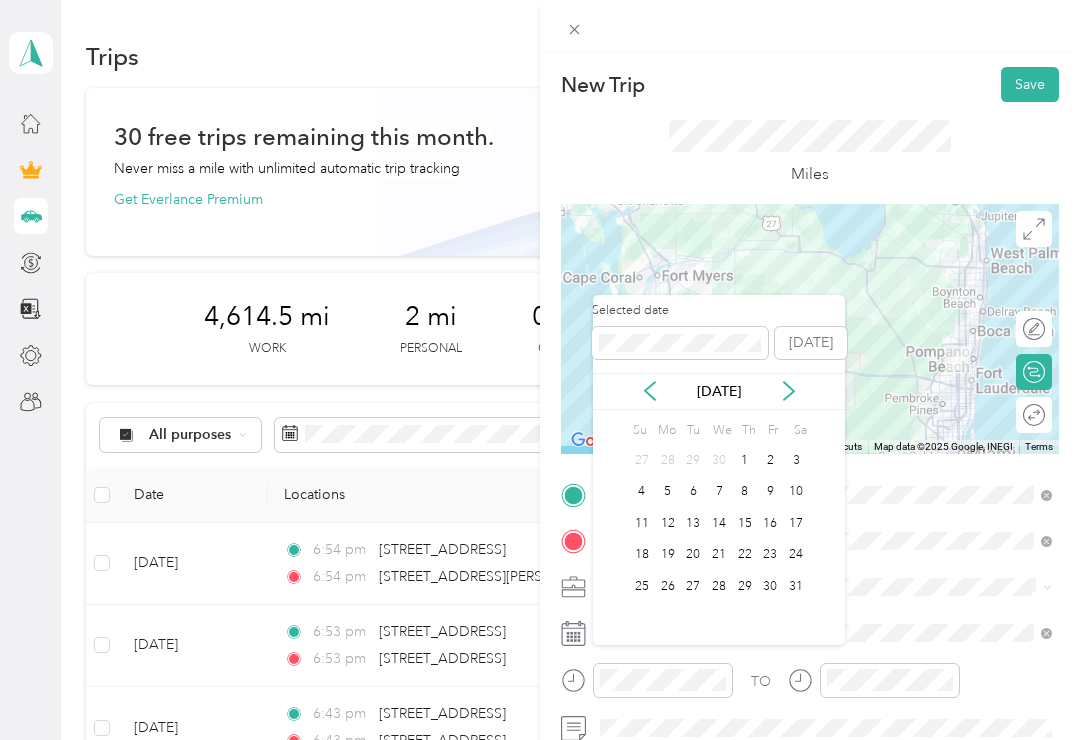 click 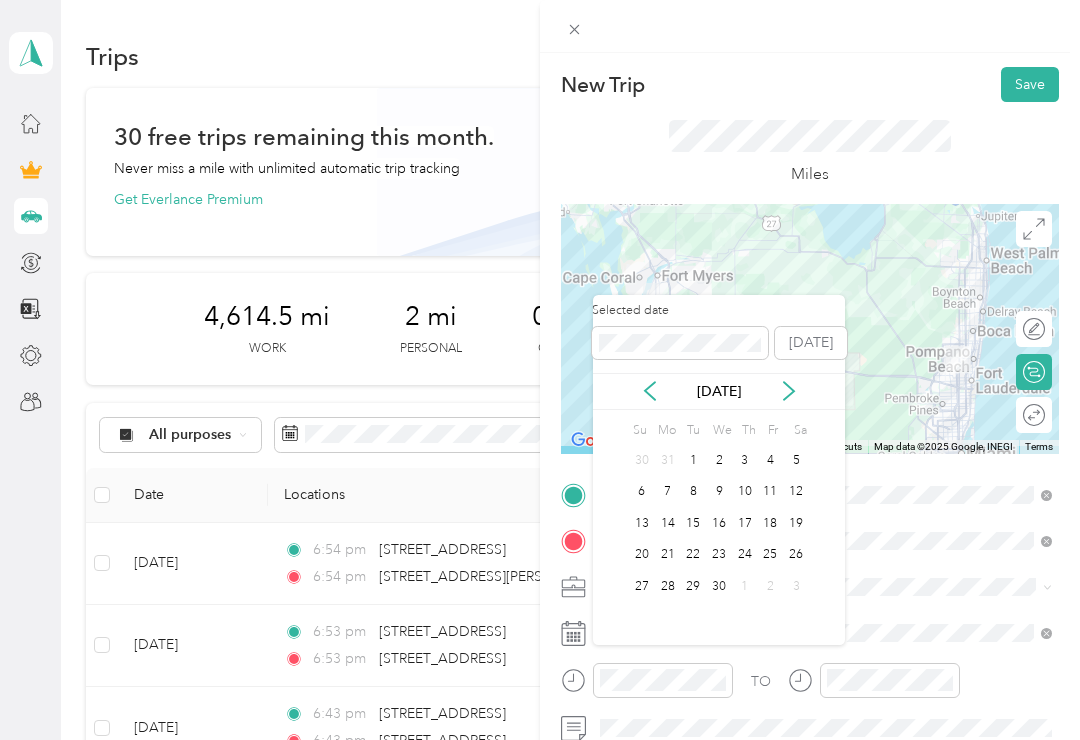 click 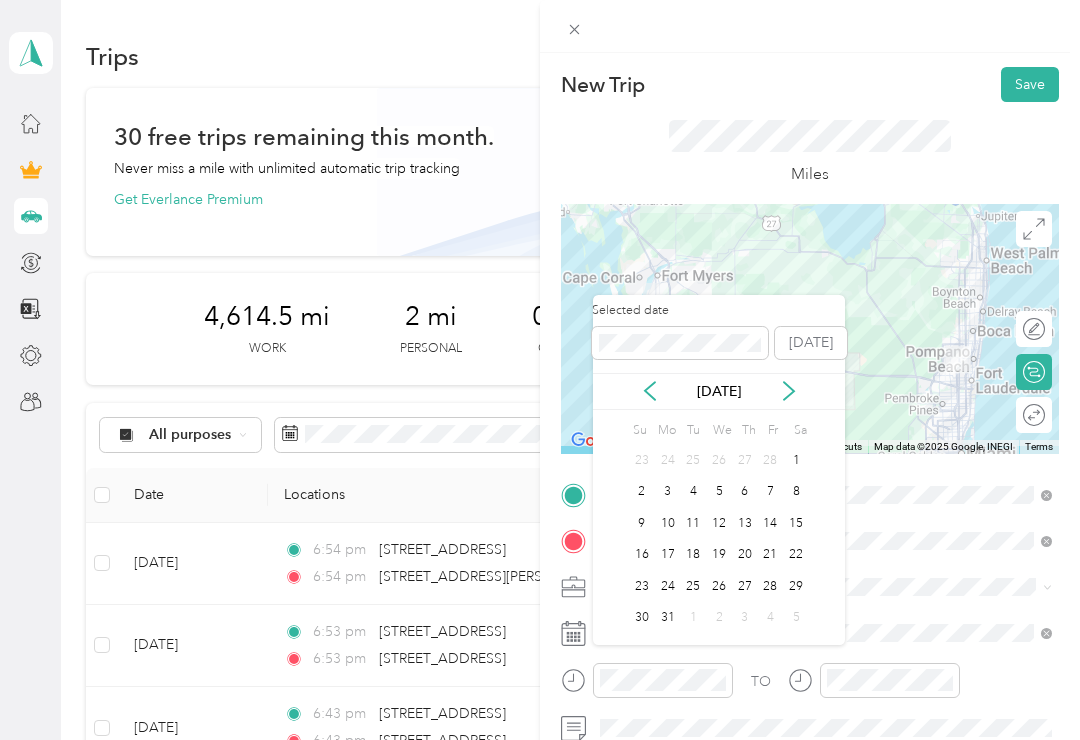 click 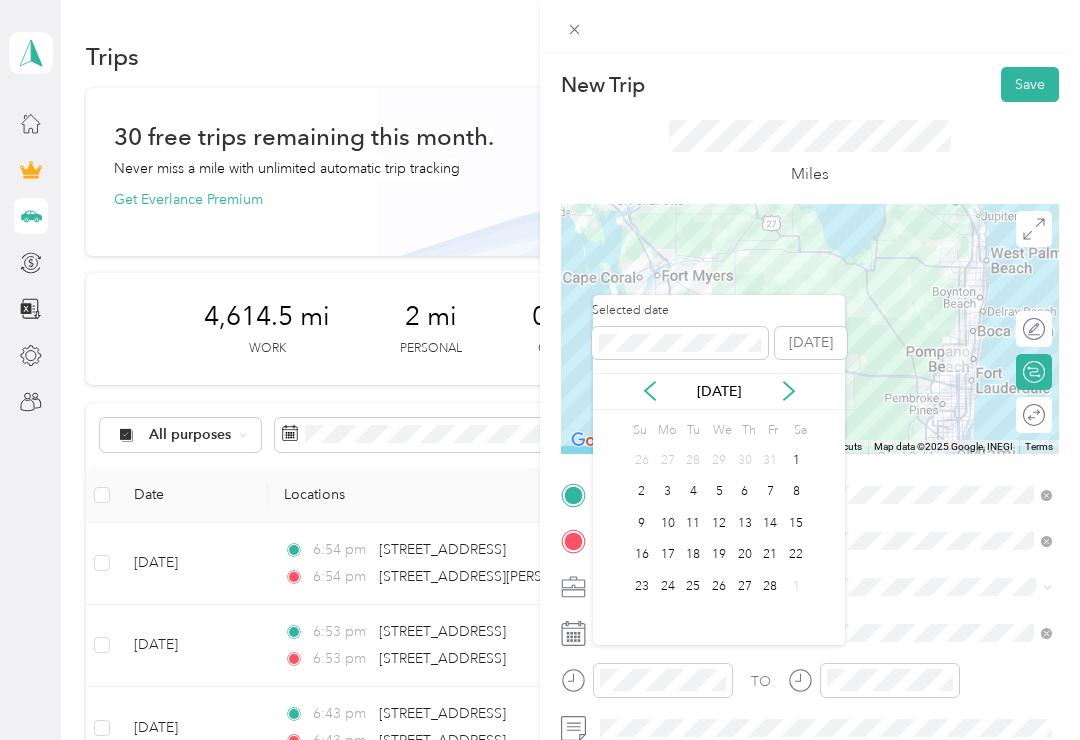 click 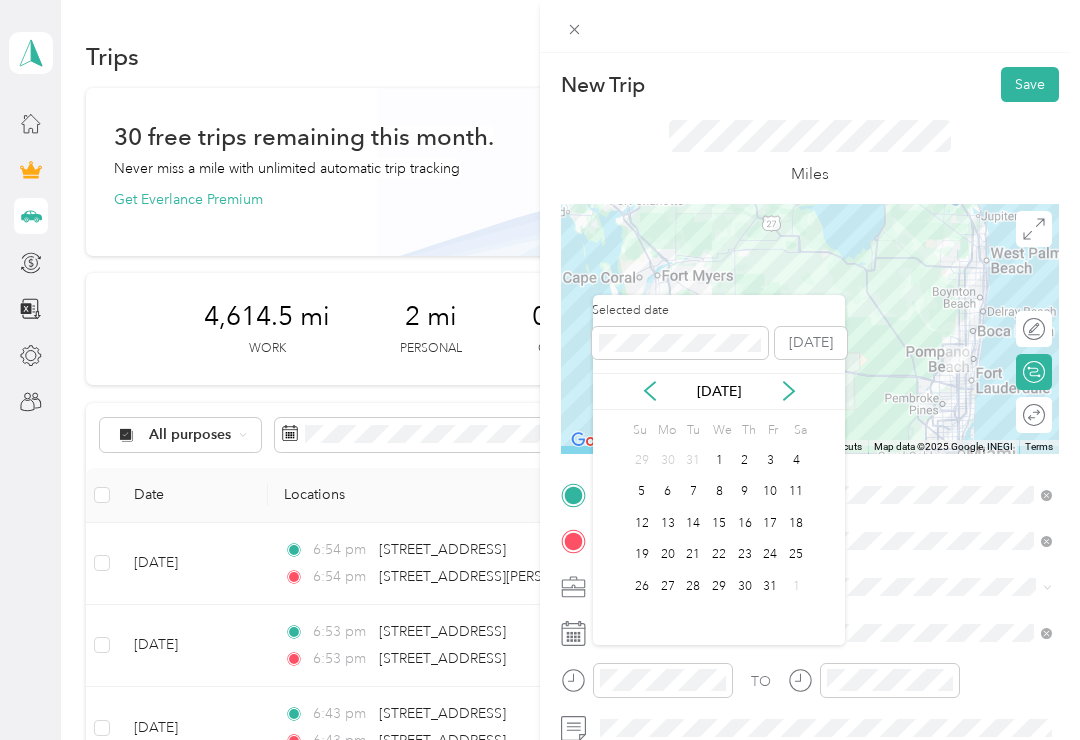 click 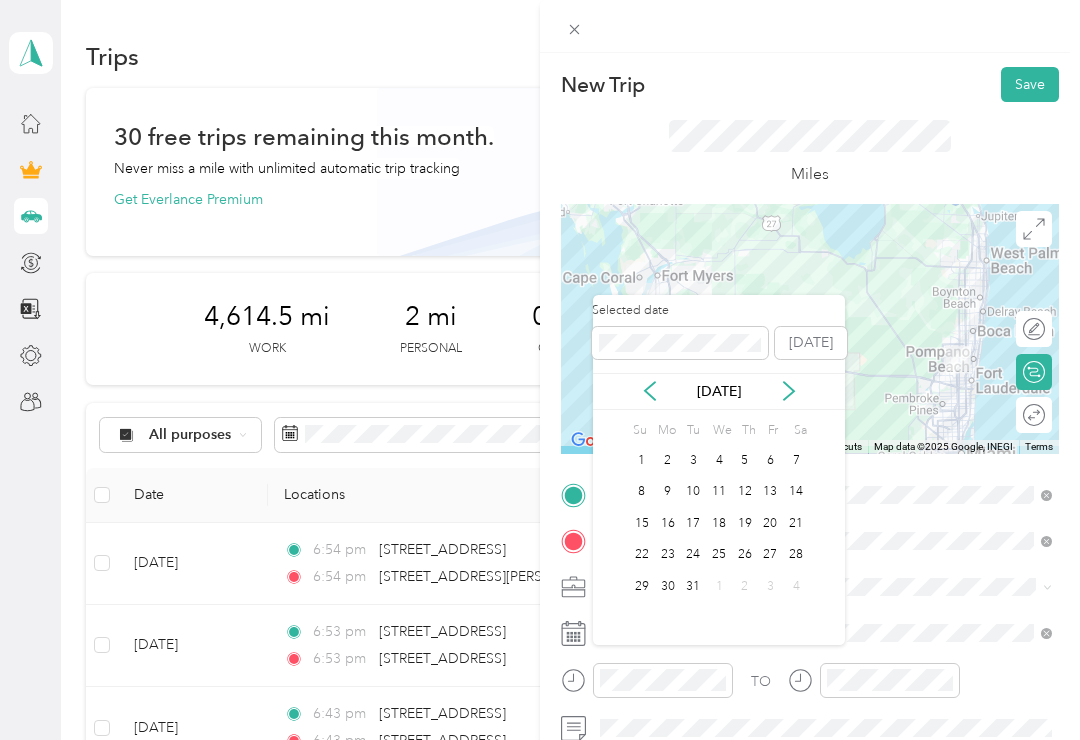 click on "31" at bounding box center (693, 586) 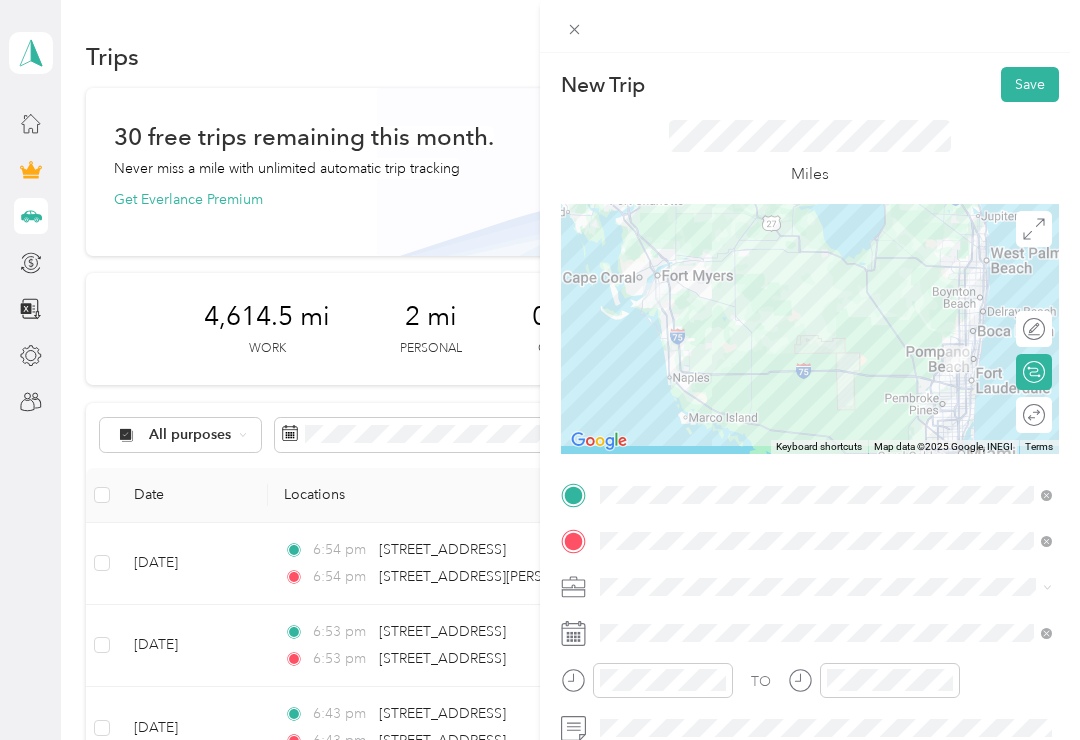click on "Save" at bounding box center (1030, 84) 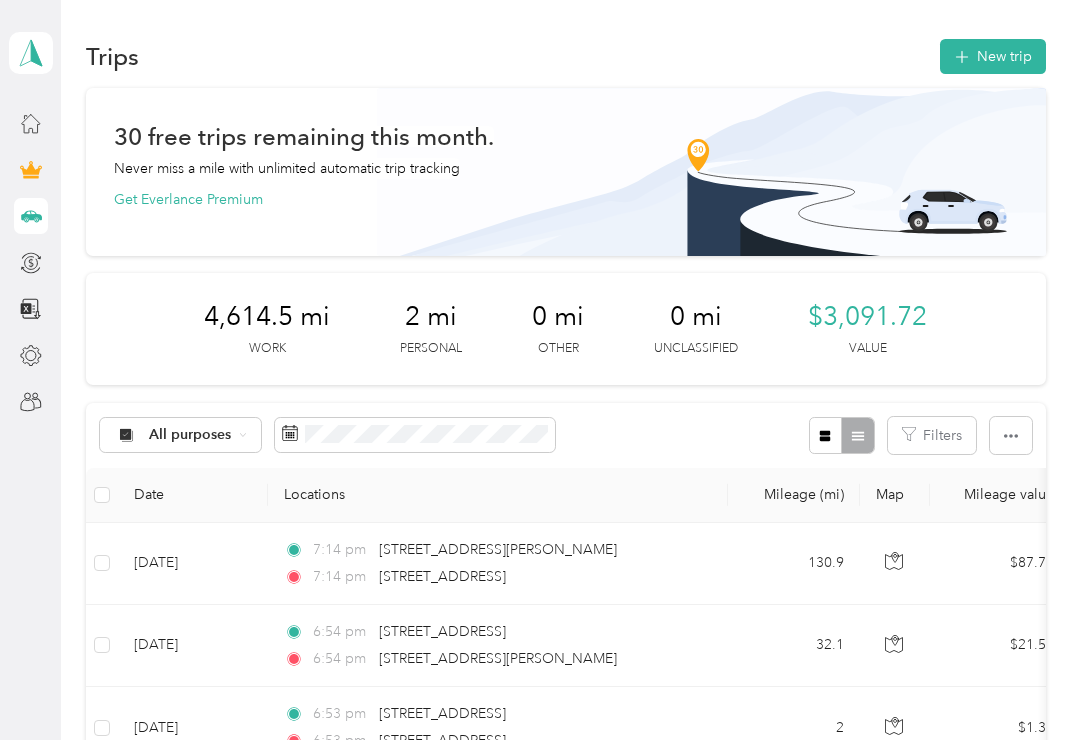 click on "New trip" at bounding box center (993, 56) 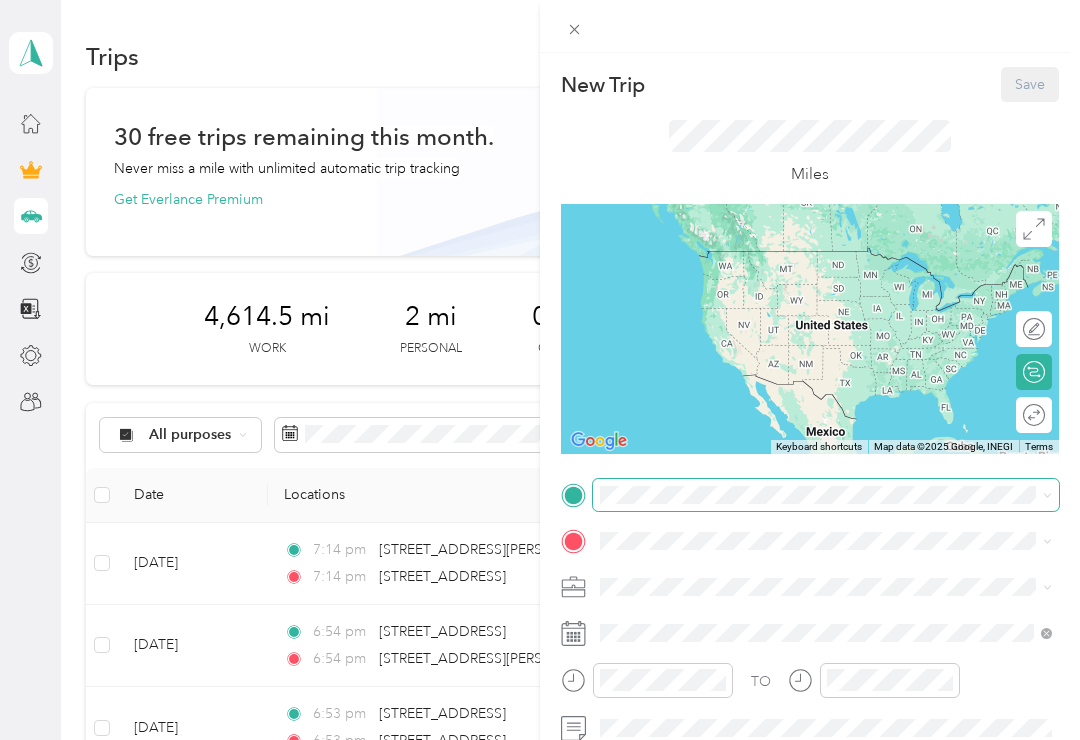click on "New Trip Save This trip cannot be edited because it is either under review, approved, or paid. Contact your Team Manager to edit it. Miles To navigate the map with touch gestures double-tap and hold your finger on the map, then drag the map. ← Move left → Move right ↑ Move up ↓ Move down + Zoom in - Zoom out Home Jump left by 75% End Jump right by 75% Page Up Jump up by 75% Page Down Jump down by 75% Keyboard shortcuts Map Data Map data ©2025 Google, INEGI Map data ©2025 Google, INEGI 1000 km  Click to toggle between metric and imperial units Terms Report a map error Edit route Calculate route Round trip TO Add photo" at bounding box center (535, 740) 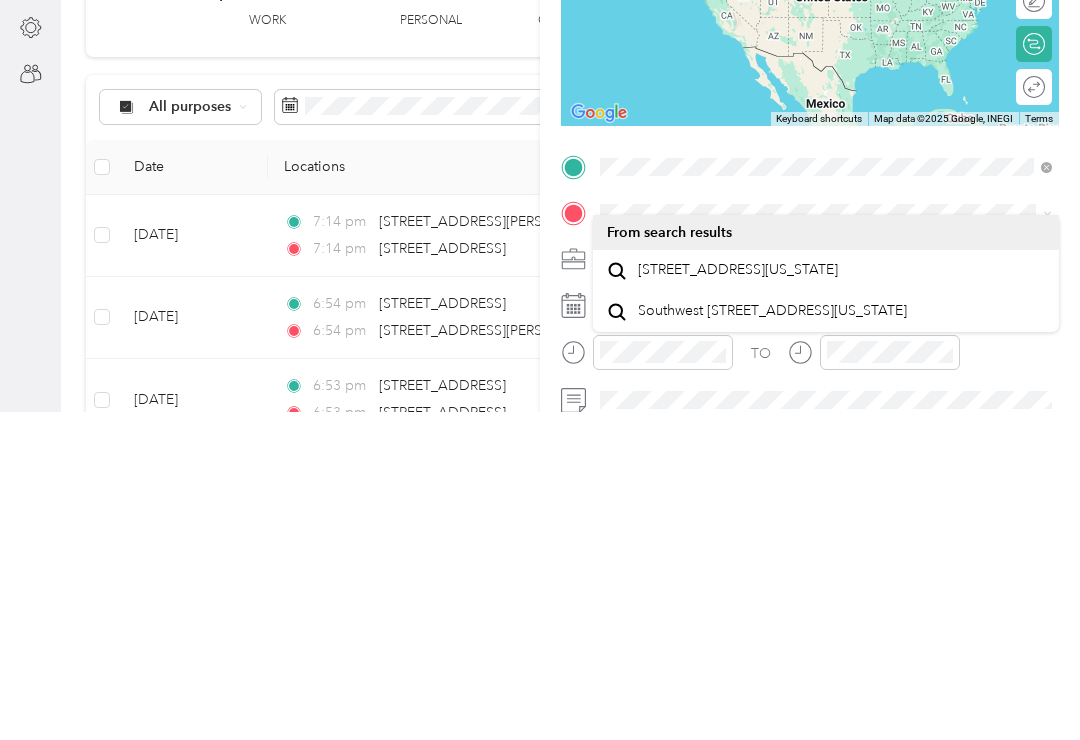 click on "[STREET_ADDRESS][US_STATE]" at bounding box center (738, 598) 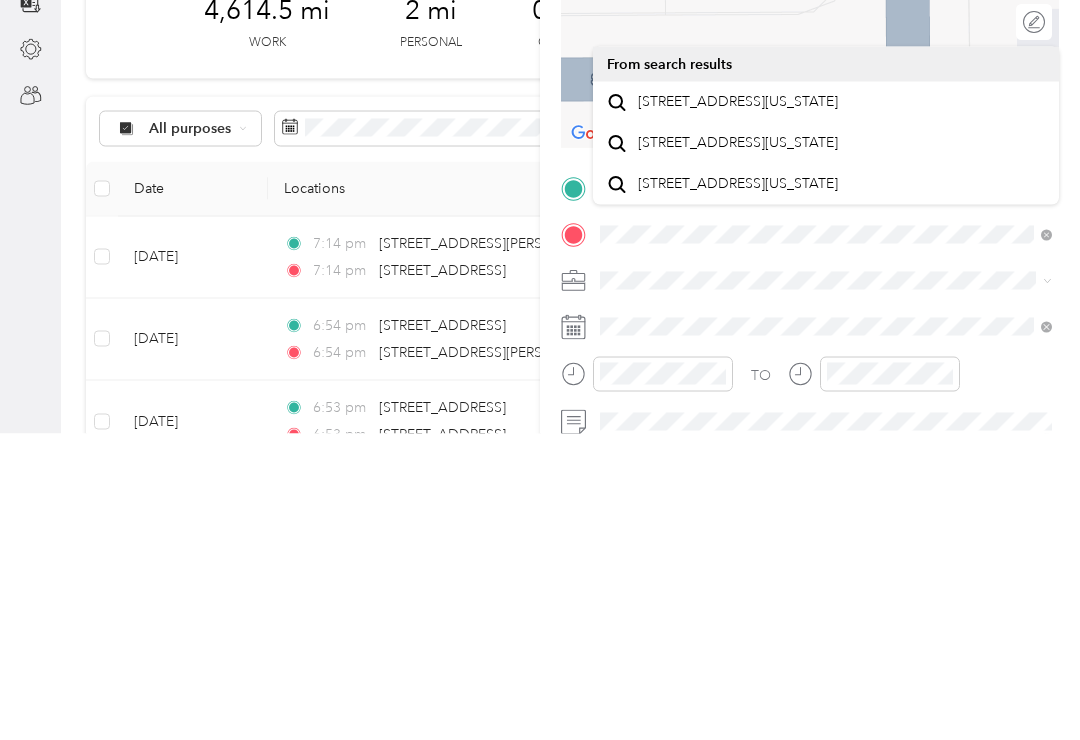 click on "[STREET_ADDRESS][US_STATE]" at bounding box center (738, 408) 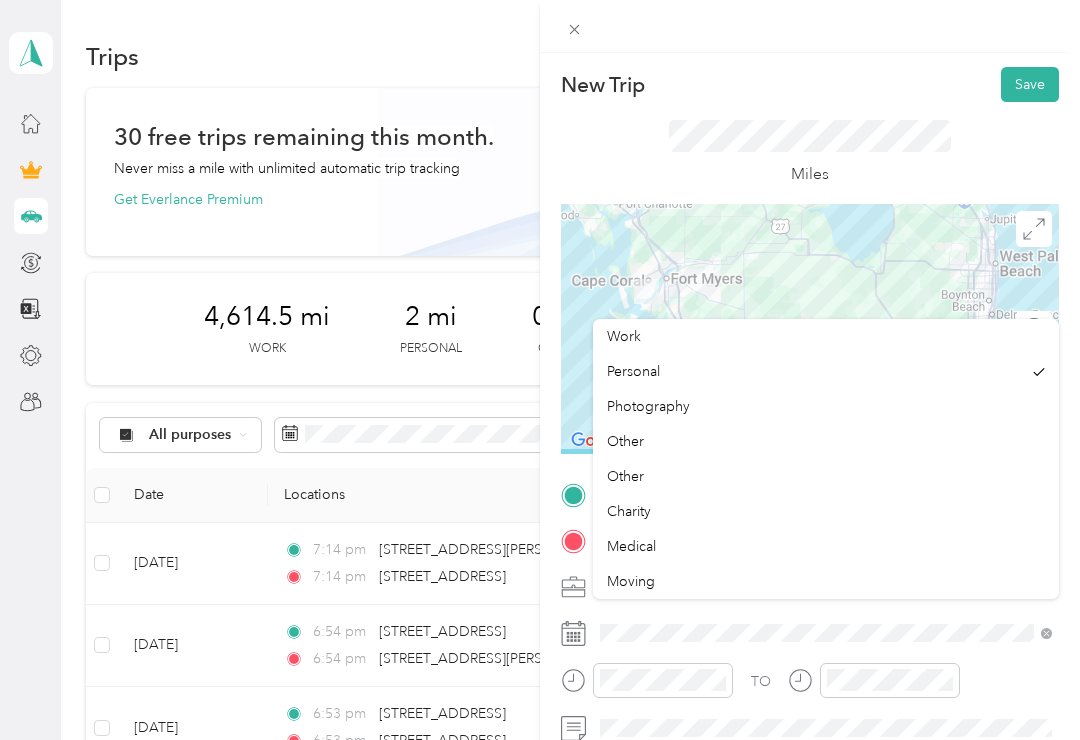 click on "Work" at bounding box center (624, 336) 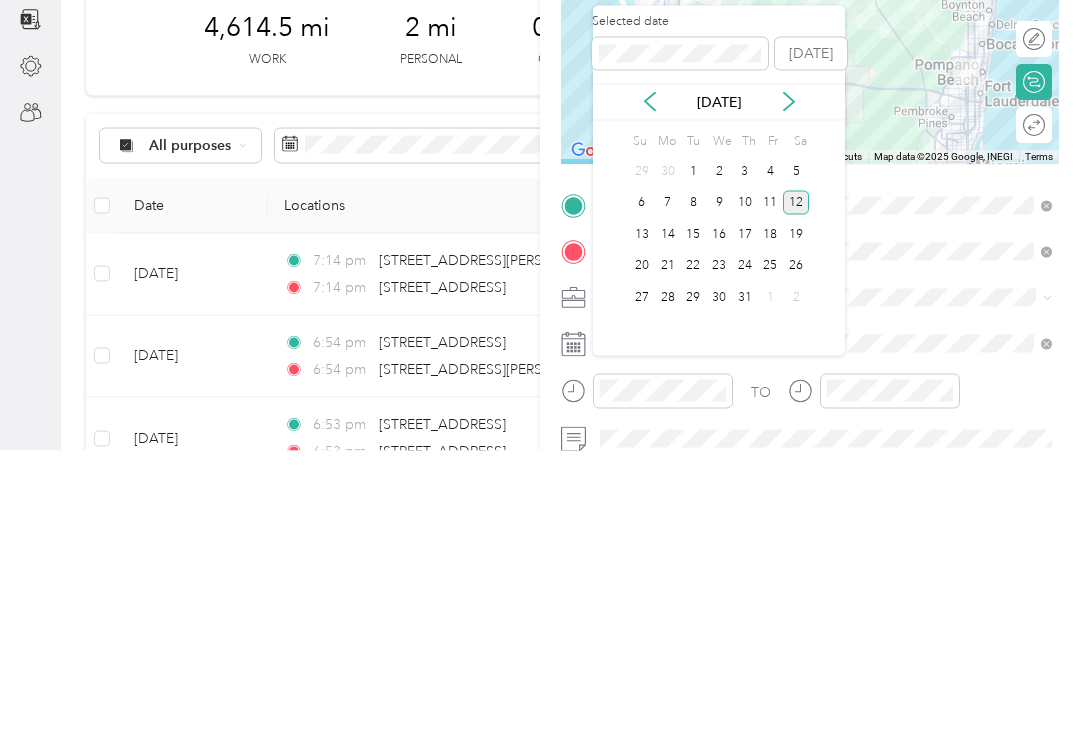 click 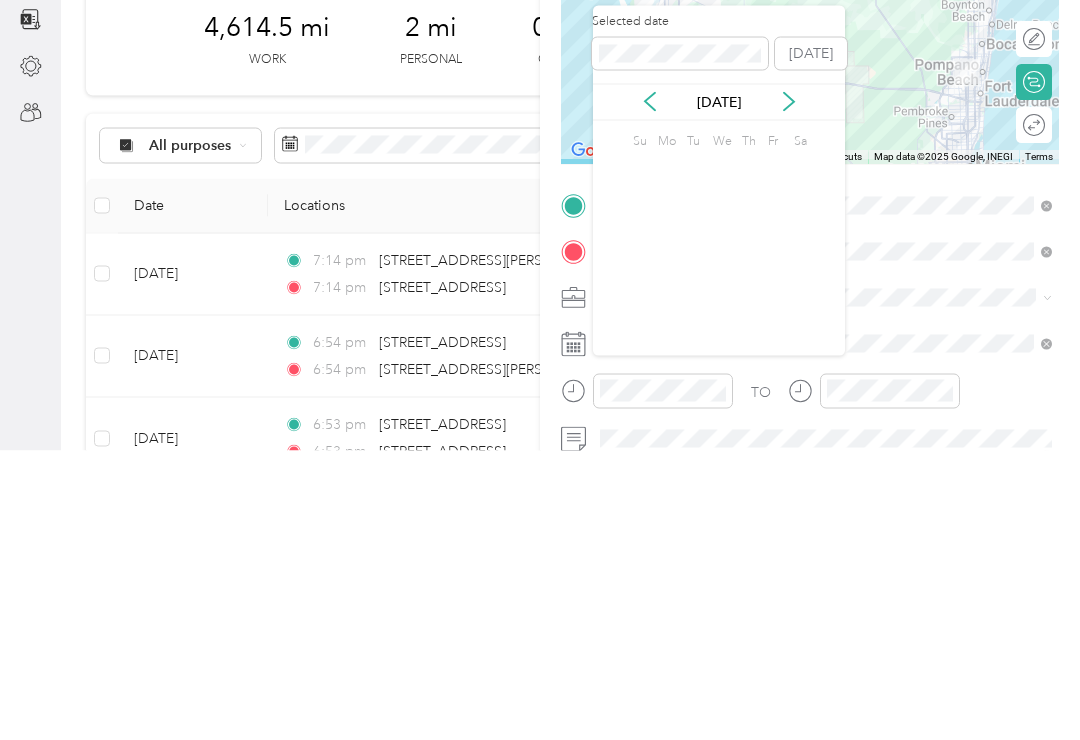 click on "New Trip Save" at bounding box center [810, 84] 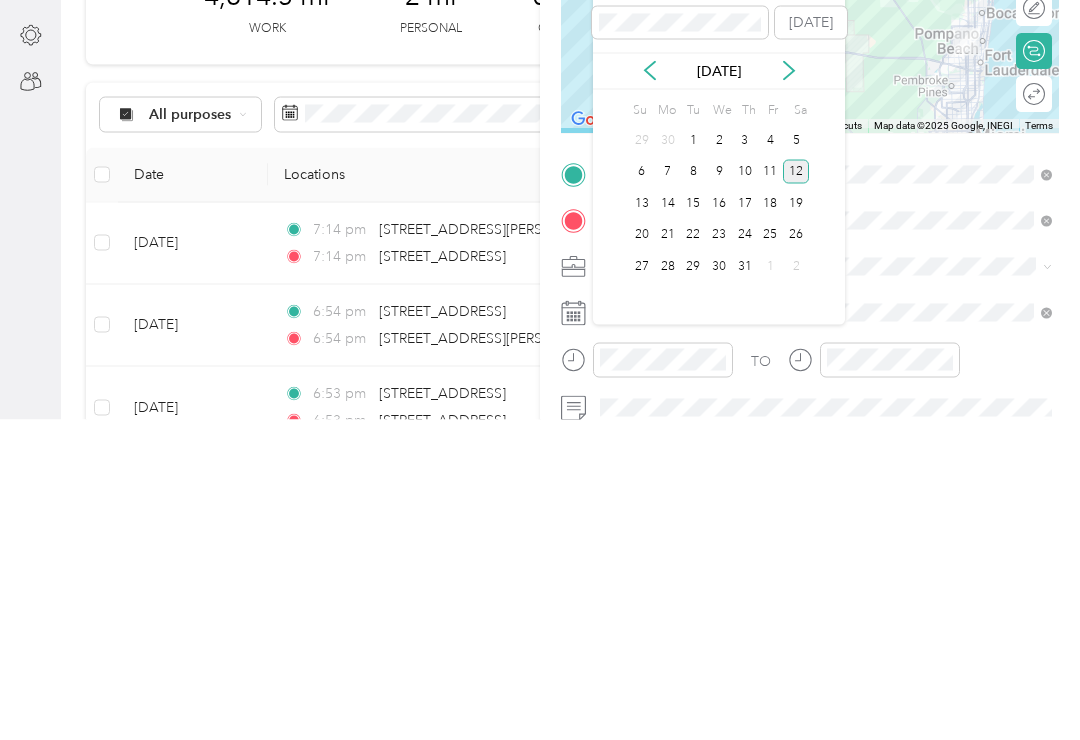click 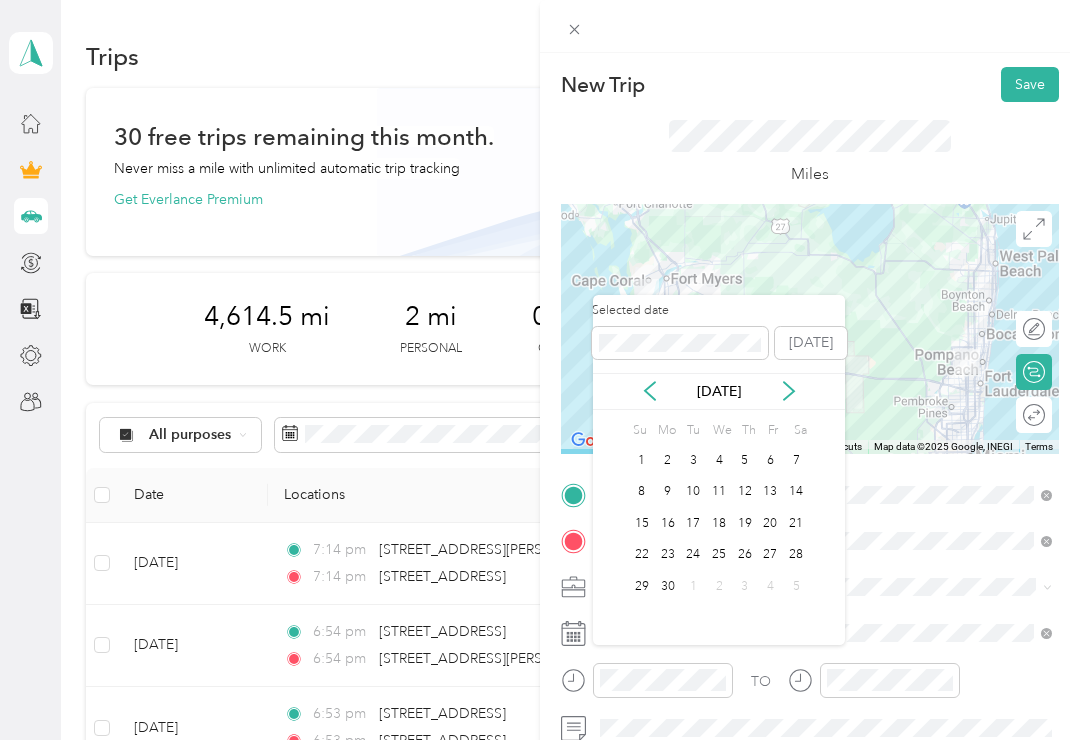 click 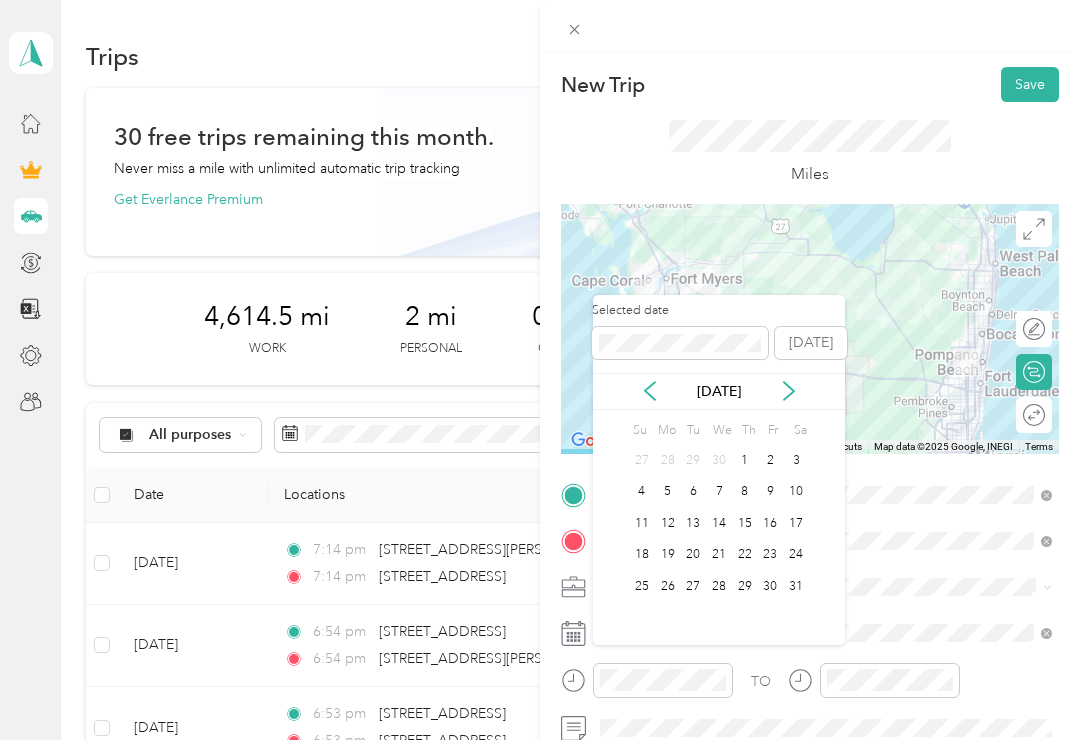 click on "[DATE]" at bounding box center (719, 391) 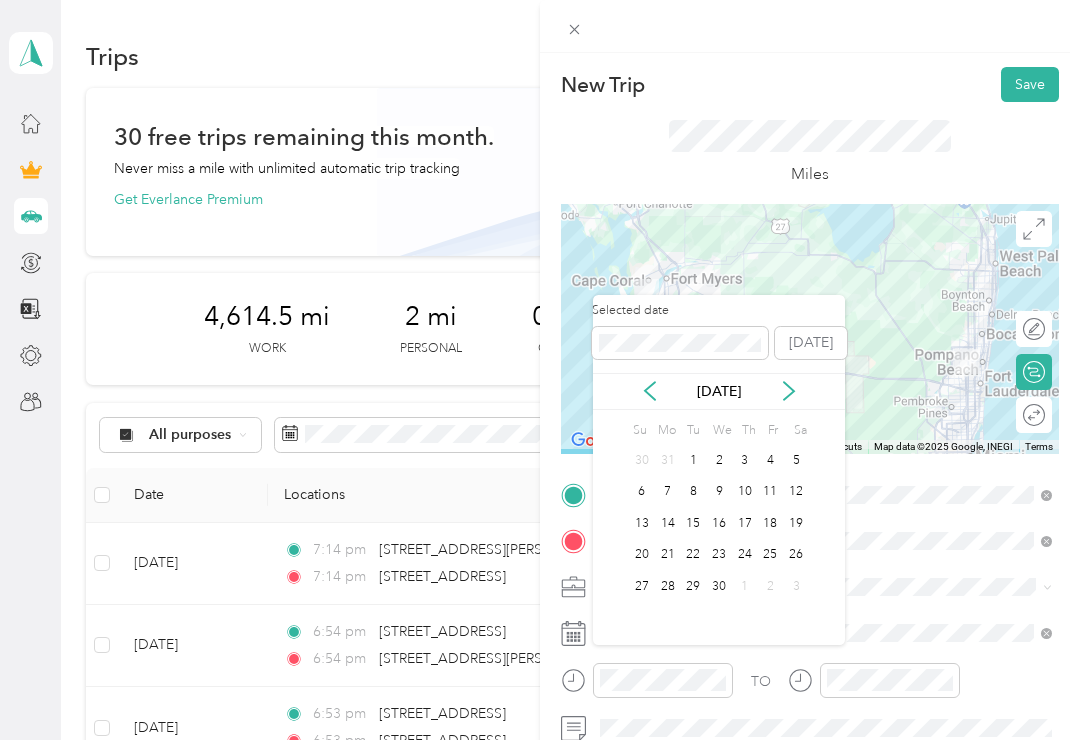 click 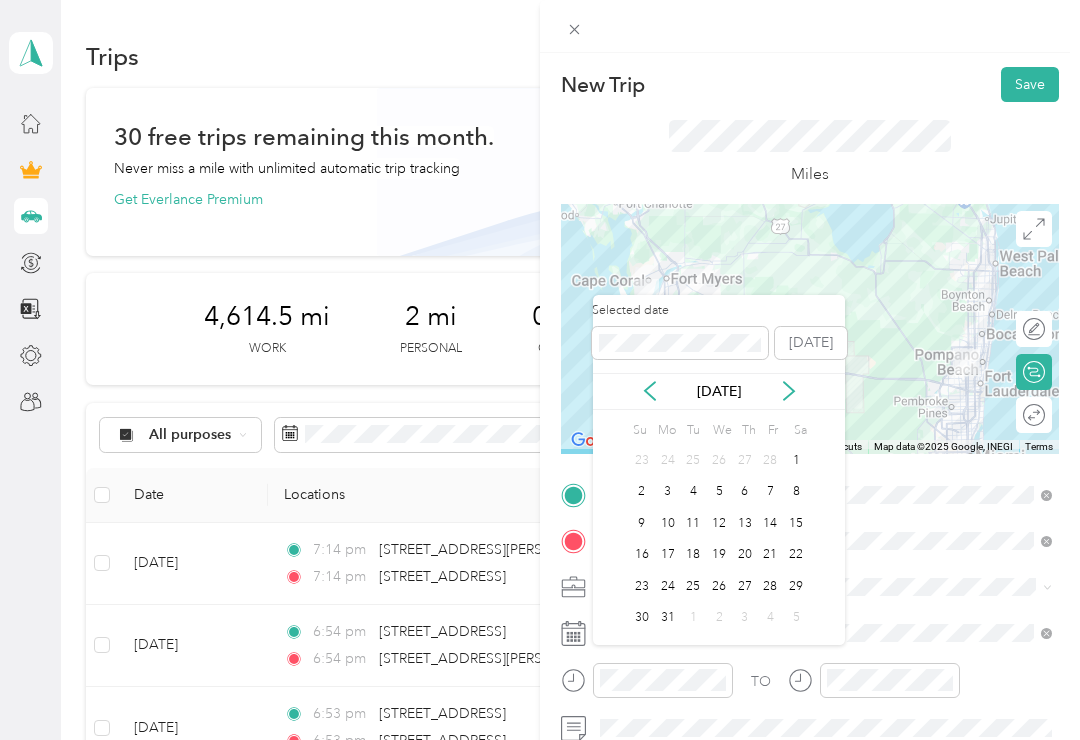 click 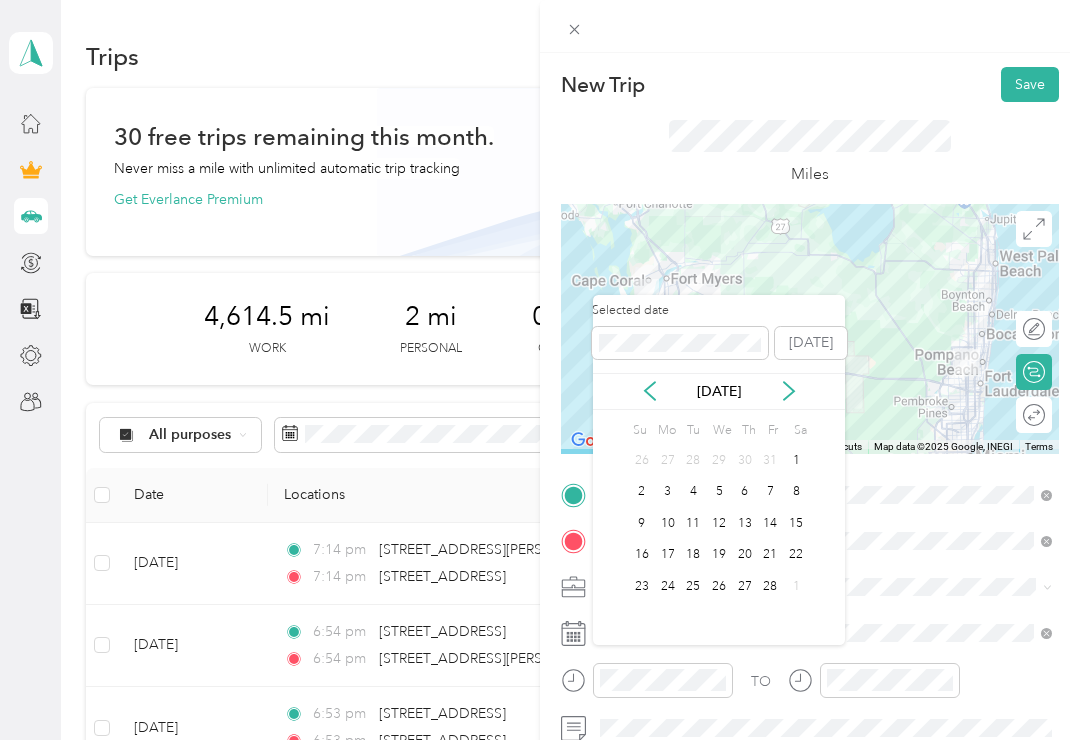 click 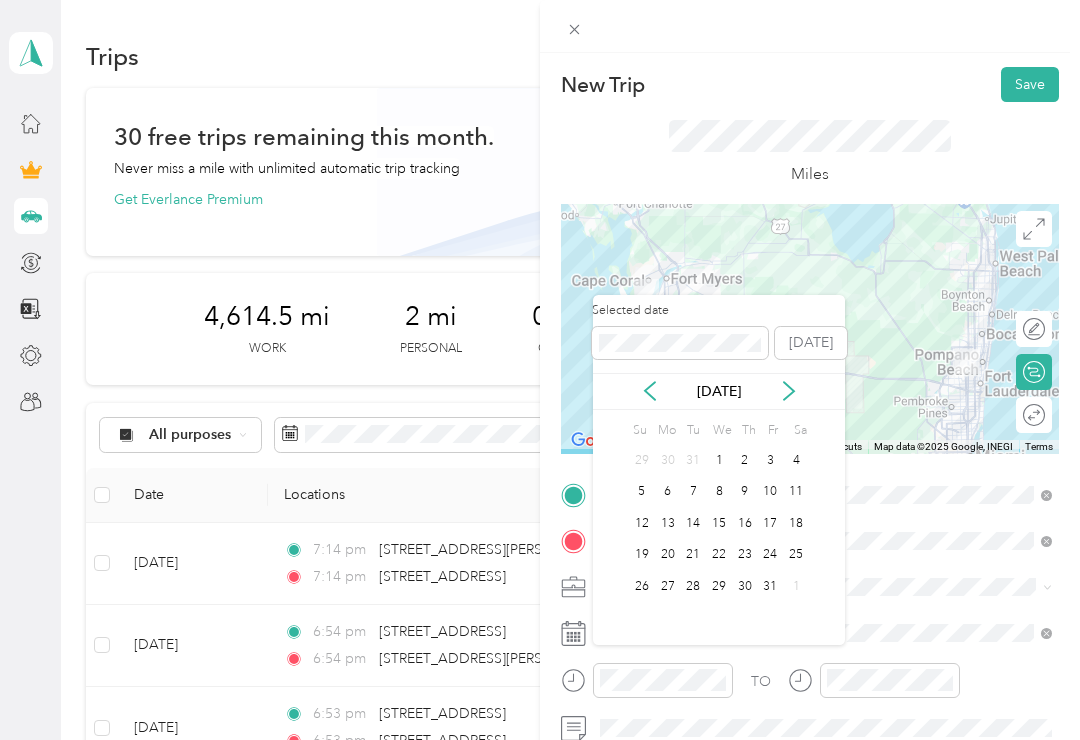 click on "[DATE]" at bounding box center [719, 391] 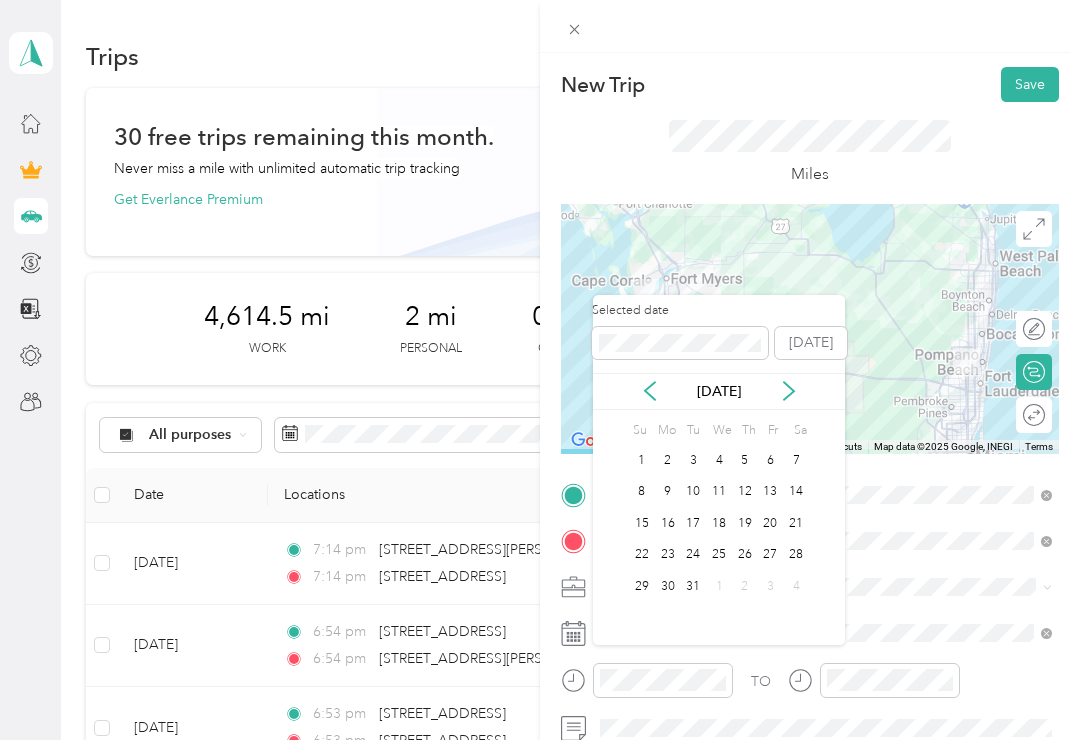 click on "31" at bounding box center (693, 586) 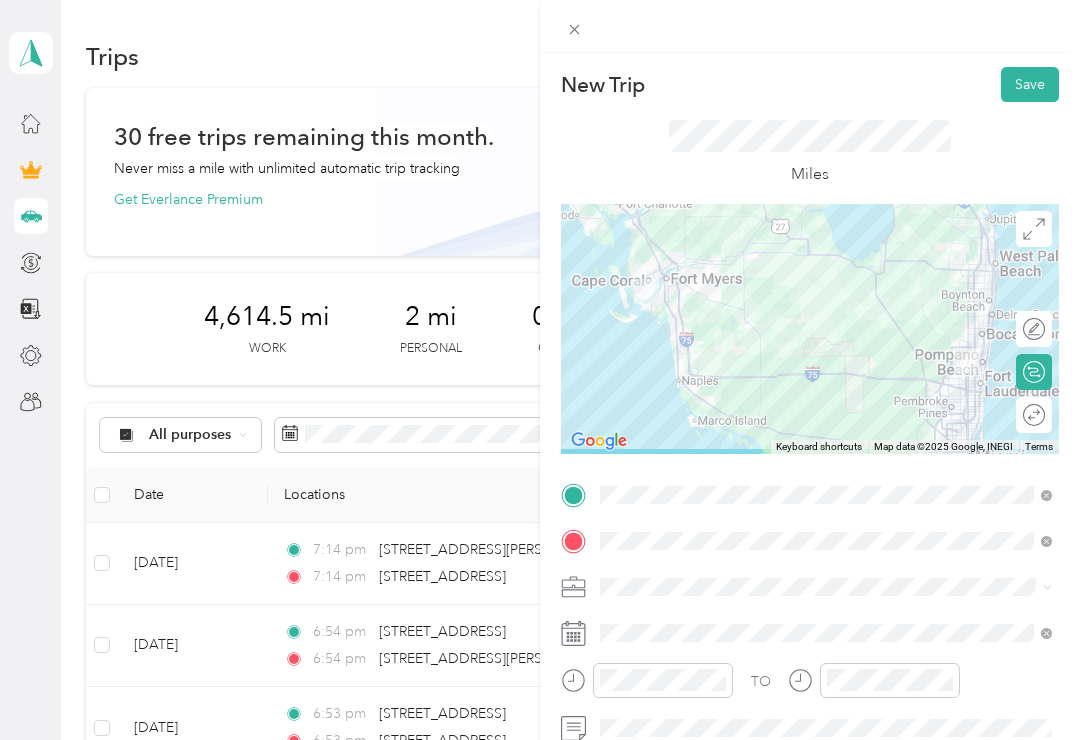 click on "Save" at bounding box center [1030, 84] 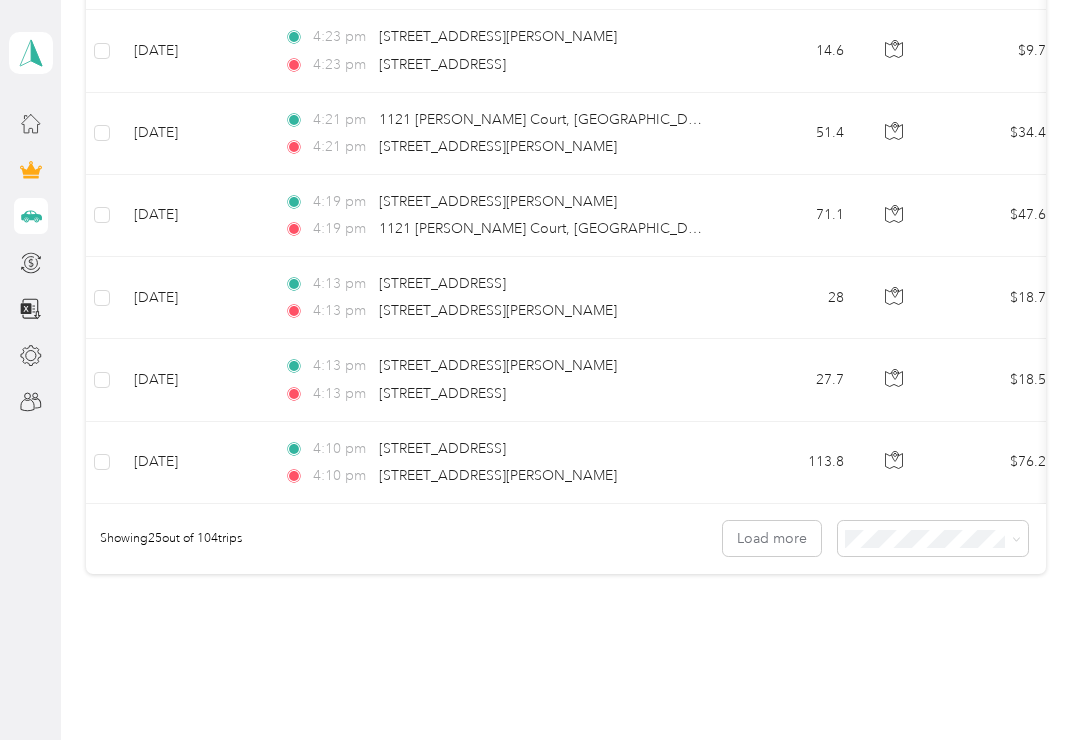 scroll, scrollTop: 2076, scrollLeft: 0, axis: vertical 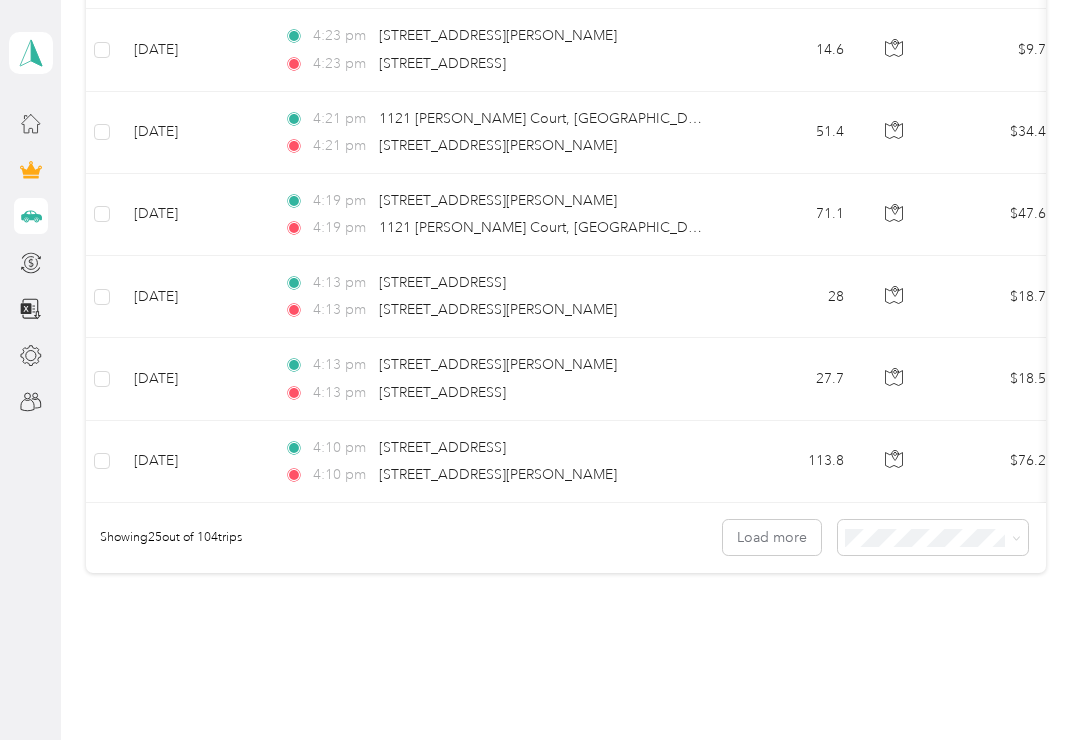 click on "Load more" at bounding box center (772, 537) 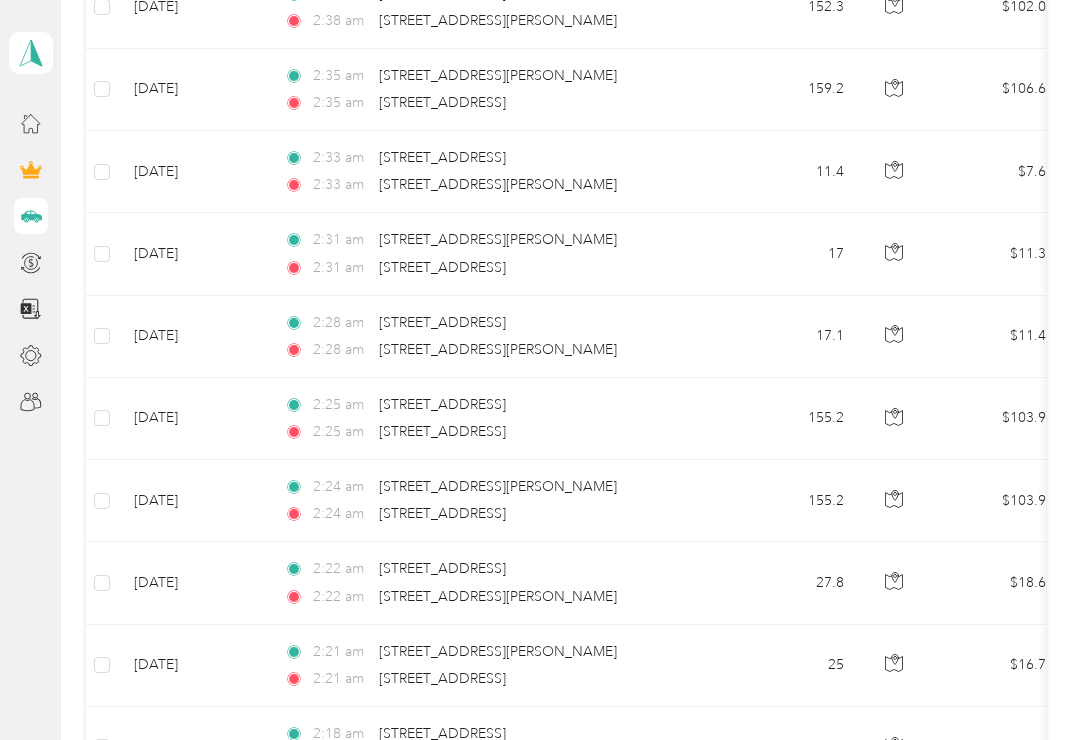 scroll, scrollTop: 3519, scrollLeft: 0, axis: vertical 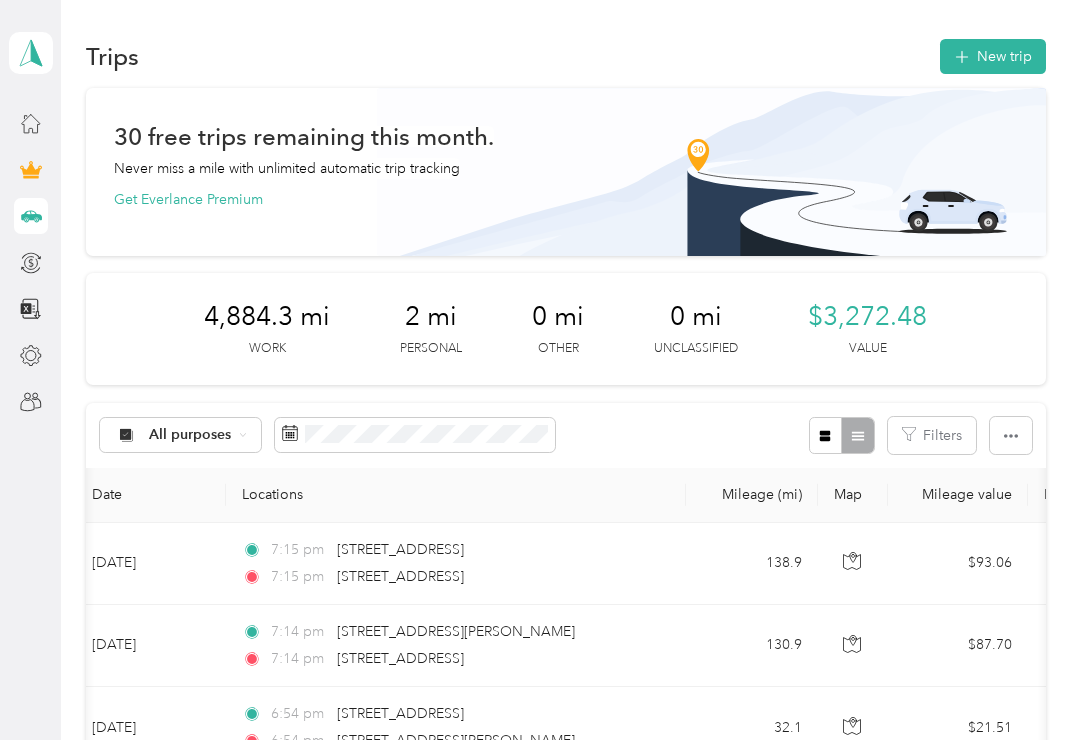 click on "New trip" at bounding box center (993, 56) 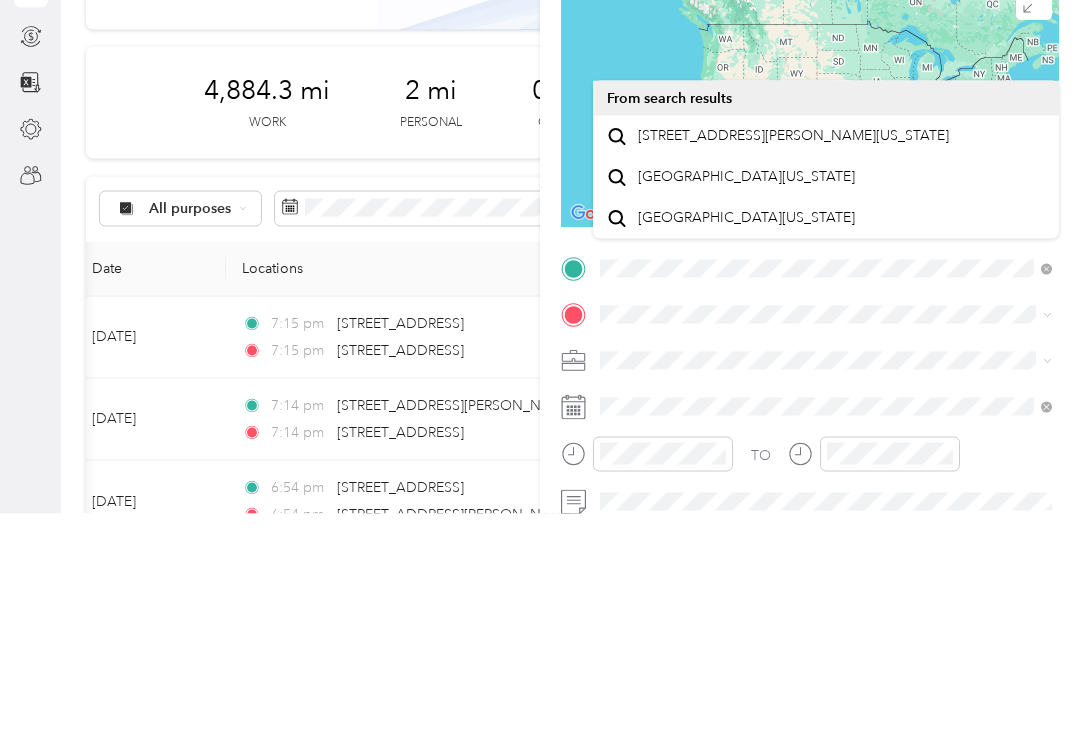 click on "[STREET_ADDRESS][PERSON_NAME][US_STATE]" at bounding box center [793, 362] 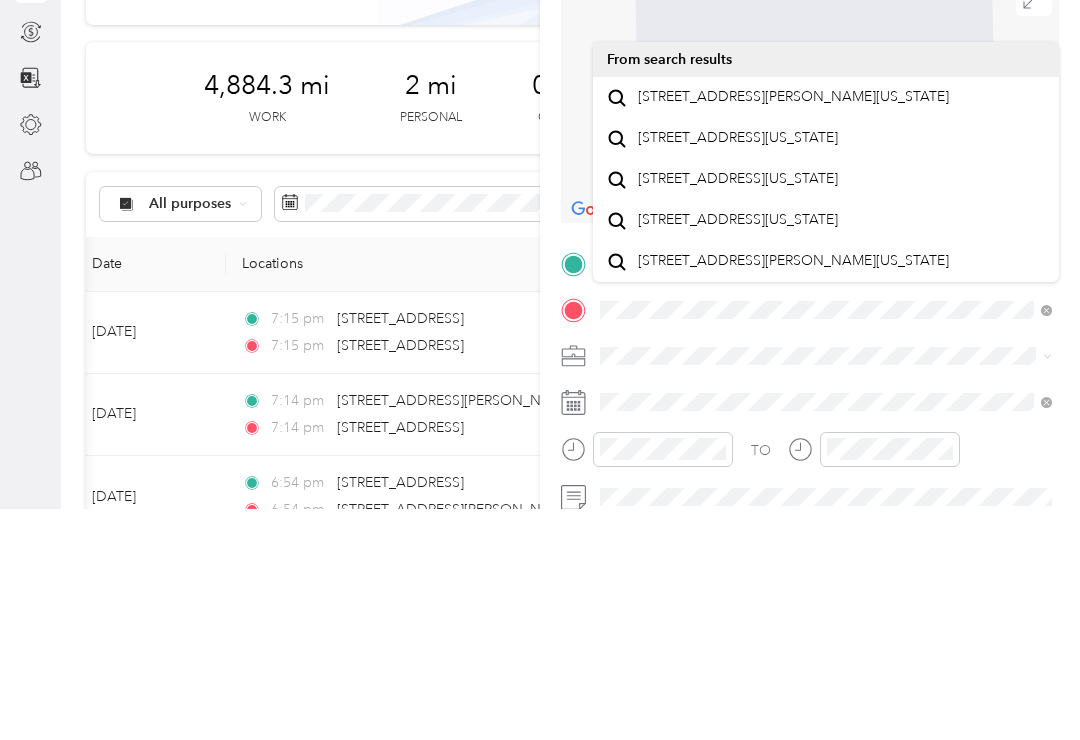 click on "[STREET_ADDRESS][PERSON_NAME][US_STATE]" at bounding box center [793, 328] 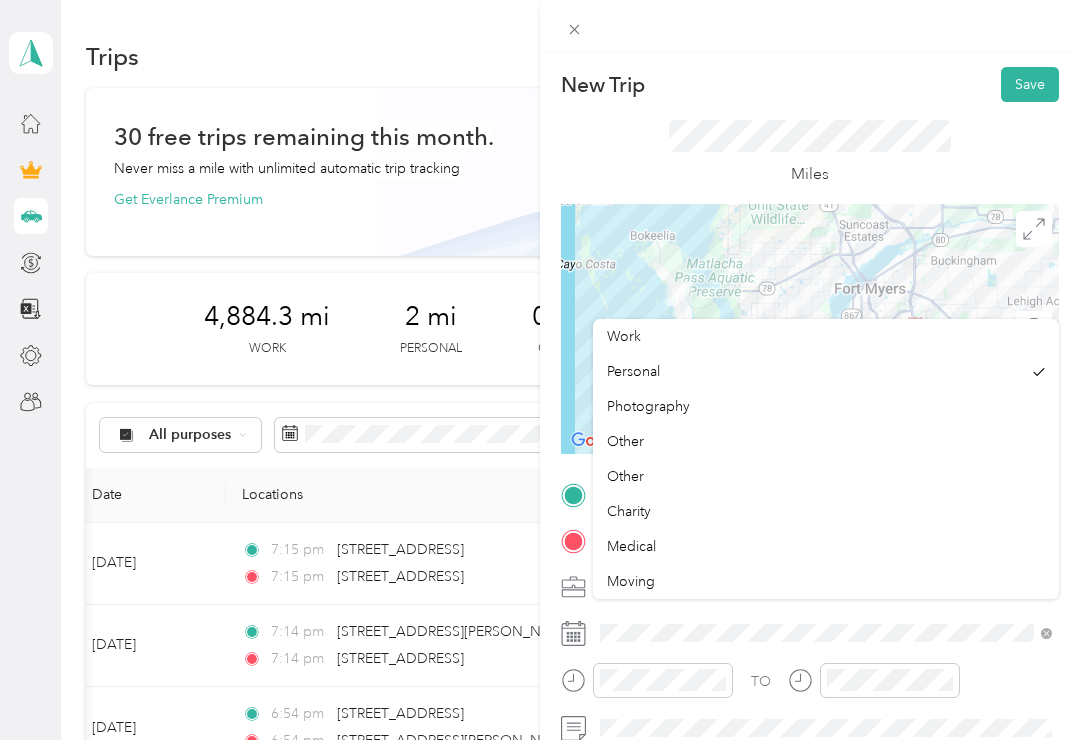 click on "Work" at bounding box center [624, 336] 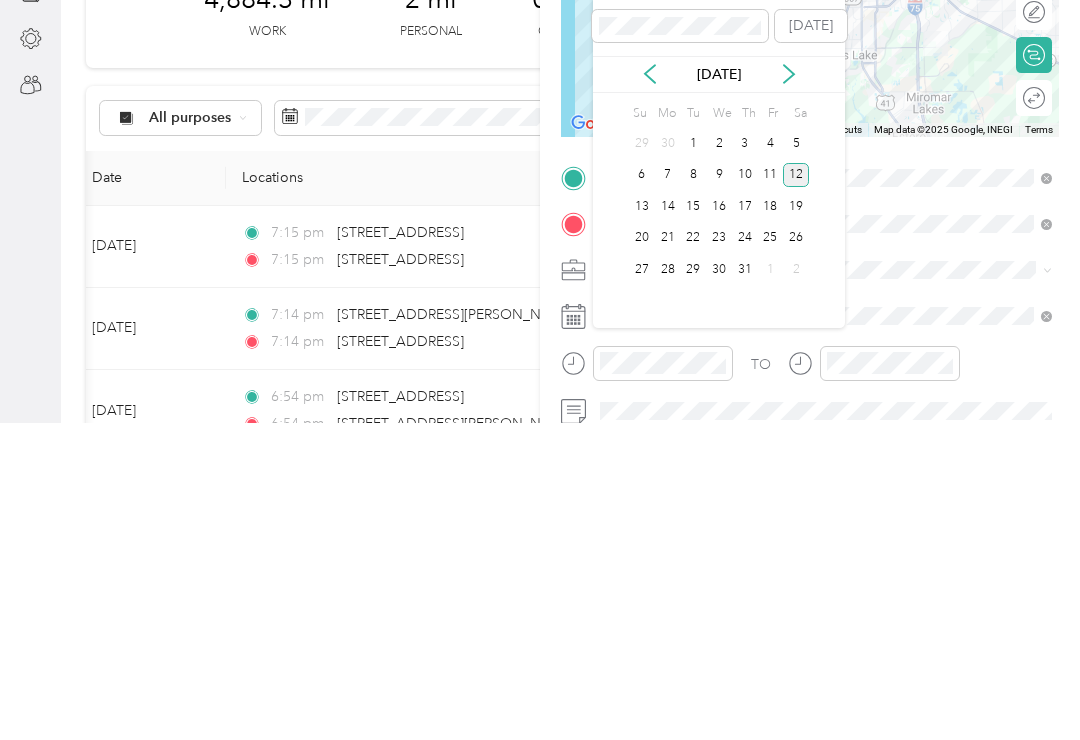 click 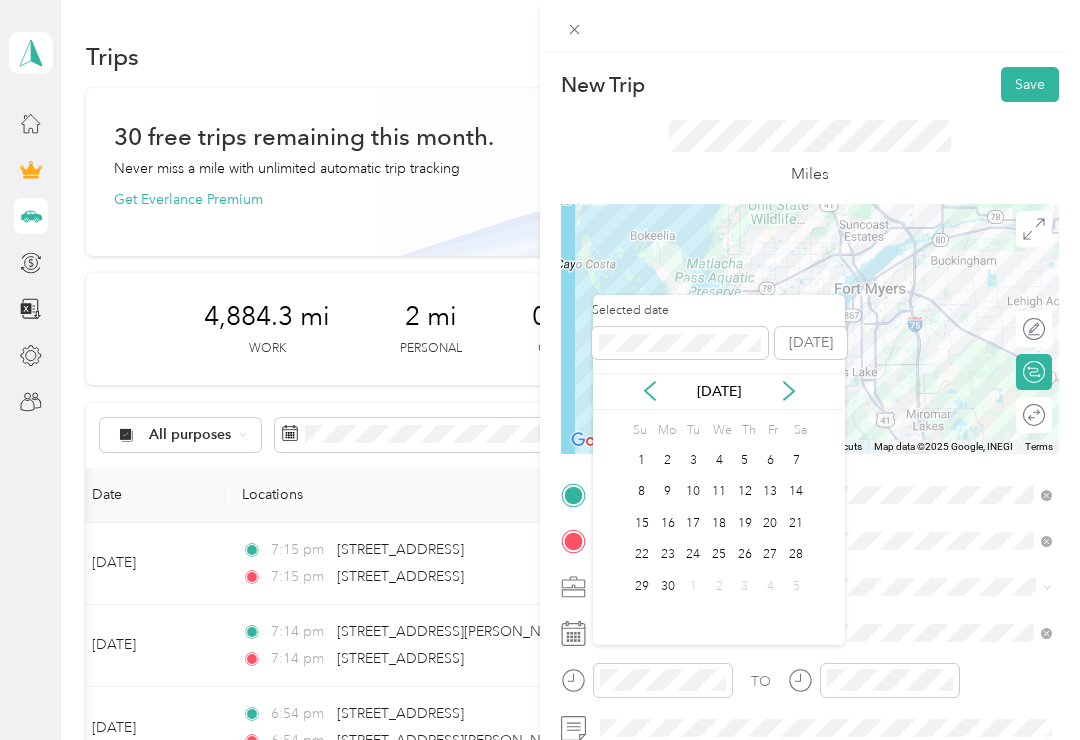 click 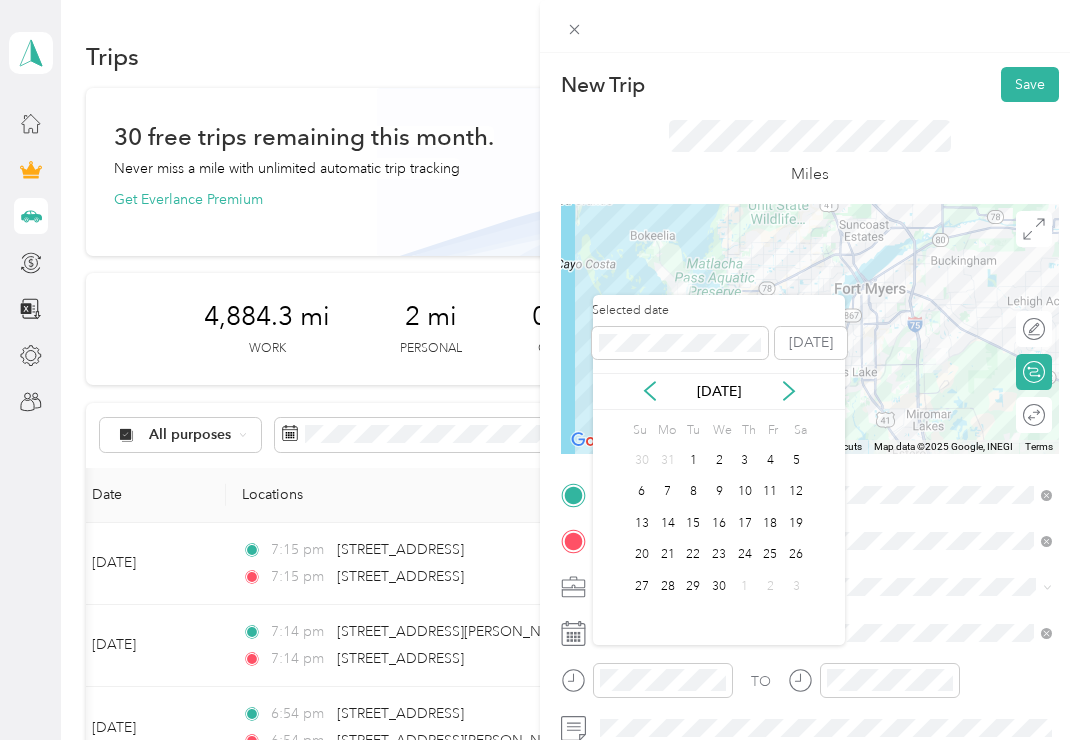 click on "[DATE]" at bounding box center (719, 391) 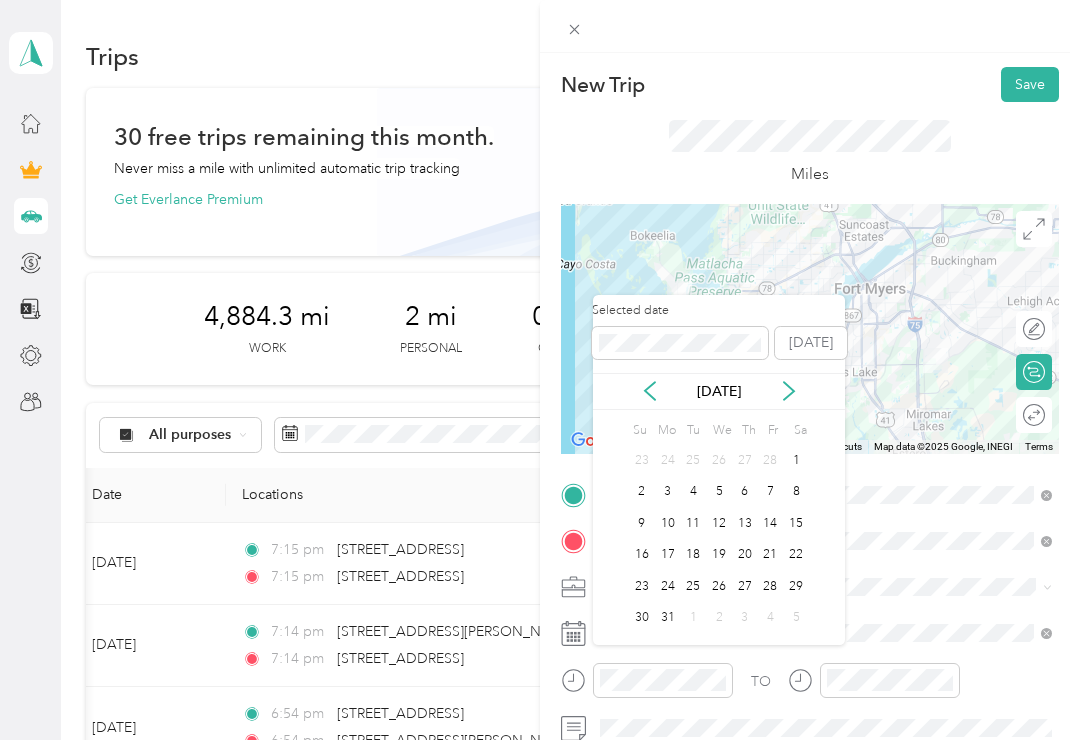 click 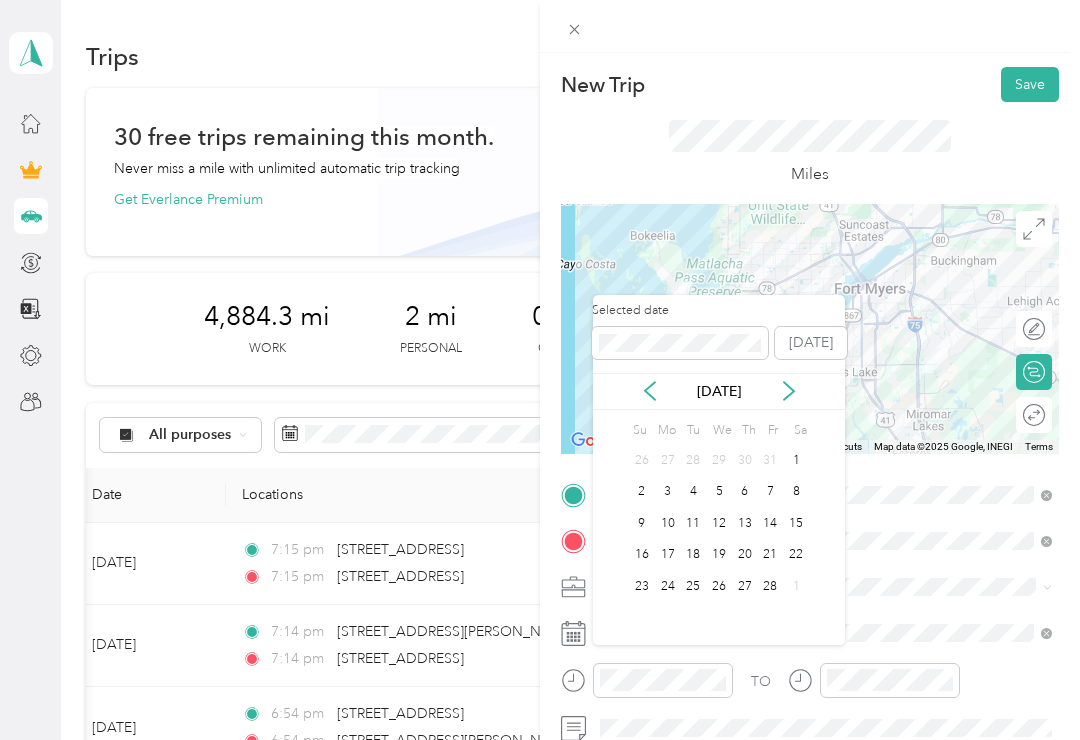 click 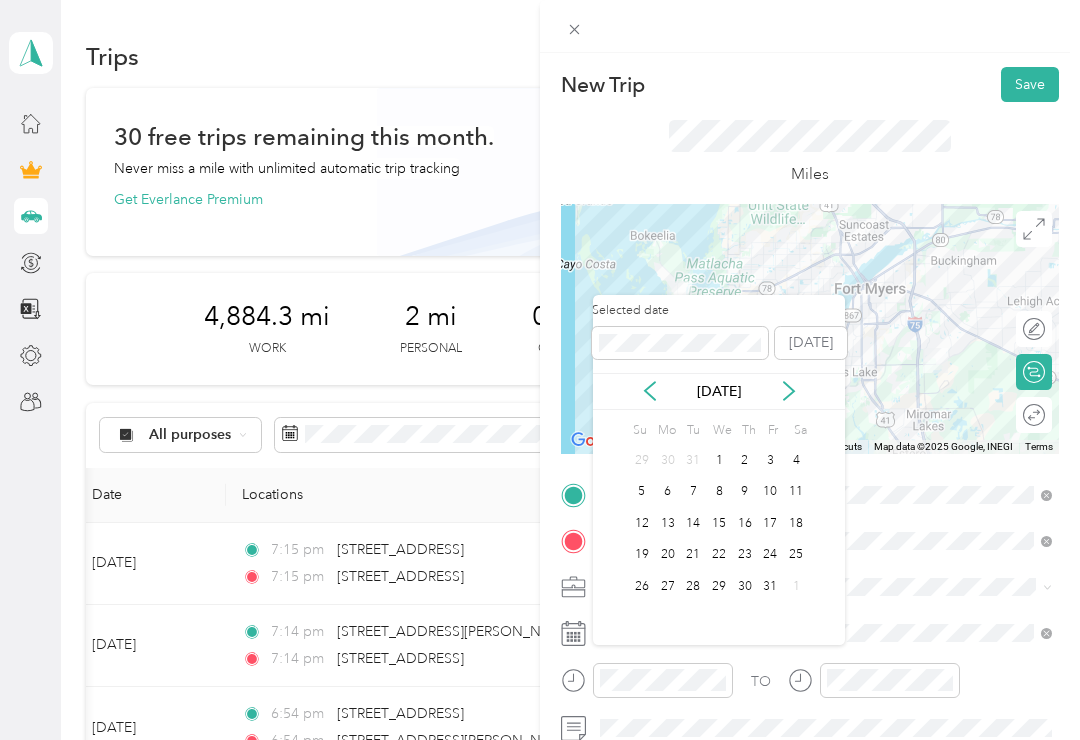 click 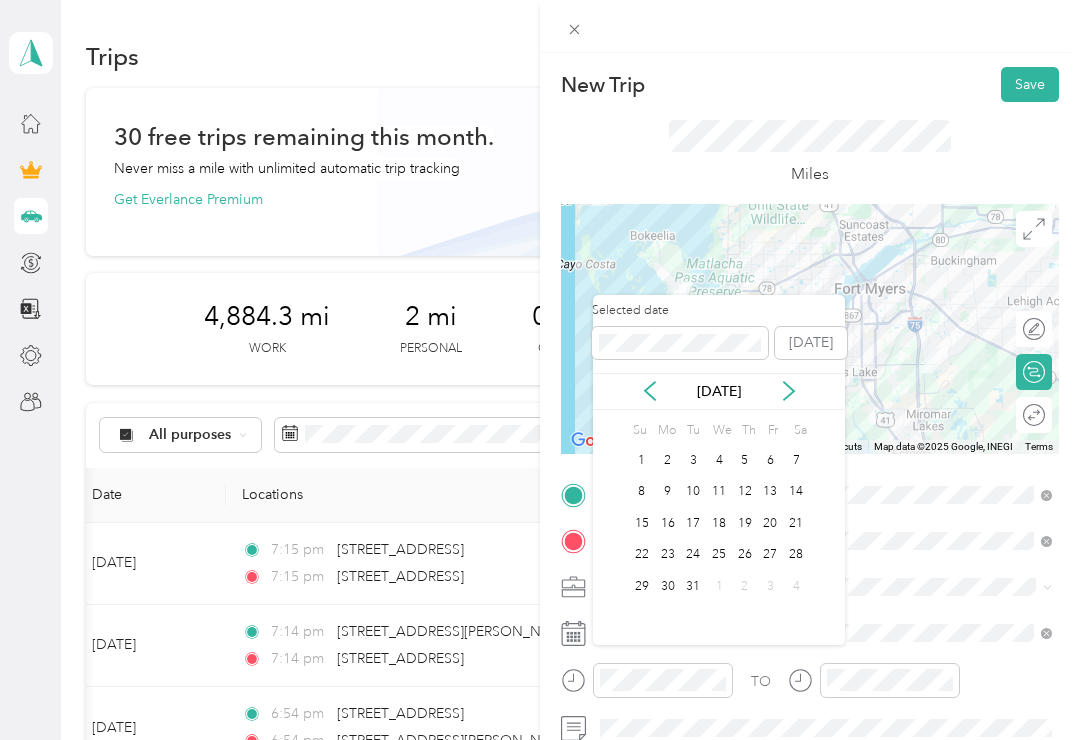 click on "31" at bounding box center (693, 586) 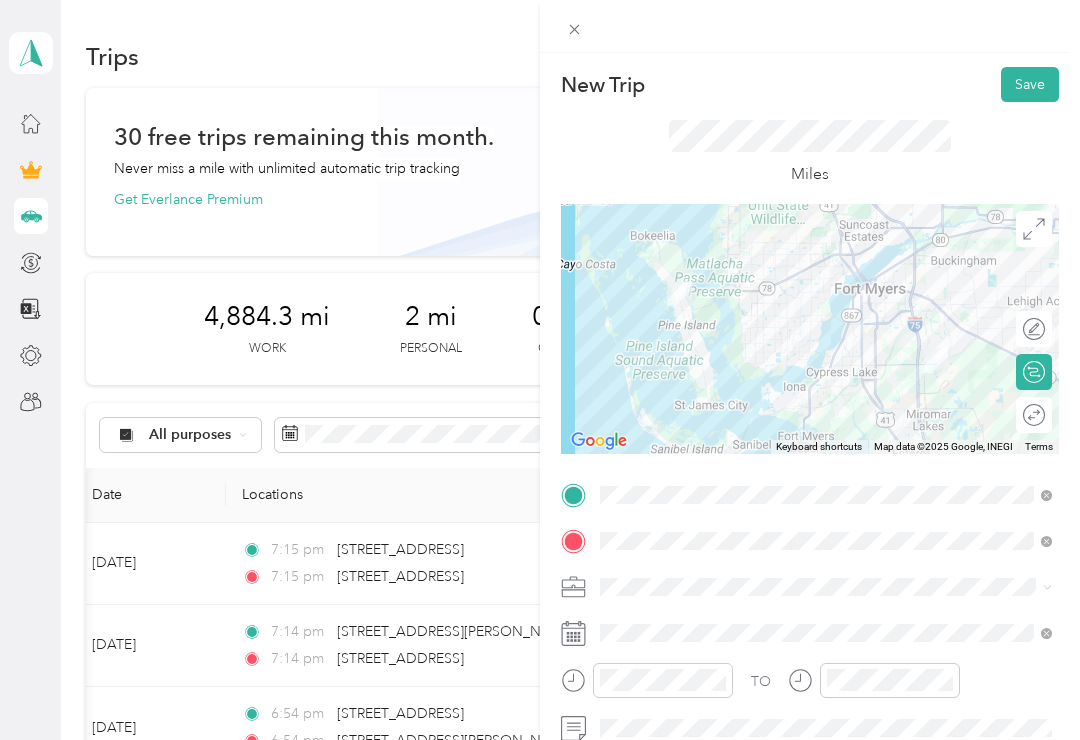 click on "Save" at bounding box center (1030, 84) 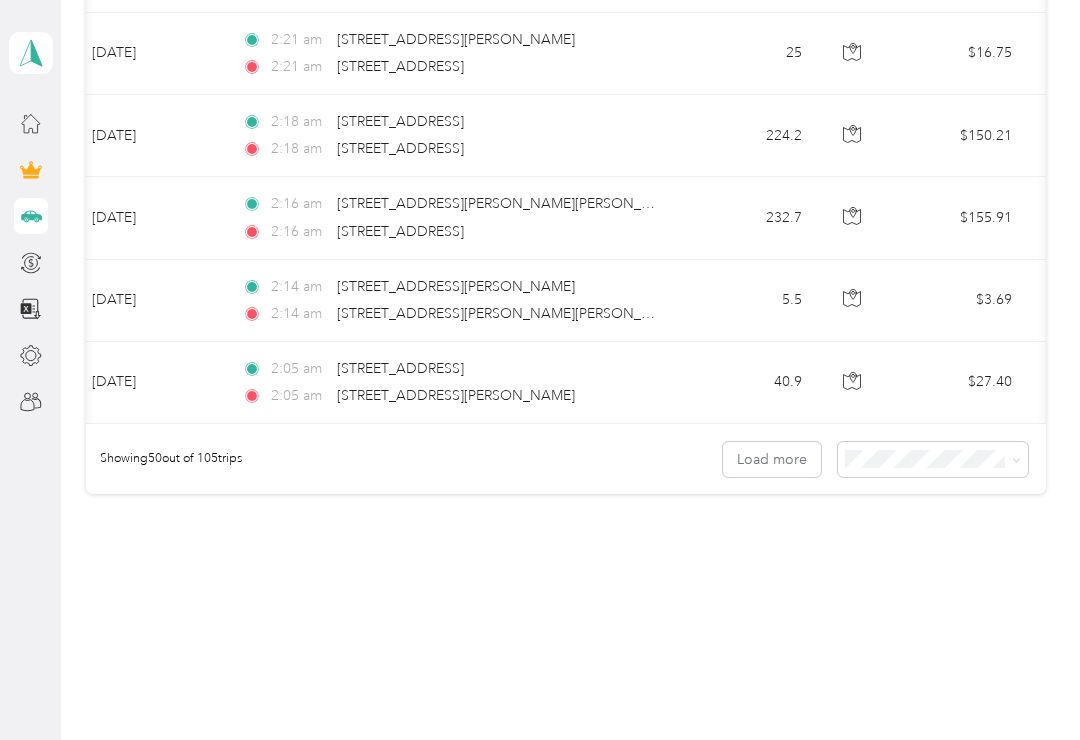 scroll, scrollTop: 4210, scrollLeft: 0, axis: vertical 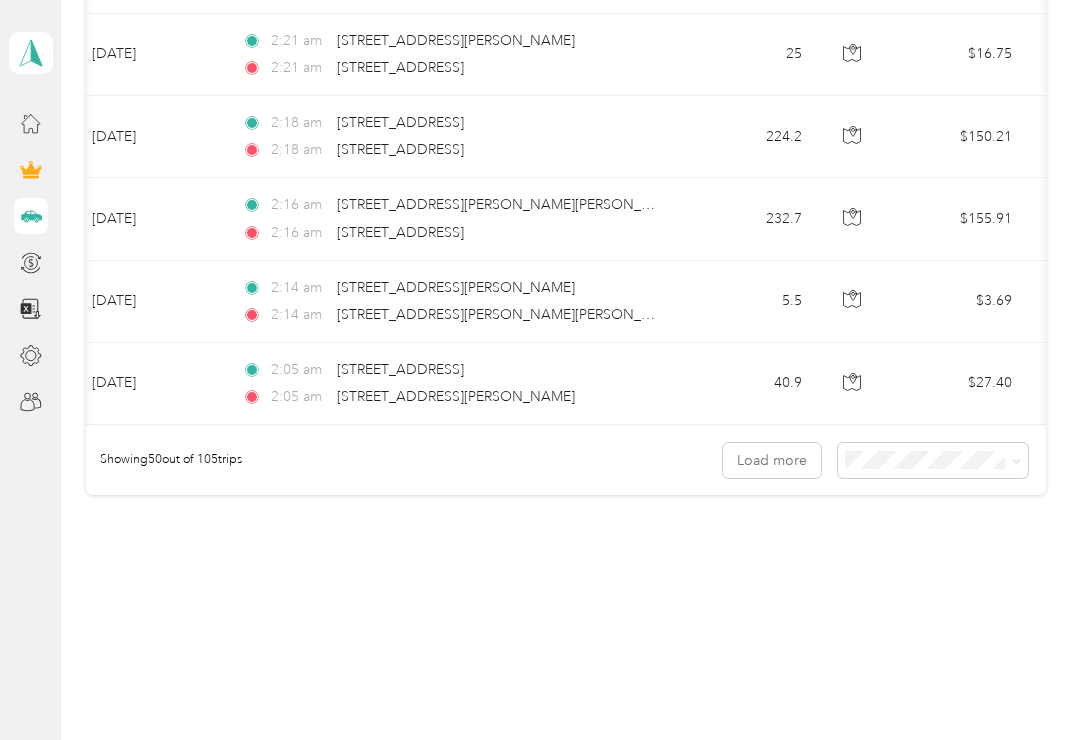 click on "Load more" at bounding box center (772, 460) 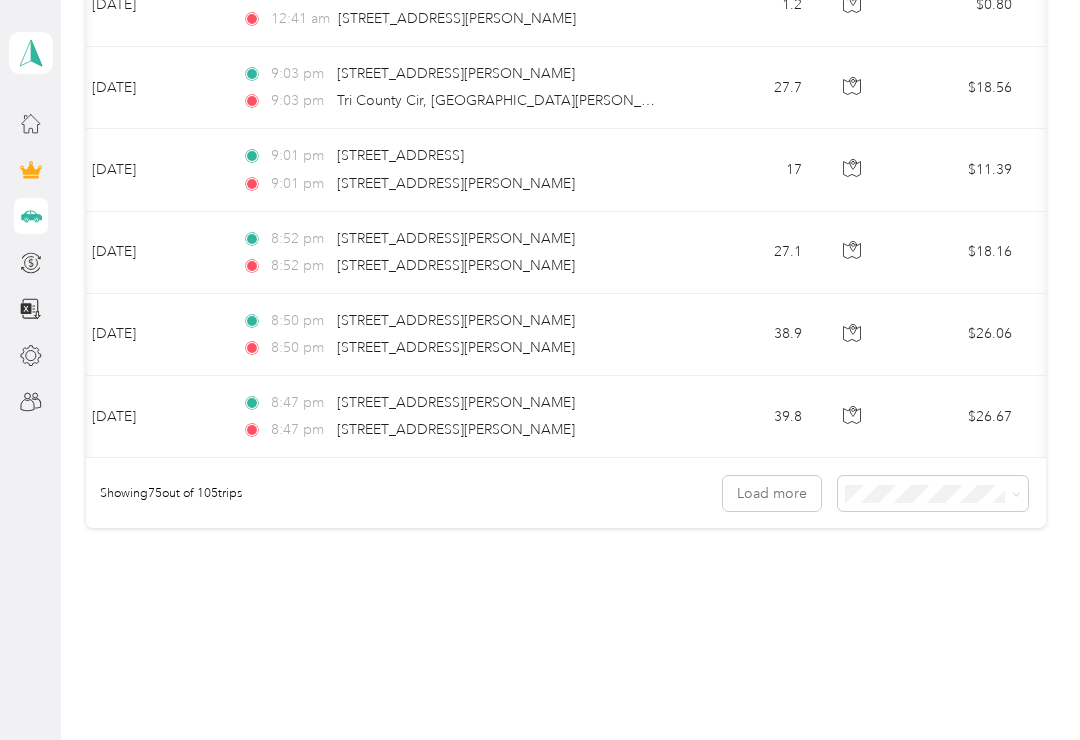 scroll, scrollTop: 6234, scrollLeft: 0, axis: vertical 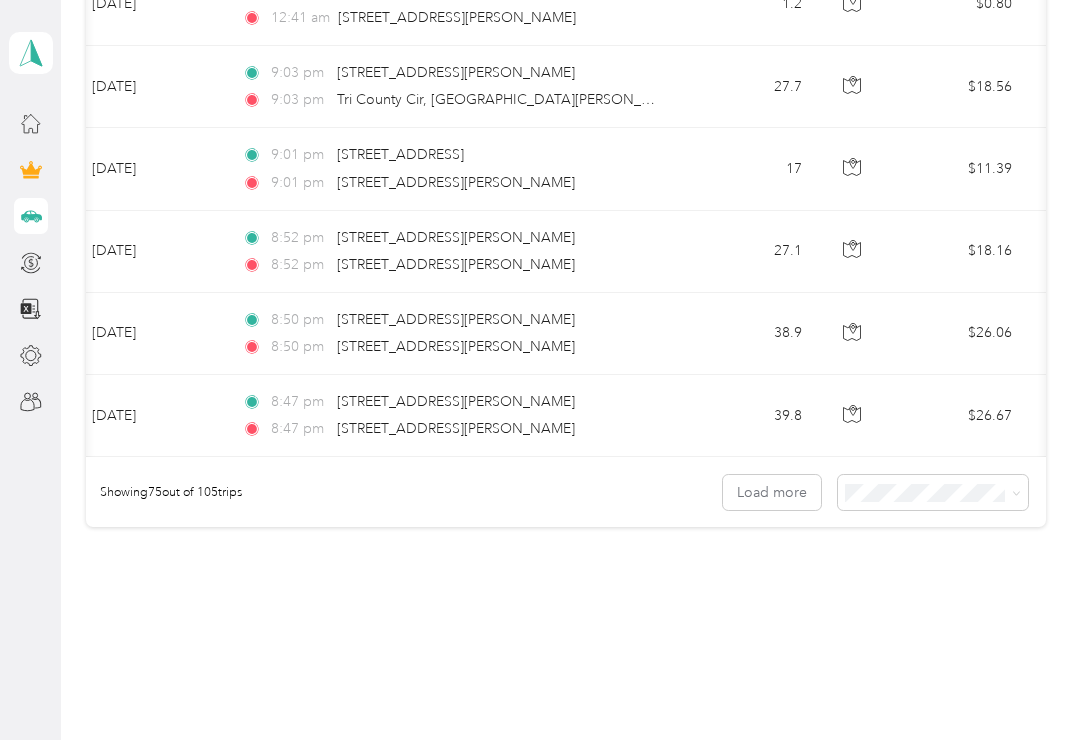 click on "Load more" at bounding box center (772, 492) 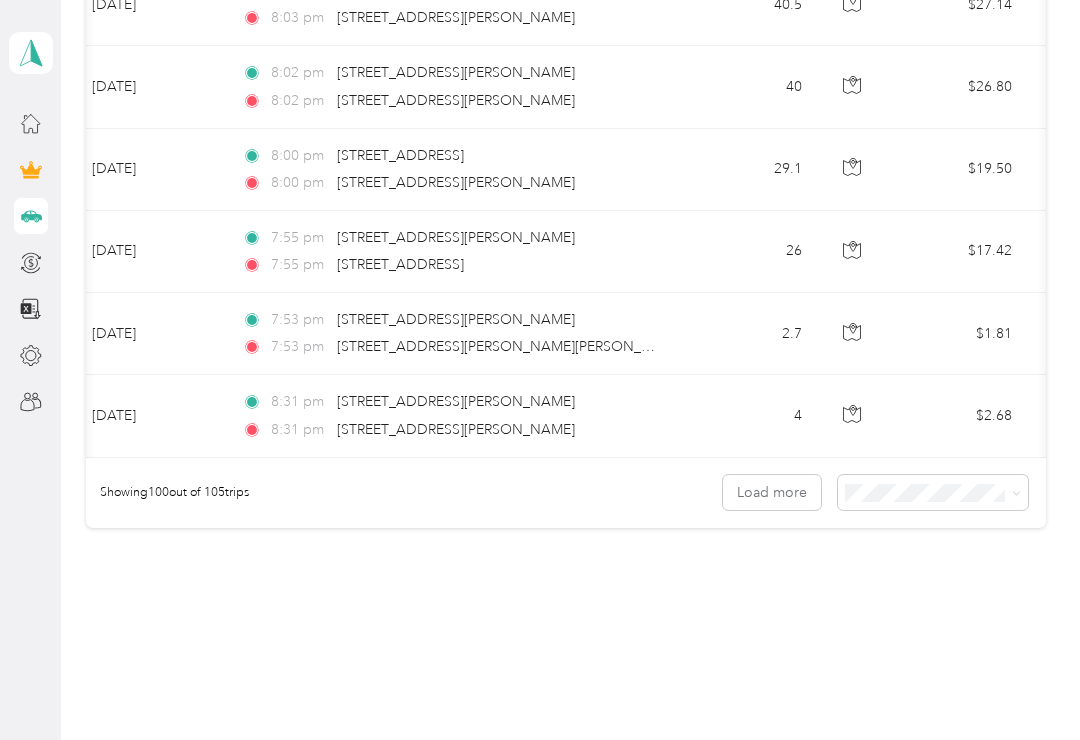 scroll, scrollTop: 8300, scrollLeft: 0, axis: vertical 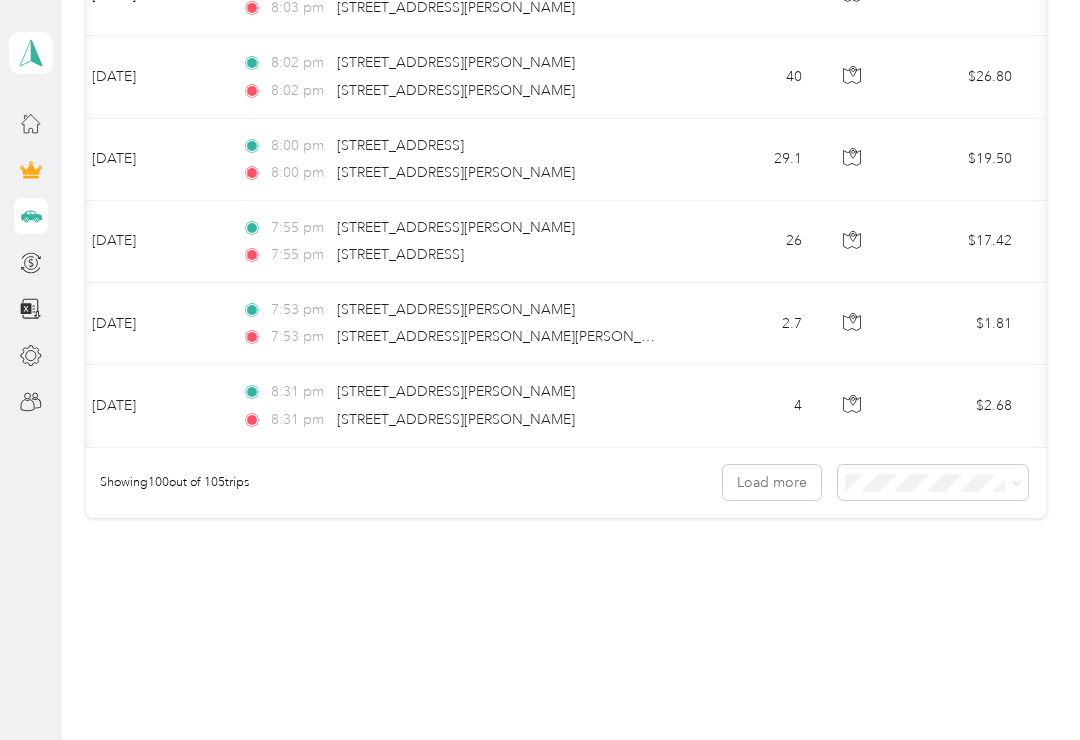 click on "Load more" at bounding box center [772, 482] 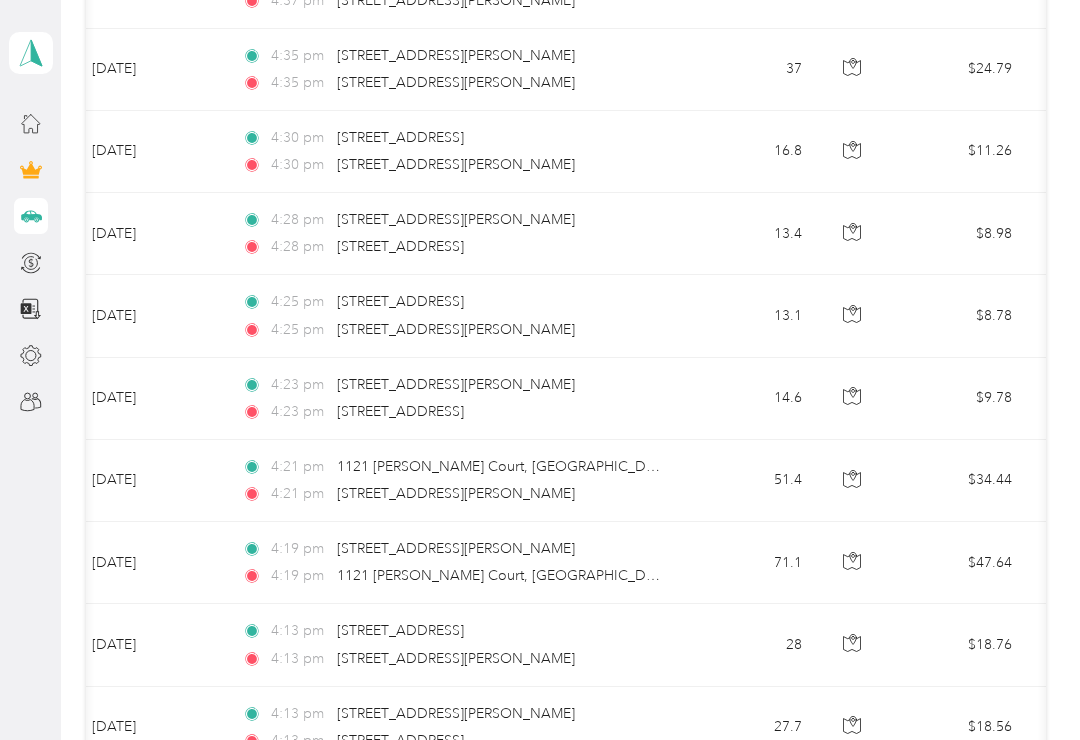 scroll, scrollTop: 1221, scrollLeft: 0, axis: vertical 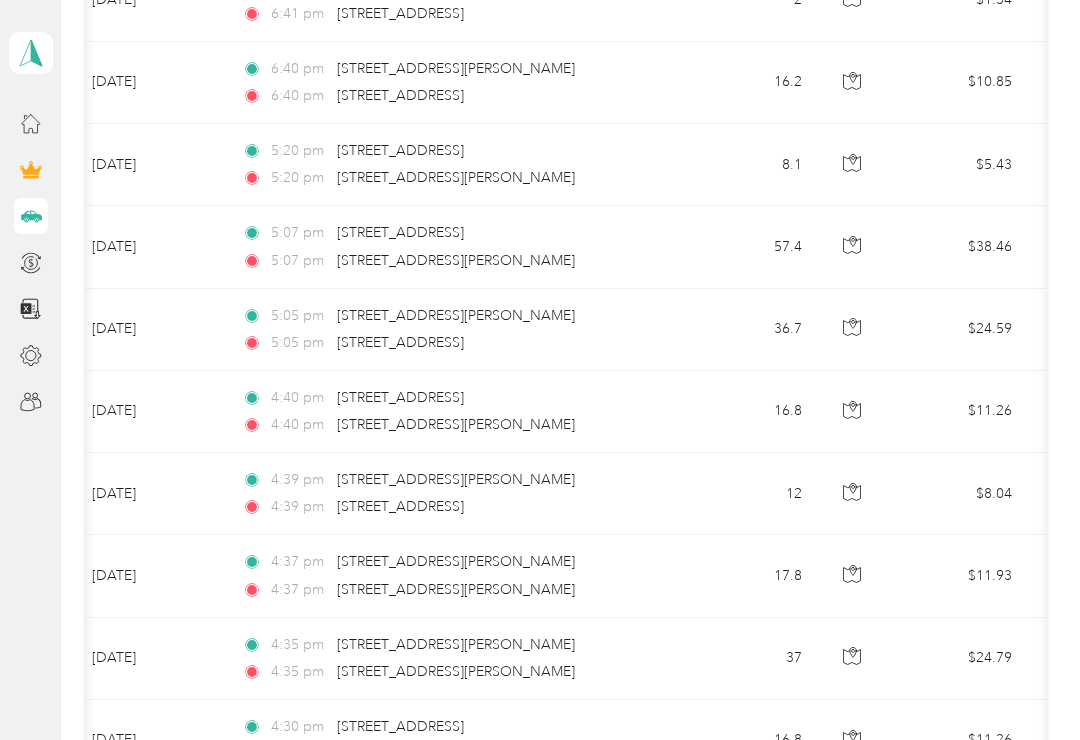 click on "12" at bounding box center [752, 494] 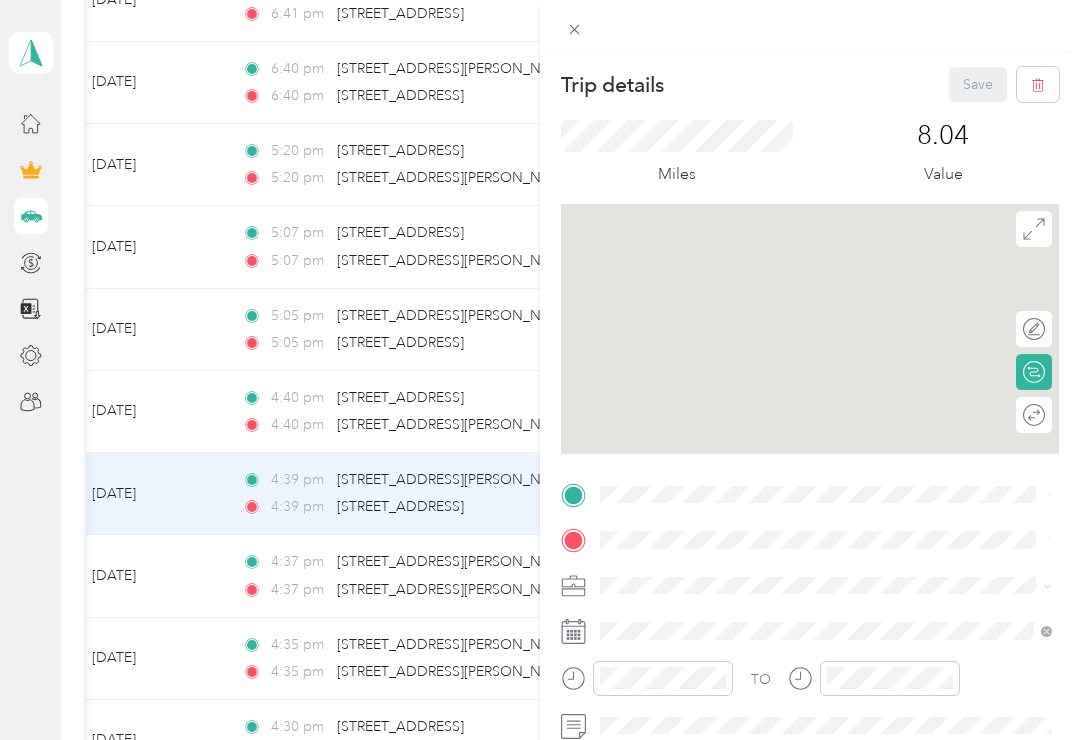 scroll, scrollTop: 0, scrollLeft: 0, axis: both 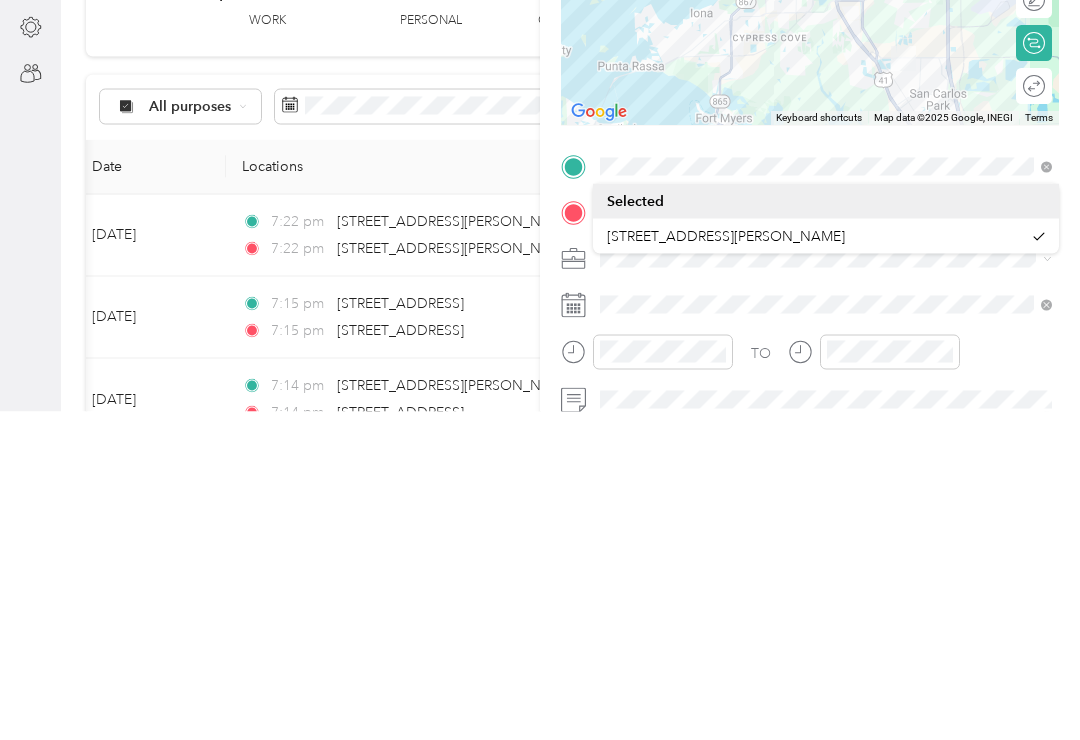 click on "Trip details Save This trip cannot be edited because it is either under review, approved, or paid. Contact your Team Manager to edit it. Miles 8.04 Value  To navigate the map with touch gestures double-tap and hold your finger on the map, then drag the map. ← Move left → Move right ↑ Move up ↓ Move down + Zoom in - Zoom out Home Jump left by 75% End Jump right by 75% Page Up Jump up by 75% Page Down Jump down by 75% Keyboard shortcuts Map Data Map data ©2025 Google, INEGI Map data ©2025 Google, INEGI 5 km  Click to toggle between metric and imperial units Terms Report a map error Edit route Calculate route Round trip TO Add photo" at bounding box center [540, 370] 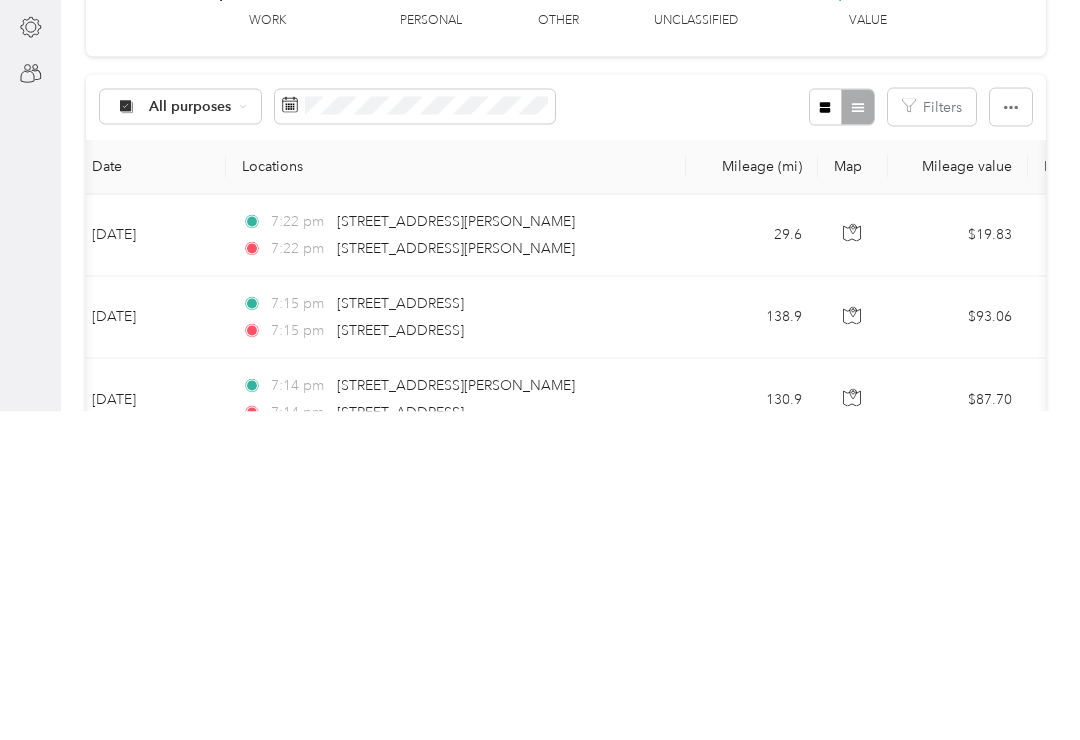 scroll, scrollTop: 31, scrollLeft: 0, axis: vertical 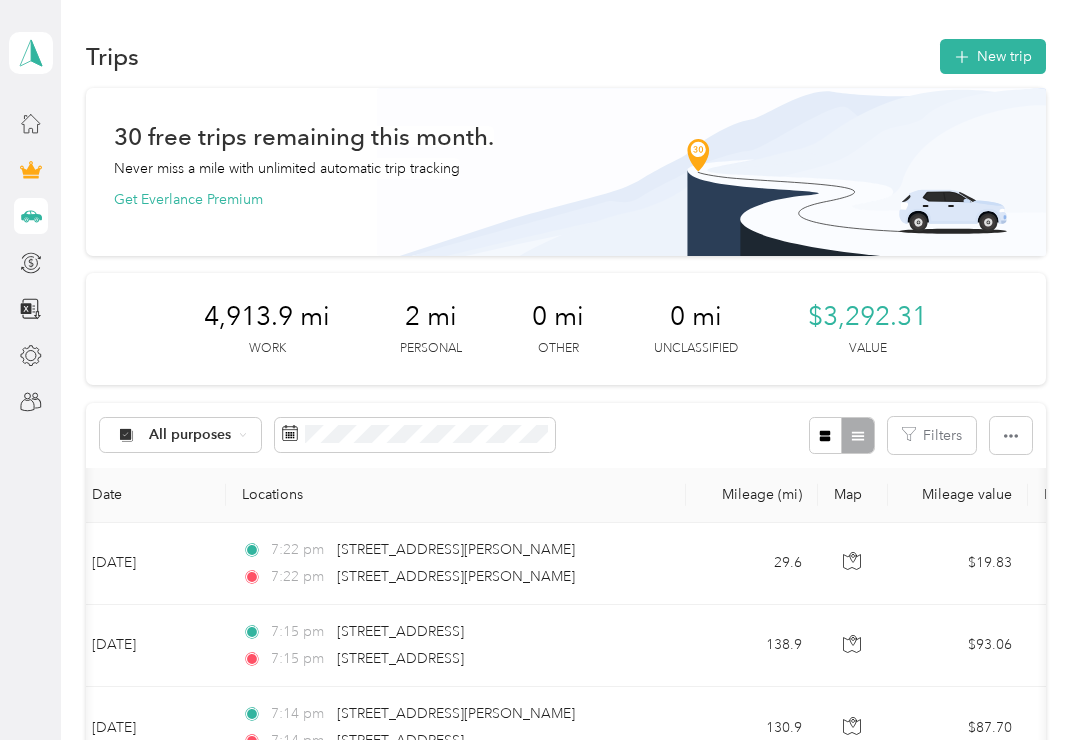 click on "New trip" at bounding box center (993, 56) 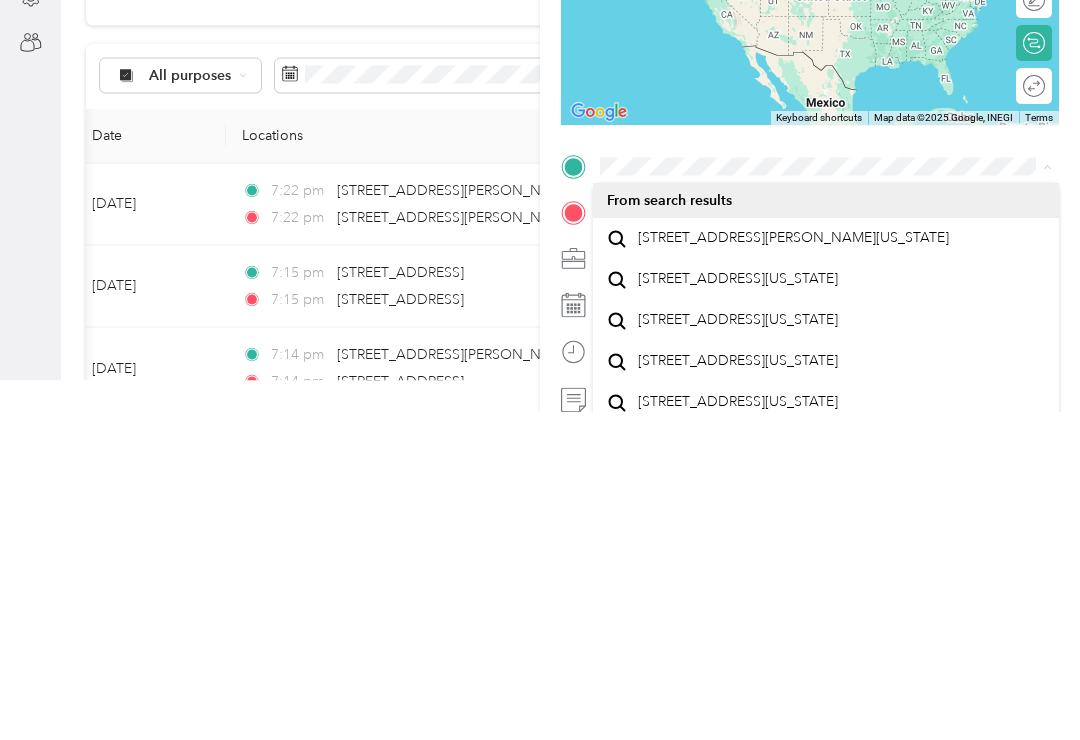 click on "[STREET_ADDRESS][PERSON_NAME][US_STATE]" at bounding box center [793, 567] 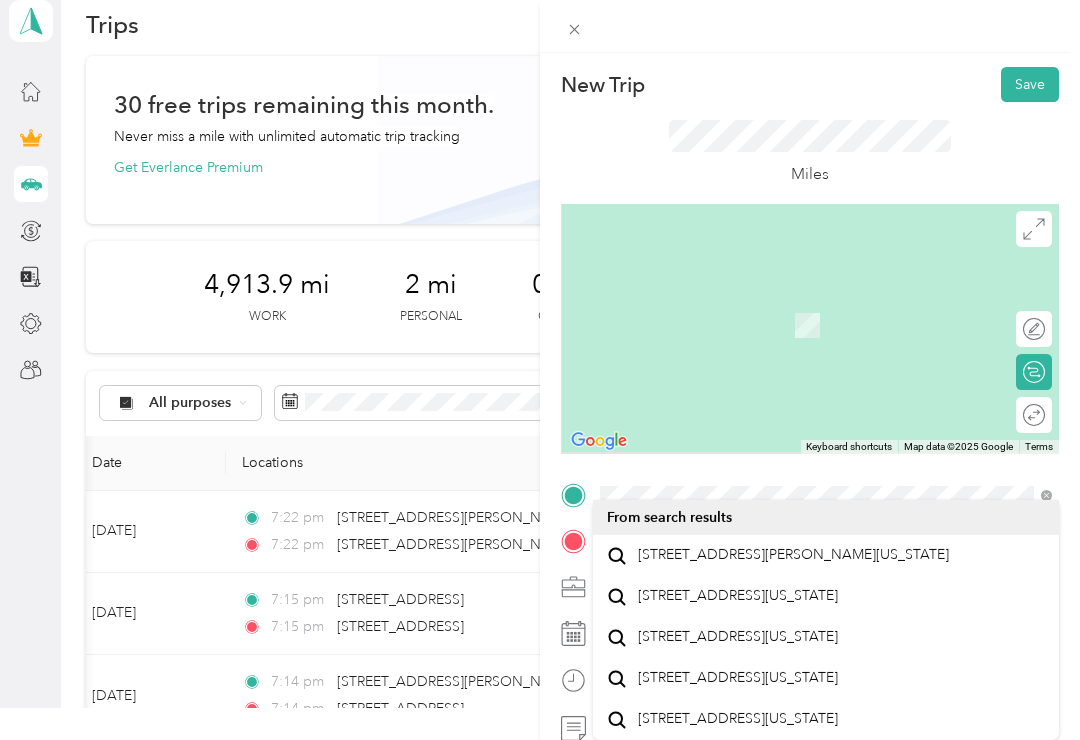 scroll, scrollTop: 31, scrollLeft: 0, axis: vertical 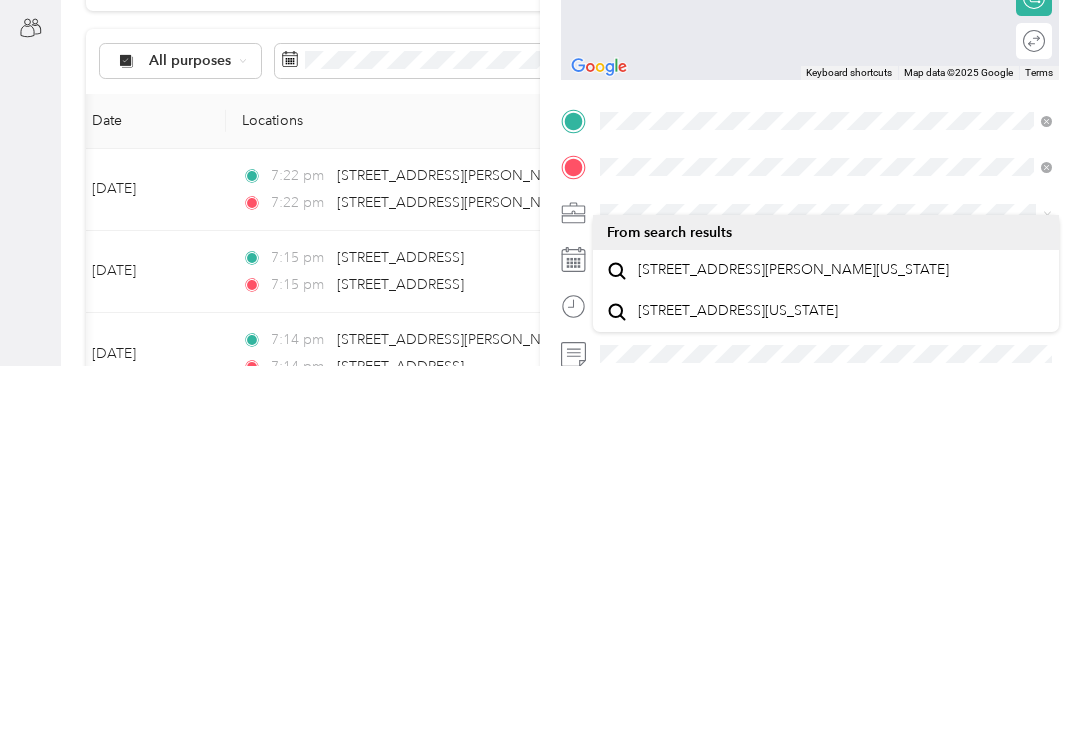 click on "[STREET_ADDRESS][PERSON_NAME][US_STATE]" at bounding box center (793, 644) 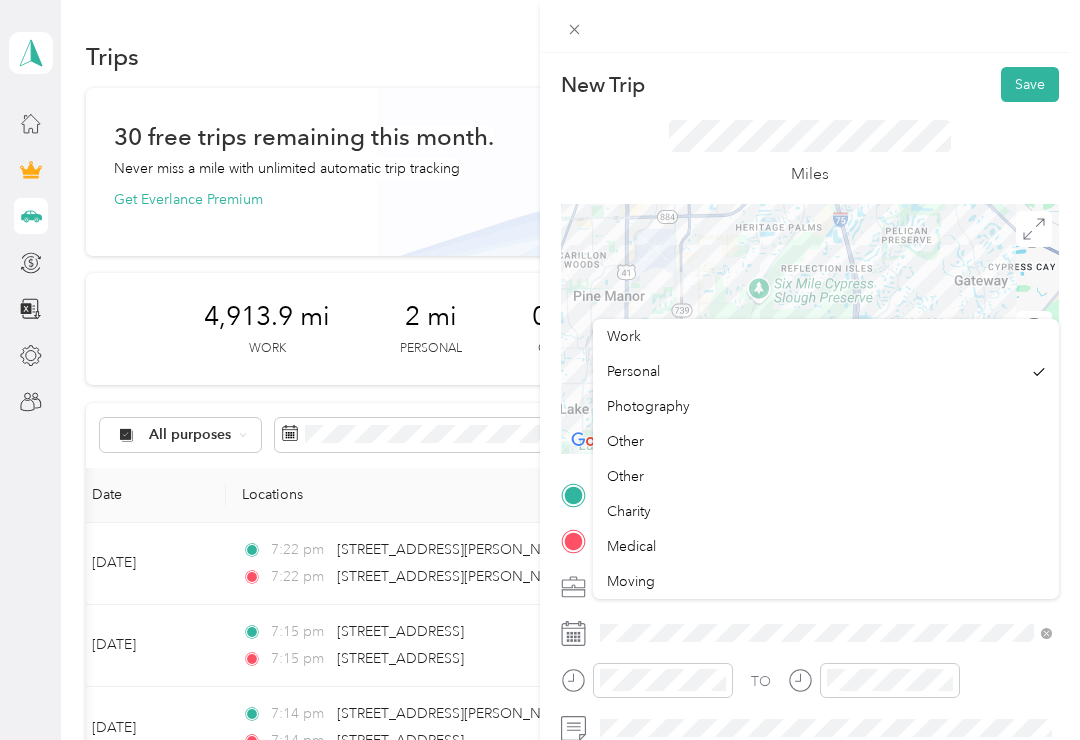 click on "Work" at bounding box center [826, 336] 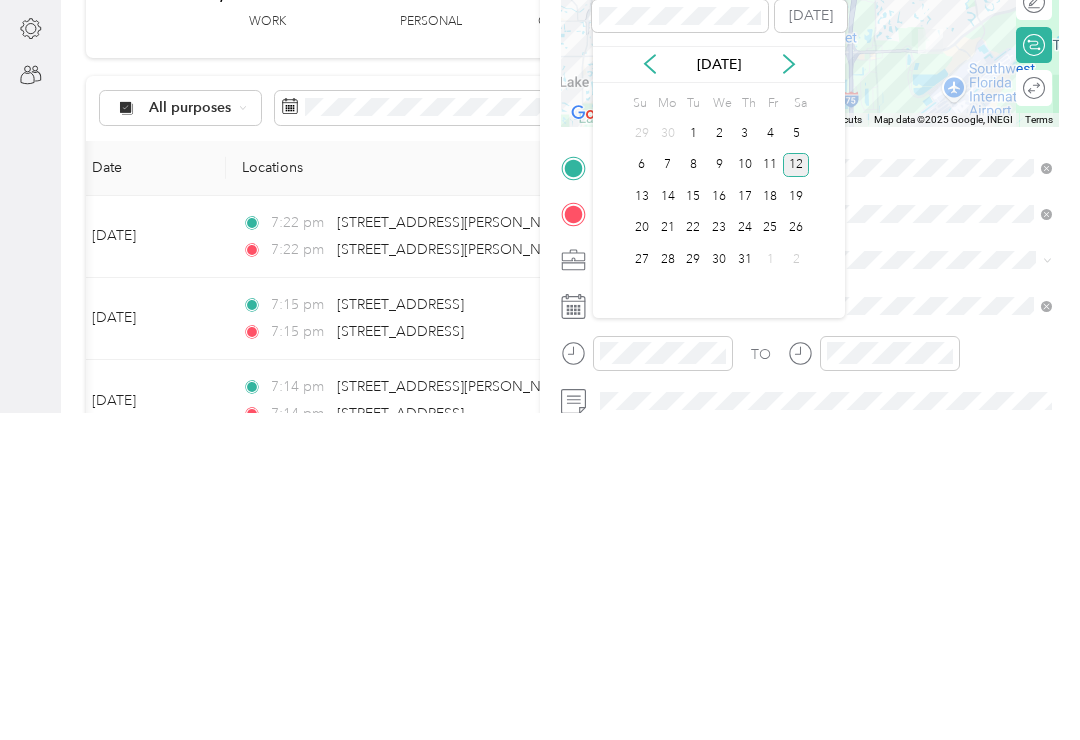 click 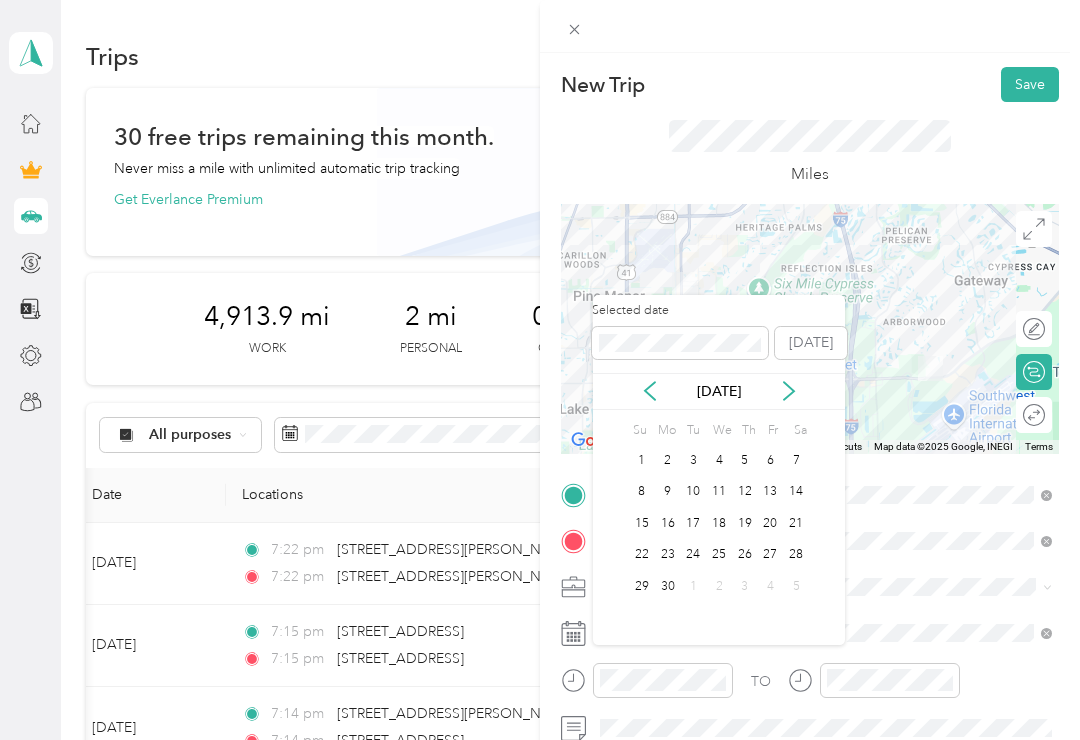 click on "[DATE]" at bounding box center [719, 391] 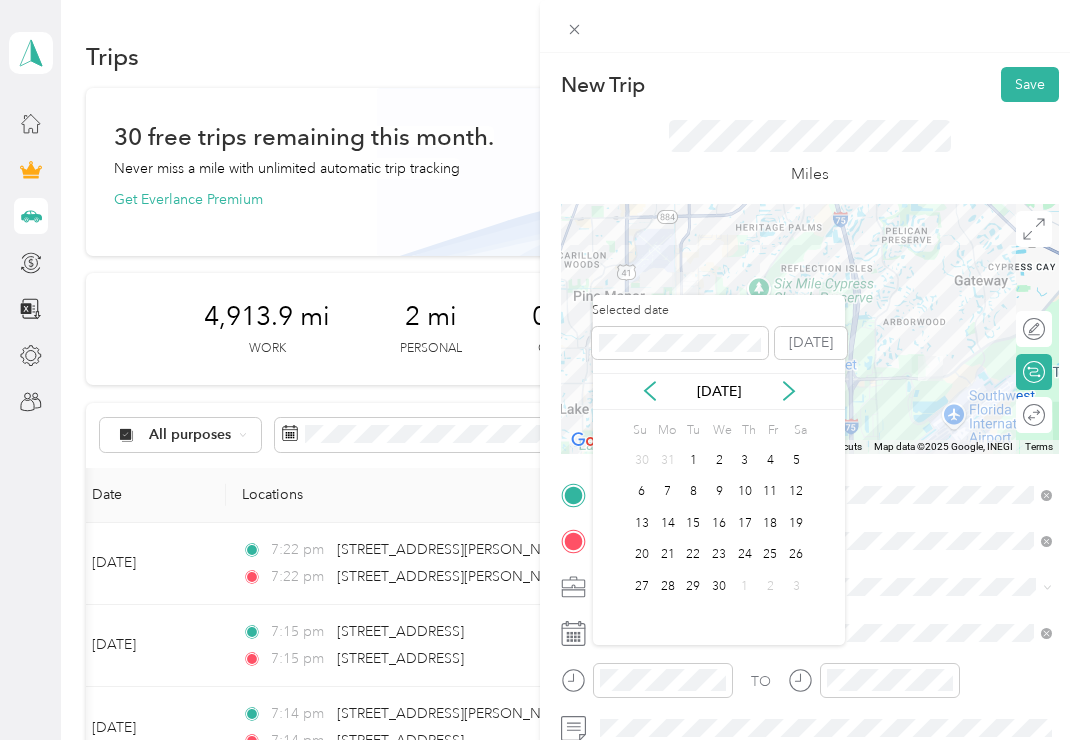 click 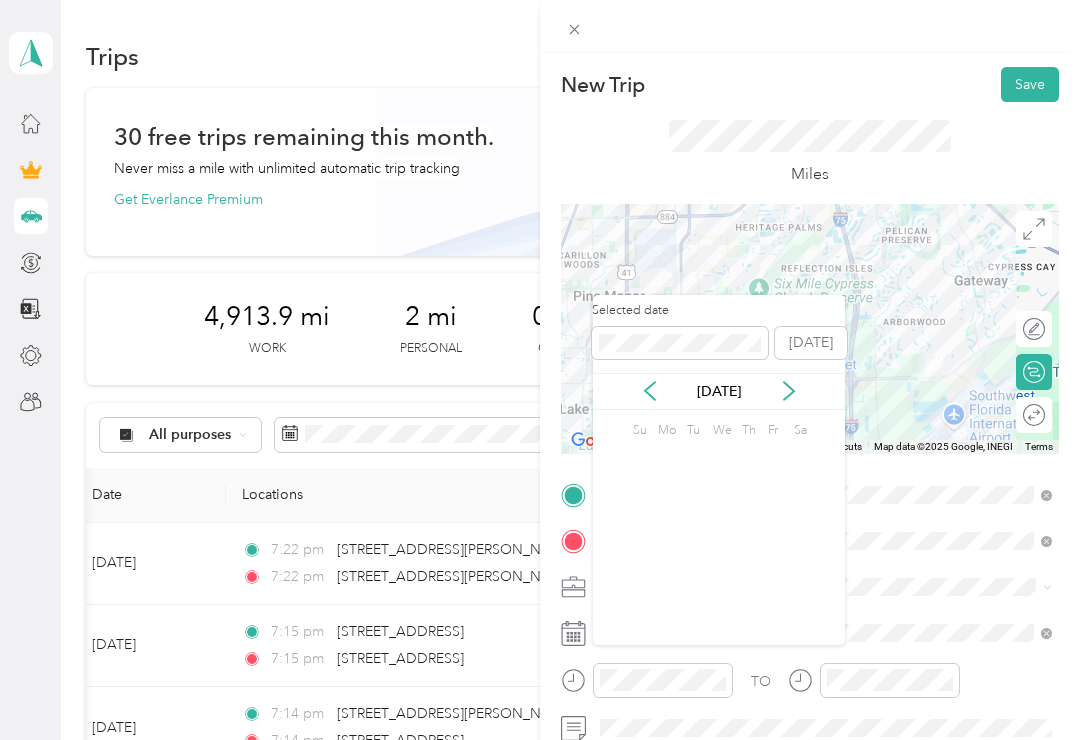 click on "[DATE]" at bounding box center [719, 391] 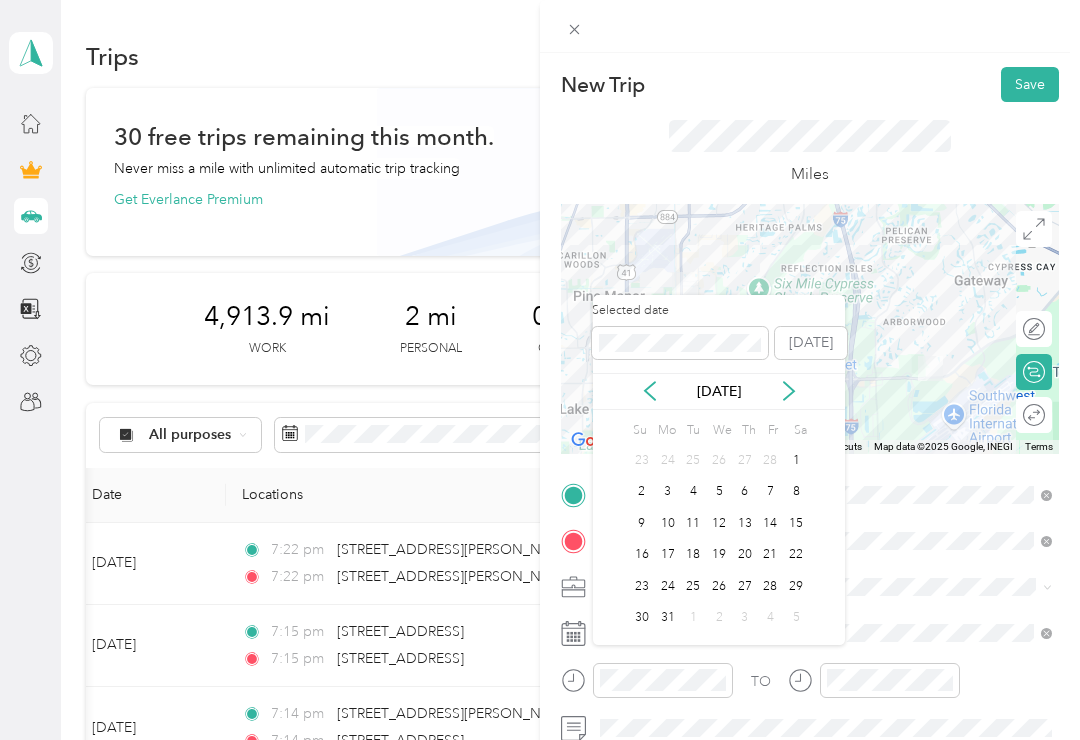 click 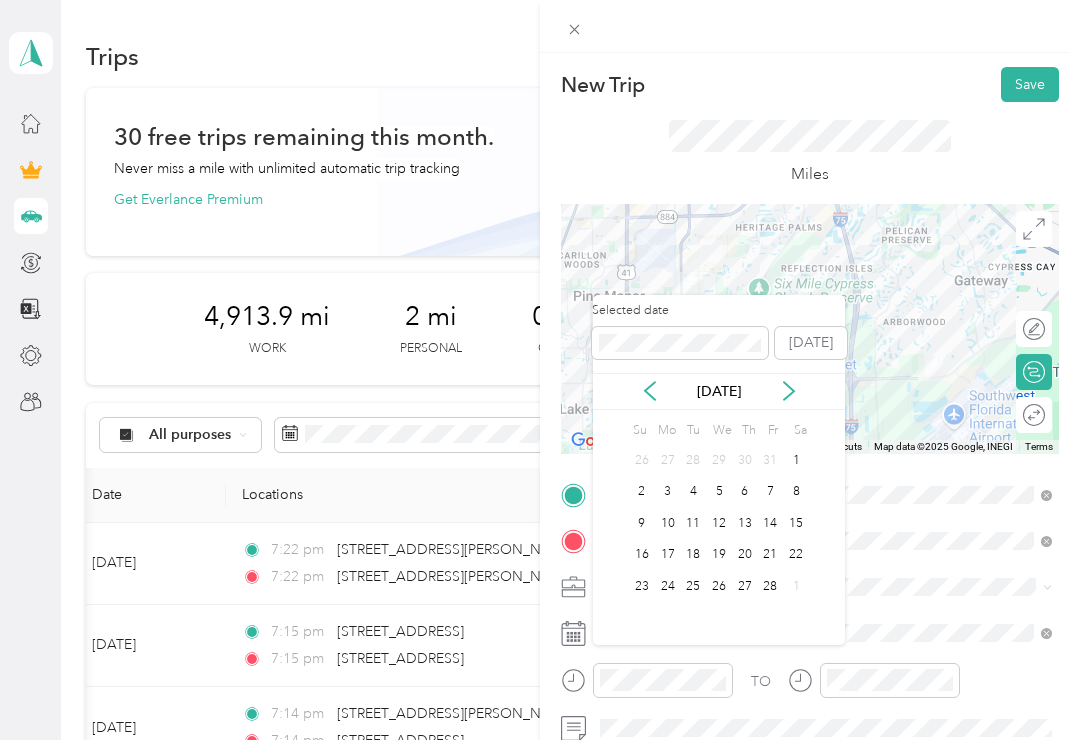click 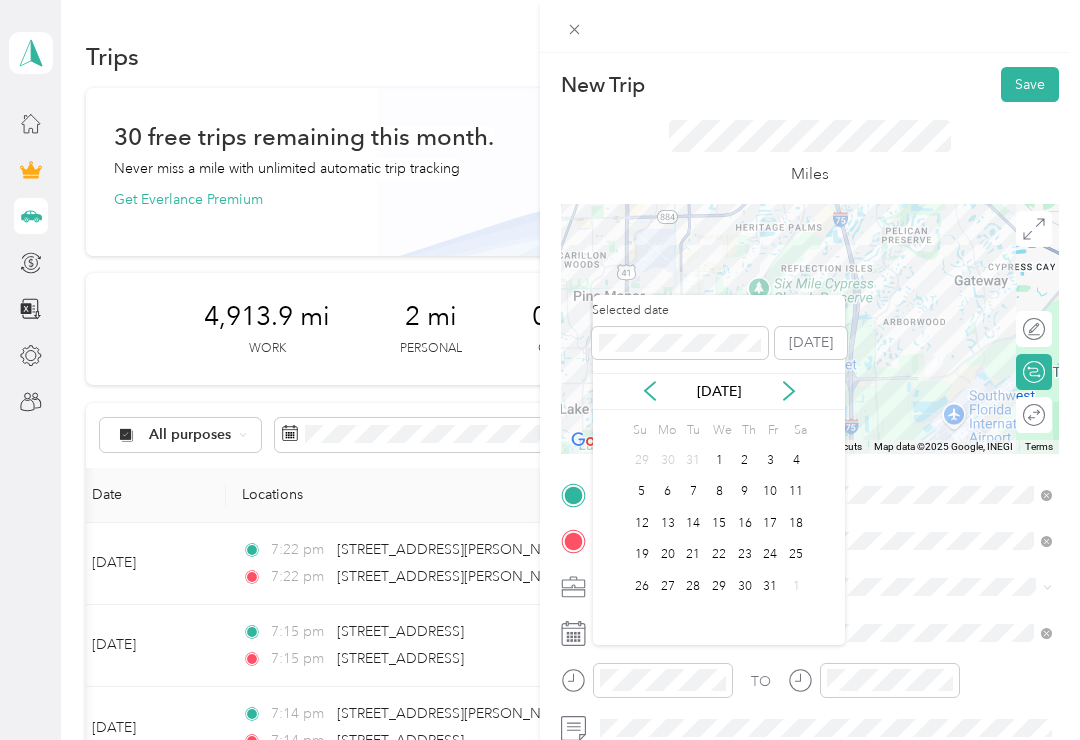 click 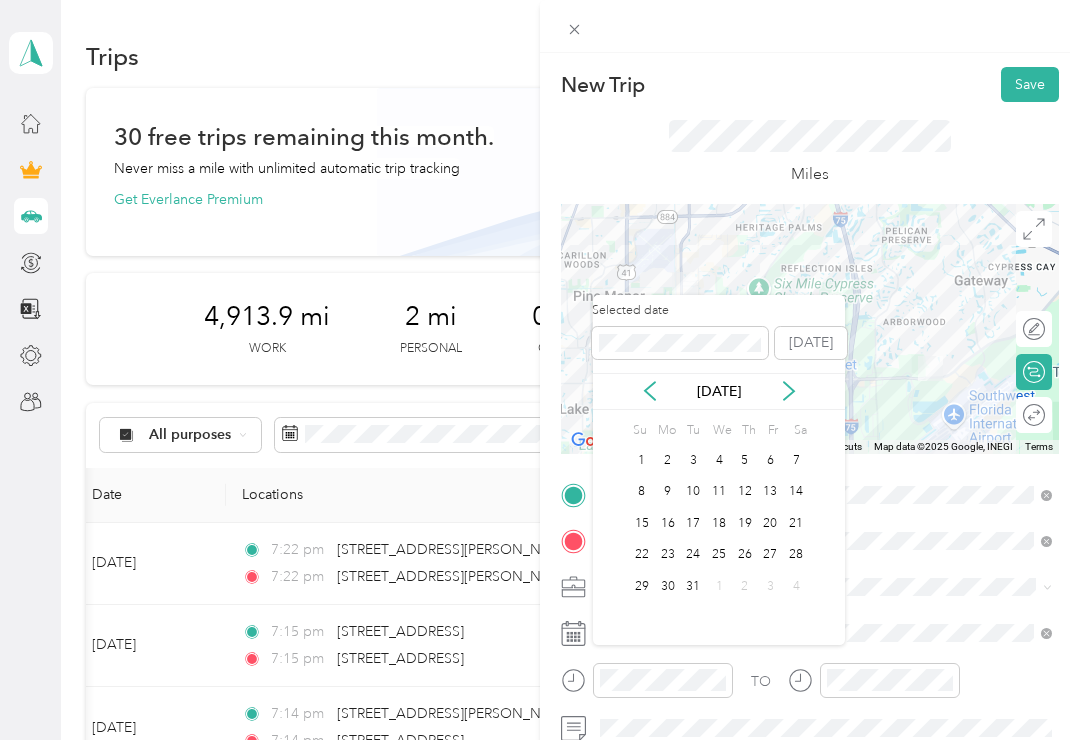 click on "31" at bounding box center (693, 586) 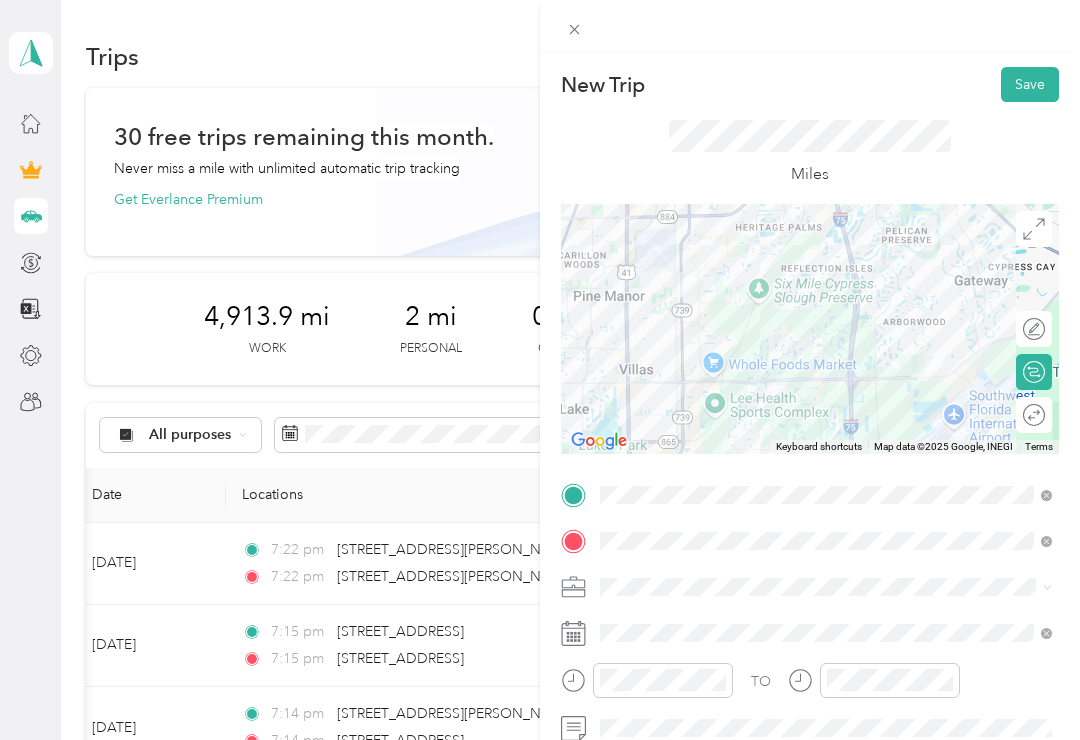 click on "Save" at bounding box center [1030, 84] 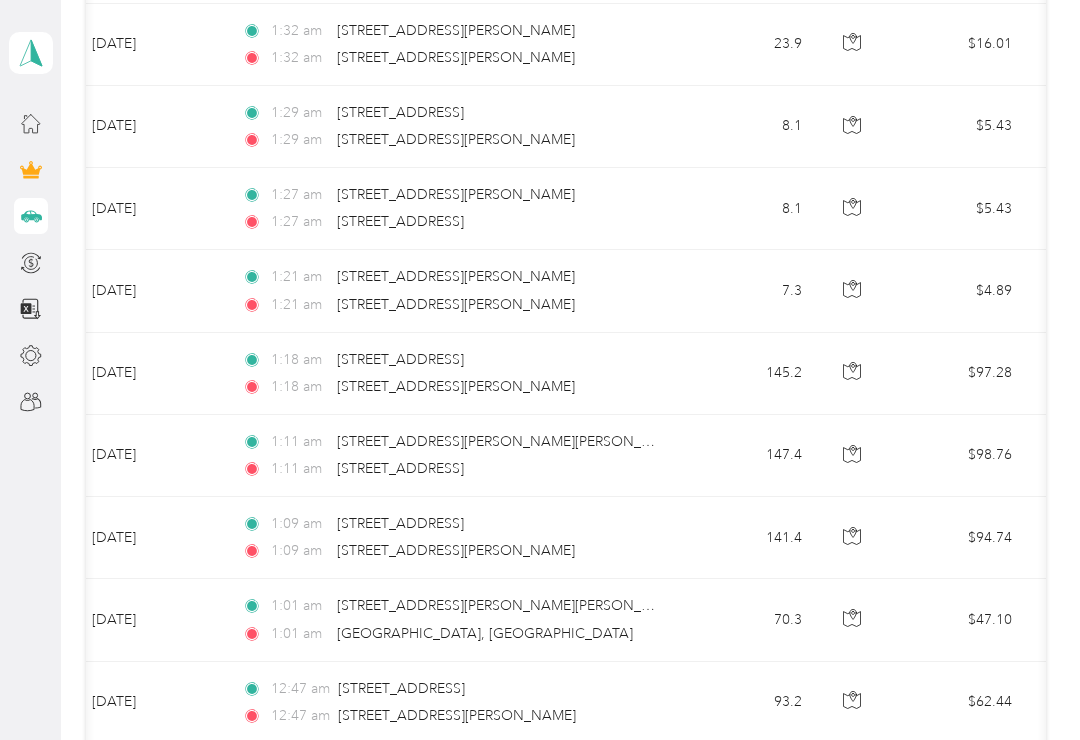 scroll, scrollTop: 5471, scrollLeft: 0, axis: vertical 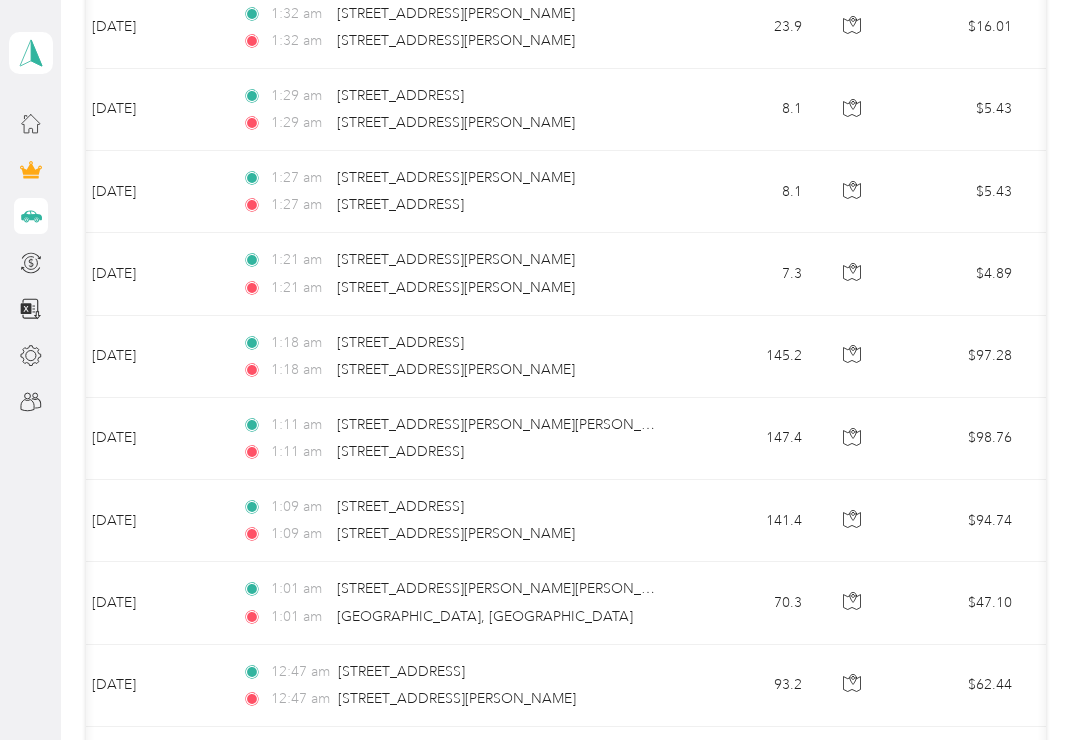 click on "Trips New trip 30 free trips remaining this month. Never miss a mile with unlimited automatic trip tracking Get Everlance Premium 4,921.3   mi Work 2   mi Personal 0   mi Other 0   mi Unclassified $3,297.27 Value All purposes Filters Date Locations Mileage (mi) Map Mileage value Purpose Track Method Report                     [DATE] 7:25 pm [STREET_ADDRESS][PERSON_NAME] 7:25 pm [STREET_ADDRESS][PERSON_NAME] 7.4 $4.96 Work Manual -- [DATE] 7:22 pm [STREET_ADDRESS][PERSON_NAME] 7:22 pm [STREET_ADDRESS][PERSON_NAME] 29.6 $19.83 Work Manual -- [DATE] 7:15 pm [STREET_ADDRESS] 7:15 pm [STREET_ADDRESS] 138.9 $93.06 Work Manual -- [DATE] 7:14 pm [STREET_ADDRESS][PERSON_NAME] 7:14 pm [STREET_ADDRESS] 130.9 $87.70 Work Manual -- [DATE] 6:54 pm [STREET_ADDRESS] 6:54 pm [STREET_ADDRESS][PERSON_NAME] 32.1 $21.51 Work Manual -- [DATE] 6:53 pm [STREET_ADDRESS] 2" at bounding box center (565, -726) 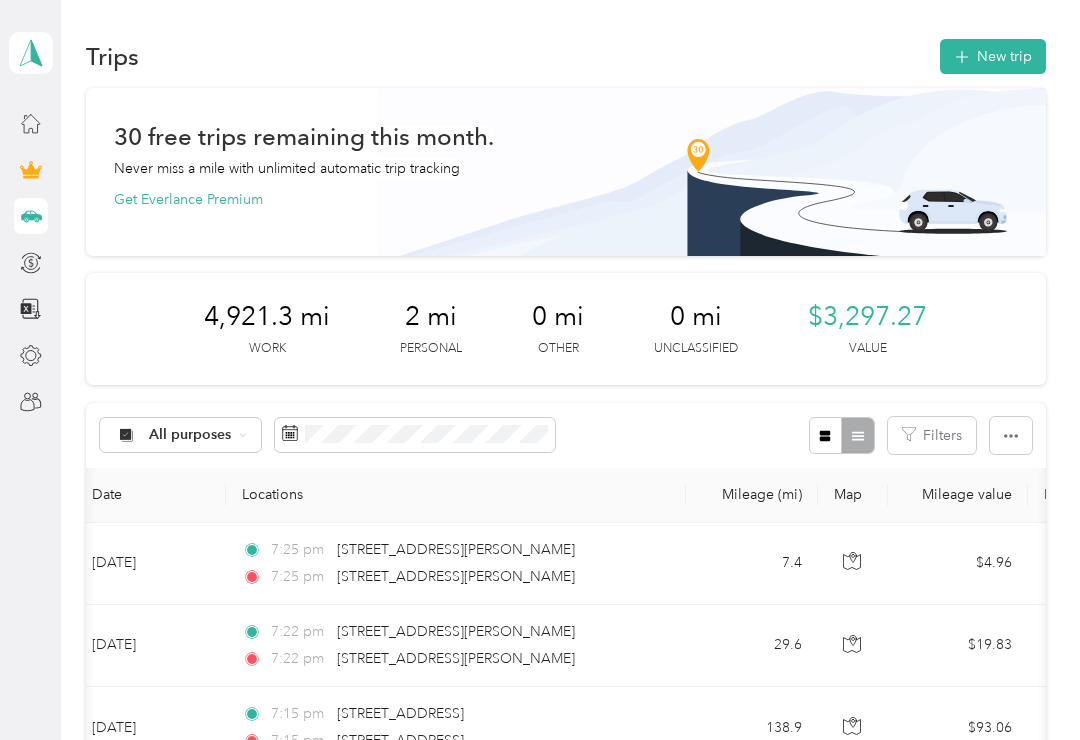 scroll, scrollTop: 0, scrollLeft: 0, axis: both 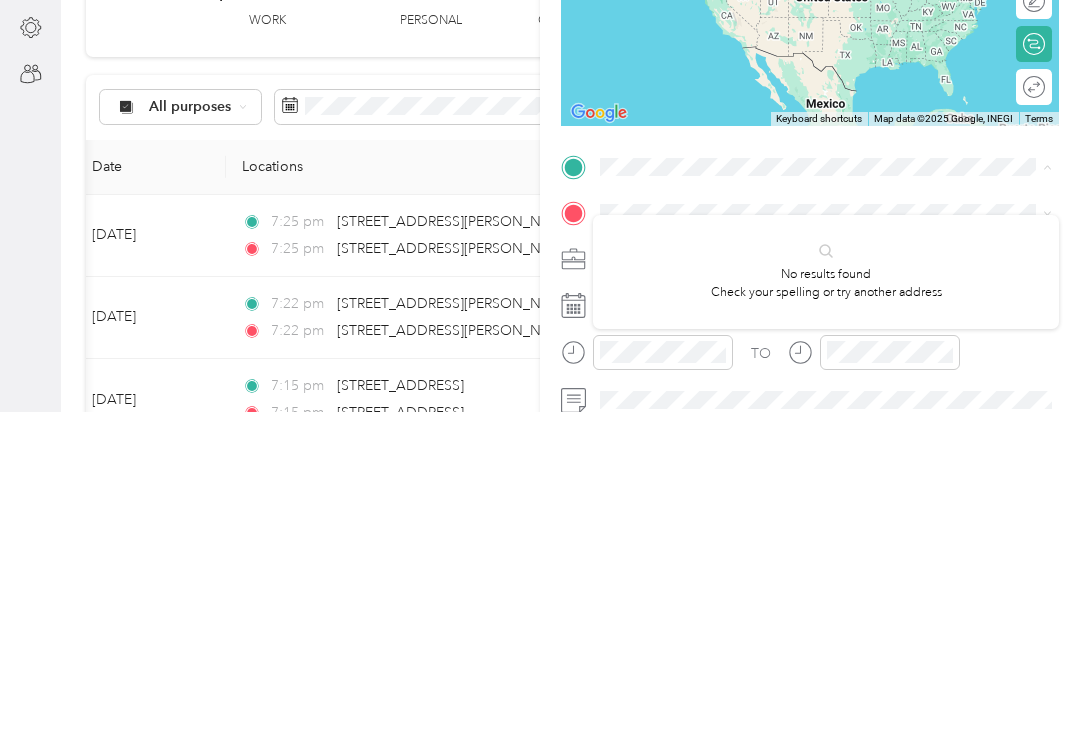 click on "New Trip Save This trip cannot be edited because it is either under review, approved, or paid. Contact your Team Manager to edit it. Miles To navigate the map with touch gestures double-tap and hold your finger on the map, then drag the map. ← Move left → Move right ↑ Move up ↓ Move down + Zoom in - Zoom out Home Jump left by 75% End Jump right by 75% Page Up Jump up by 75% Page Down Jump down by 75% Keyboard shortcuts Map Data Map data ©2025 Google, INEGI Map data ©2025 Google, INEGI 1000 km  Click to toggle between metric and imperial units Terms Report a map error Edit route Calculate route Round trip TO Add photo" at bounding box center [540, 370] 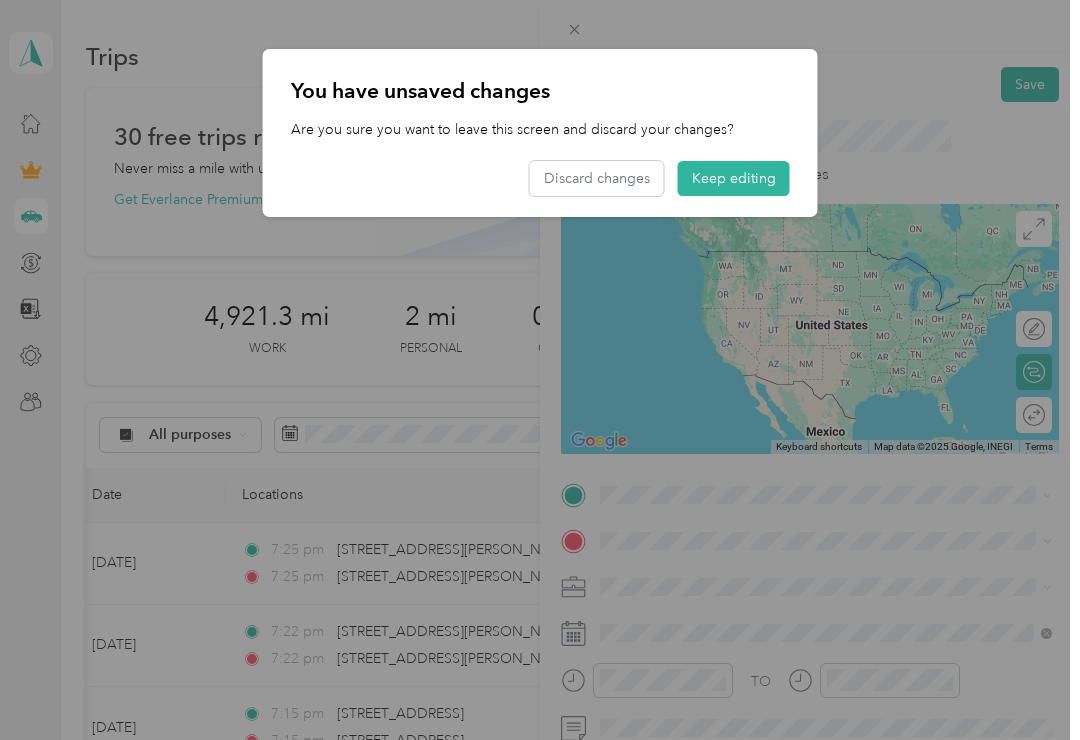 click on "Discard changes" at bounding box center (597, 178) 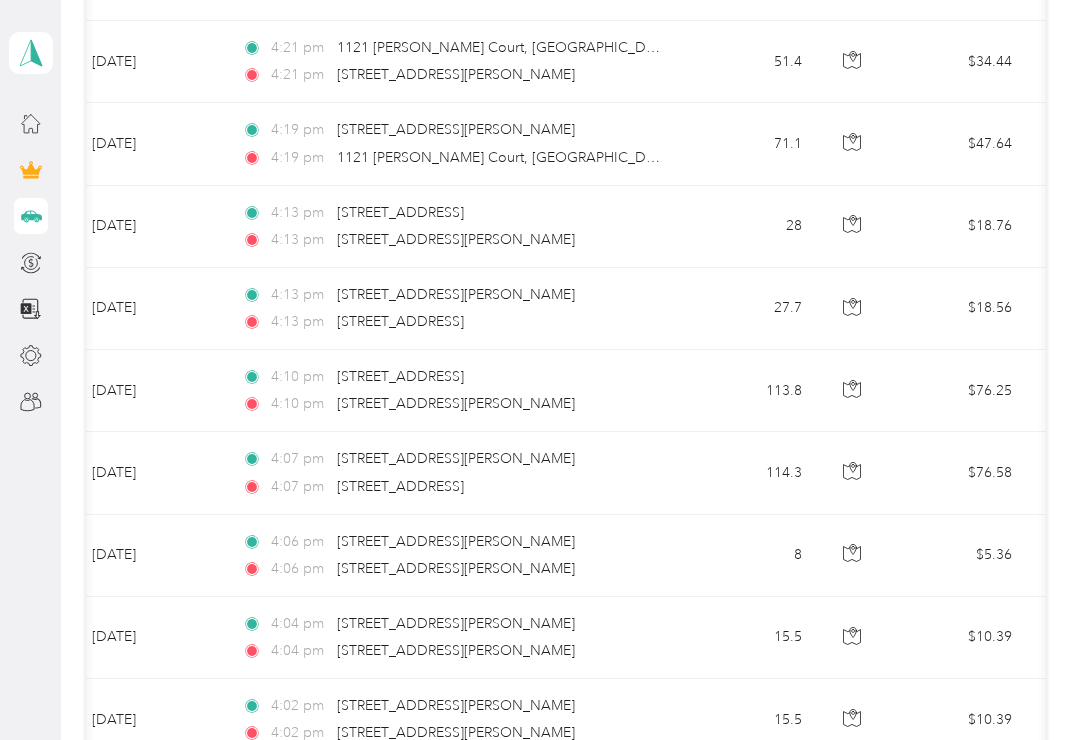 click on "4:06 pm [STREET_ADDRESS][PERSON_NAME] 4:06 pm [STREET_ADDRESS][PERSON_NAME]" at bounding box center (456, 556) 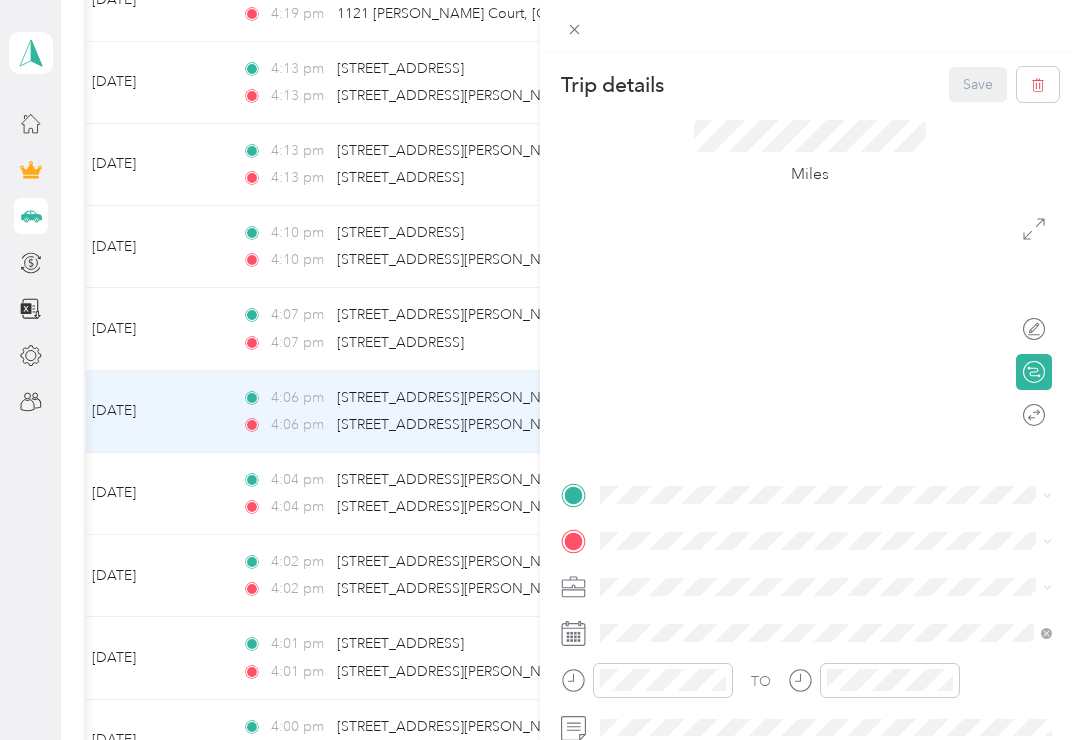 scroll, scrollTop: 2488, scrollLeft: 0, axis: vertical 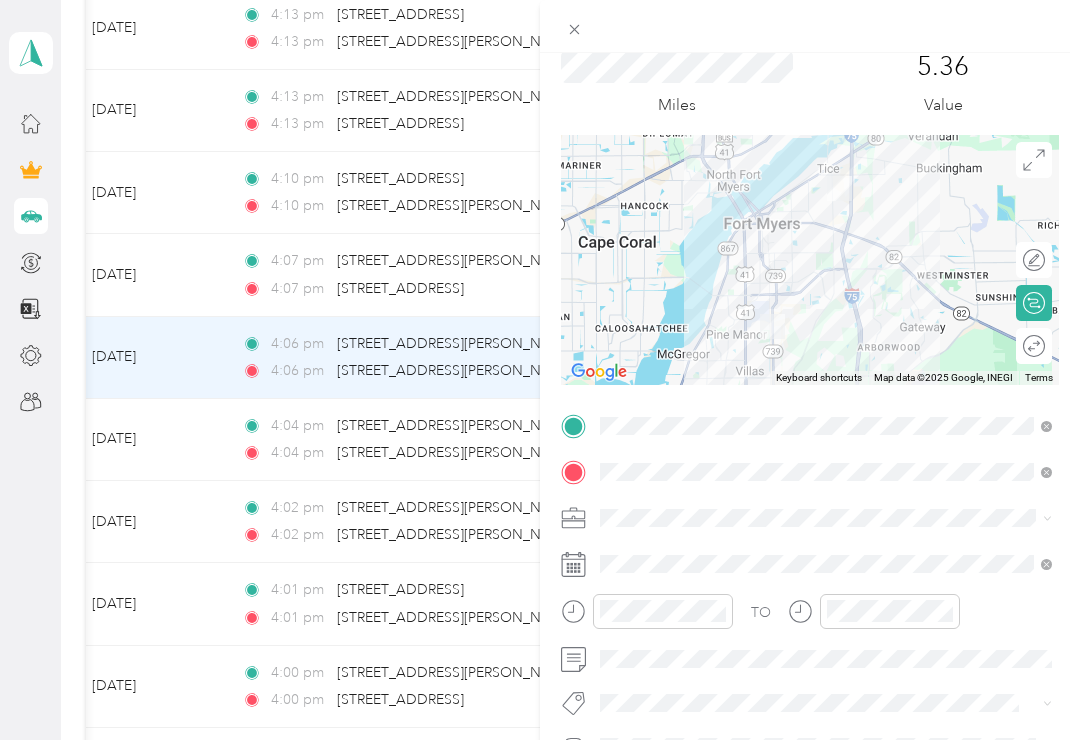 click on "Trip details Save This trip cannot be edited because it is either under review, approved, or paid. Contact your Team Manager to edit it. Miles 5.36 Value  To navigate the map with touch gestures double-tap and hold your finger on the map, then drag the map. ← Move left → Move right ↑ Move up ↓ Move down + Zoom in - Zoom out Home Jump left by 75% End Jump right by 75% Page Up Jump up by 75% Page Down Jump down by 75% Keyboard shortcuts Map Data Map data ©2025 Google, INEGI Map data ©2025 Google, INEGI 5 km  Click to toggle between metric and imperial units Terms Report a map error Edit route Calculate route Round trip TO Add photo" at bounding box center (540, 370) 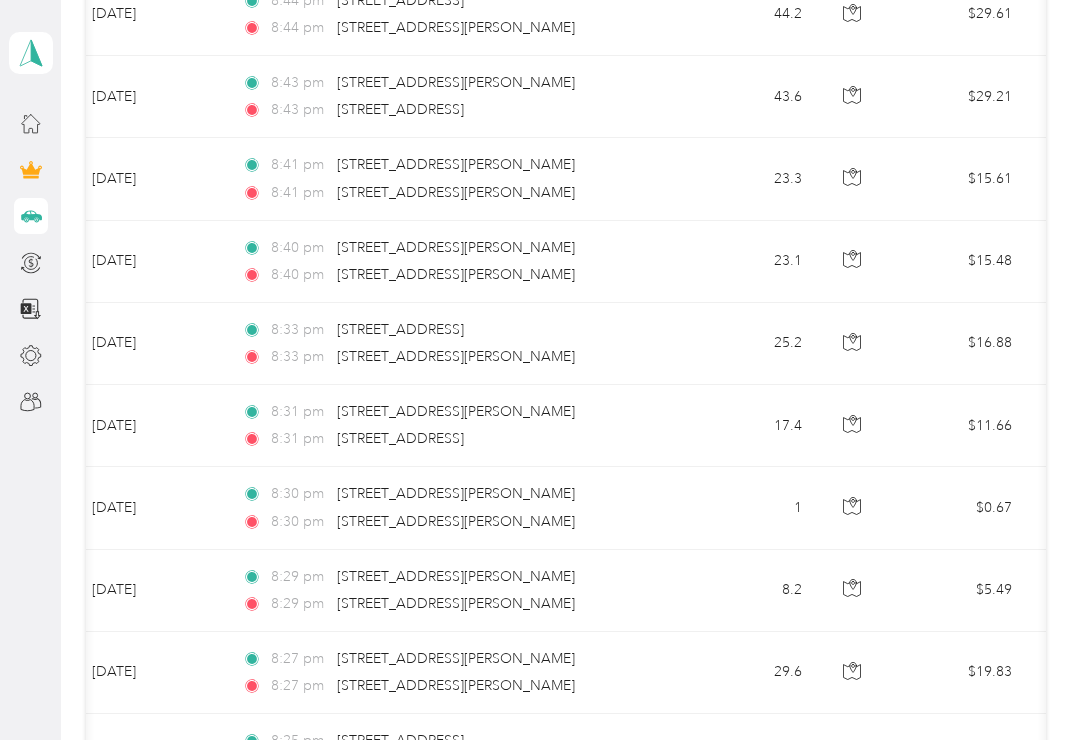 scroll, scrollTop: 6884, scrollLeft: 0, axis: vertical 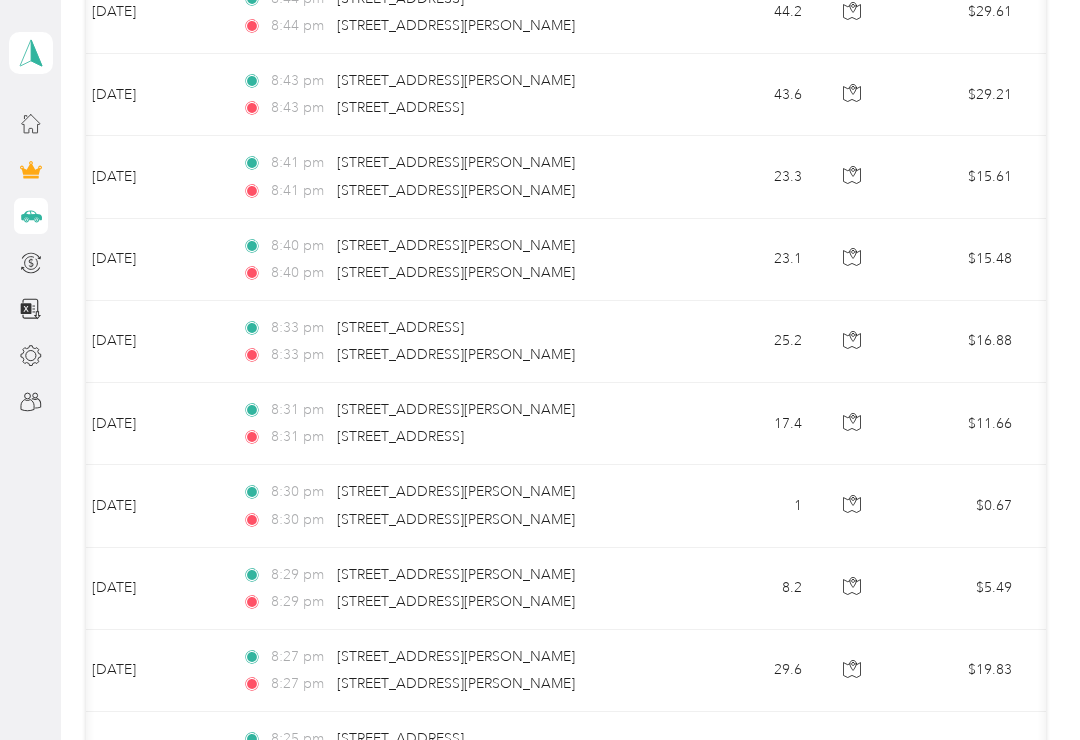 click on "8:29 pm [STREET_ADDRESS][PERSON_NAME] 8:29 pm [STREET_ADDRESS][PERSON_NAME]" at bounding box center [456, 589] 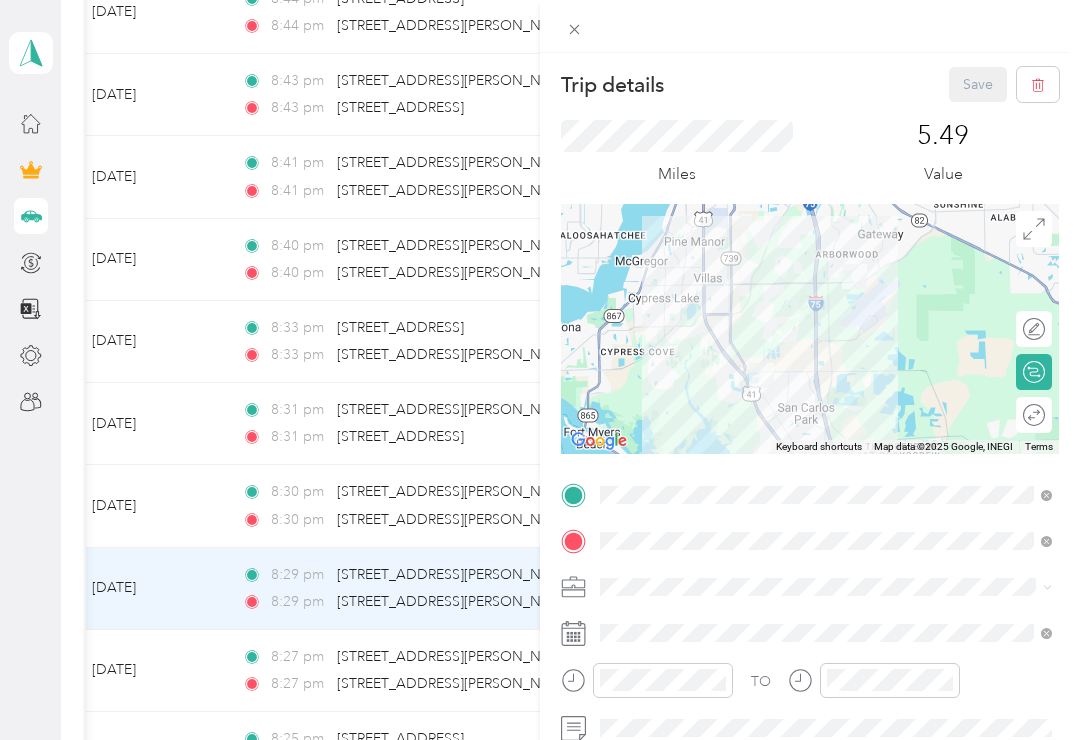 click on "Trip details Save This trip cannot be edited because it is either under review, approved, or paid. Contact your Team Manager to edit it. Miles 5.49 Value  To navigate the map with touch gestures double-tap and hold your finger on the map, then drag the map. ← Move left → Move right ↑ Move up ↓ Move down + Zoom in - Zoom out Home Jump left by 75% End Jump right by 75% Page Up Jump up by 75% Page Down Jump down by 75% Keyboard shortcuts Map Data Map data ©2025 Google, INEGI Map data ©2025 Google, INEGI 5 km  Click to toggle between metric and imperial units Terms Report a map error Edit route Calculate route Round trip TO Add photo" at bounding box center (540, 370) 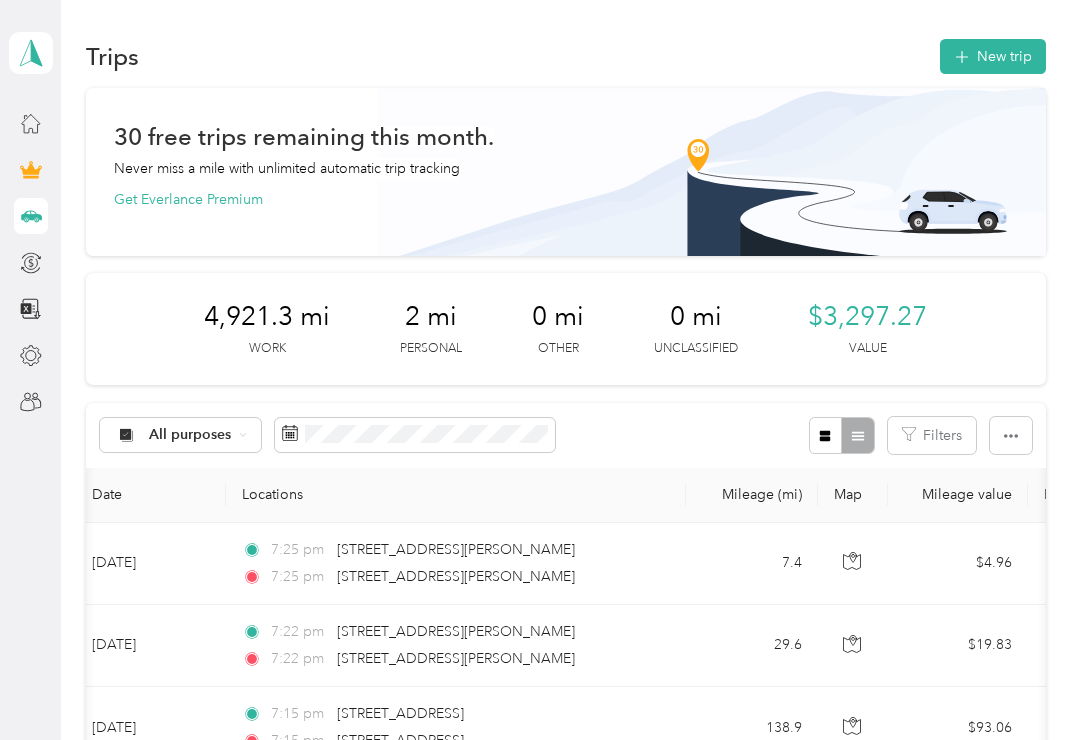 scroll, scrollTop: 0, scrollLeft: 0, axis: both 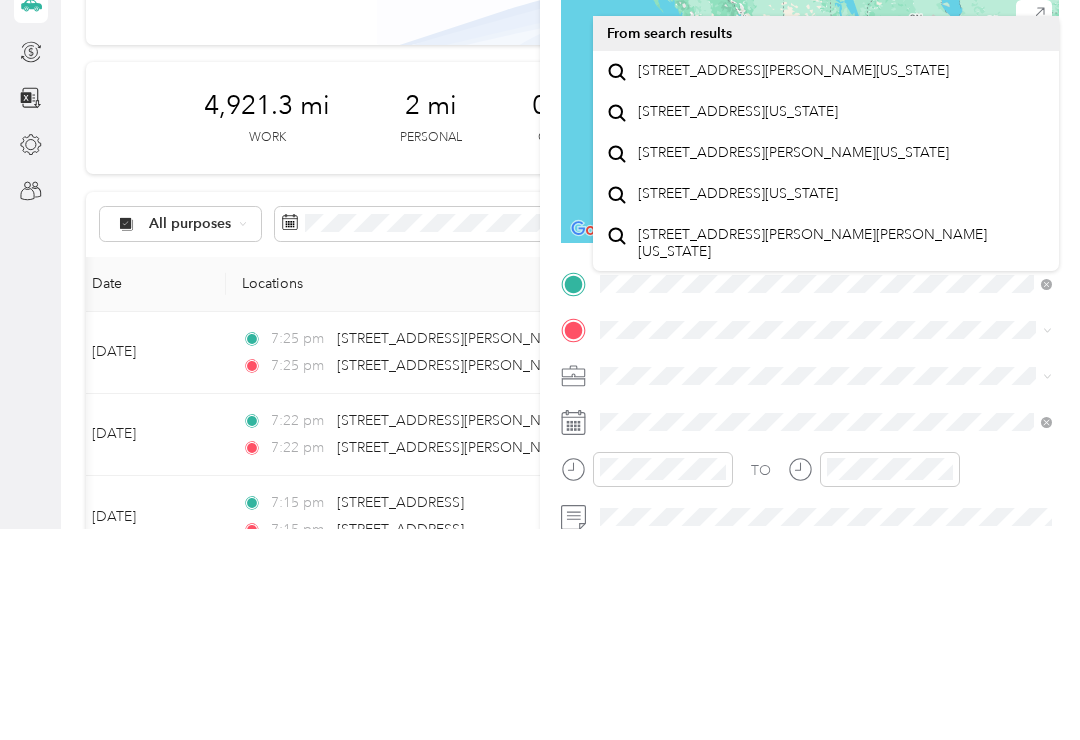 click on "[STREET_ADDRESS][PERSON_NAME][US_STATE]" at bounding box center [793, 282] 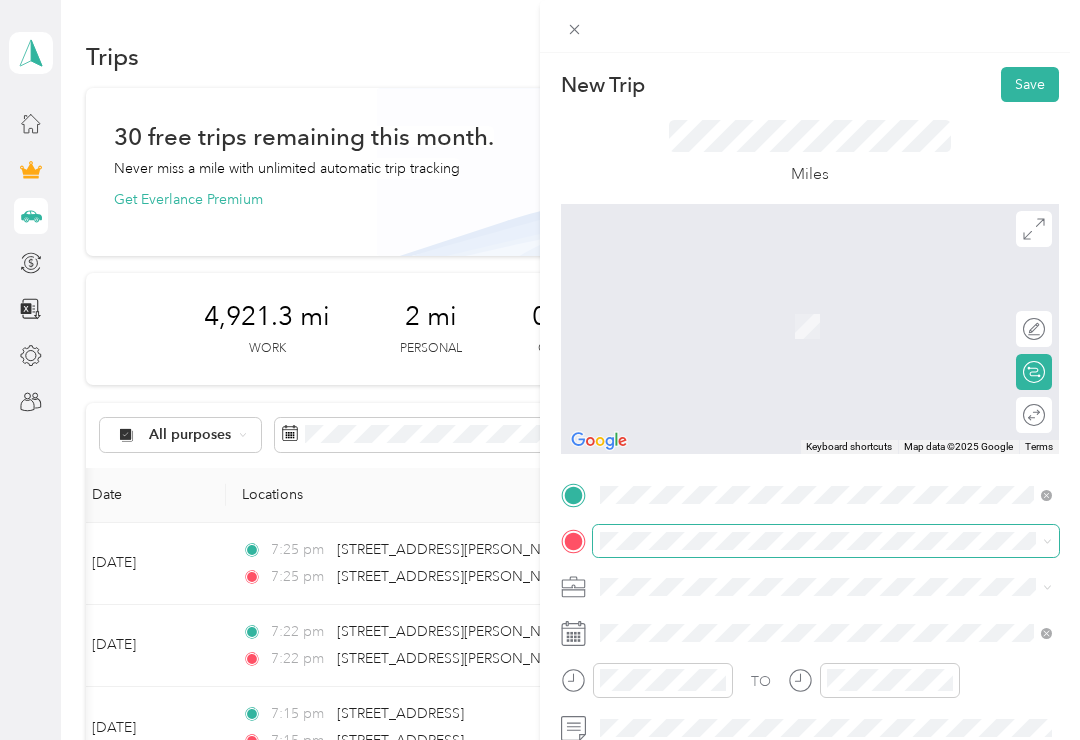 click on "New Trip Save This trip cannot be edited because it is either under review, approved, or paid. Contact your Team Manager to edit it. Miles To navigate the map with touch gestures double-tap and hold your finger on the map, then drag the map. ← Move left → Move right ↑ Move up ↓ Move down + Zoom in - Zoom out Home Jump left by 75% End Jump right by 75% Page Up Jump up by 75% Page Down Jump down by 75% Keyboard shortcuts Map Data Map data ©2025 Google Map data ©2025 Google 2 m  Click to toggle between metric and imperial units Terms Report a map error Edit route Calculate route Round trip TO Add photo" at bounding box center [535, 740] 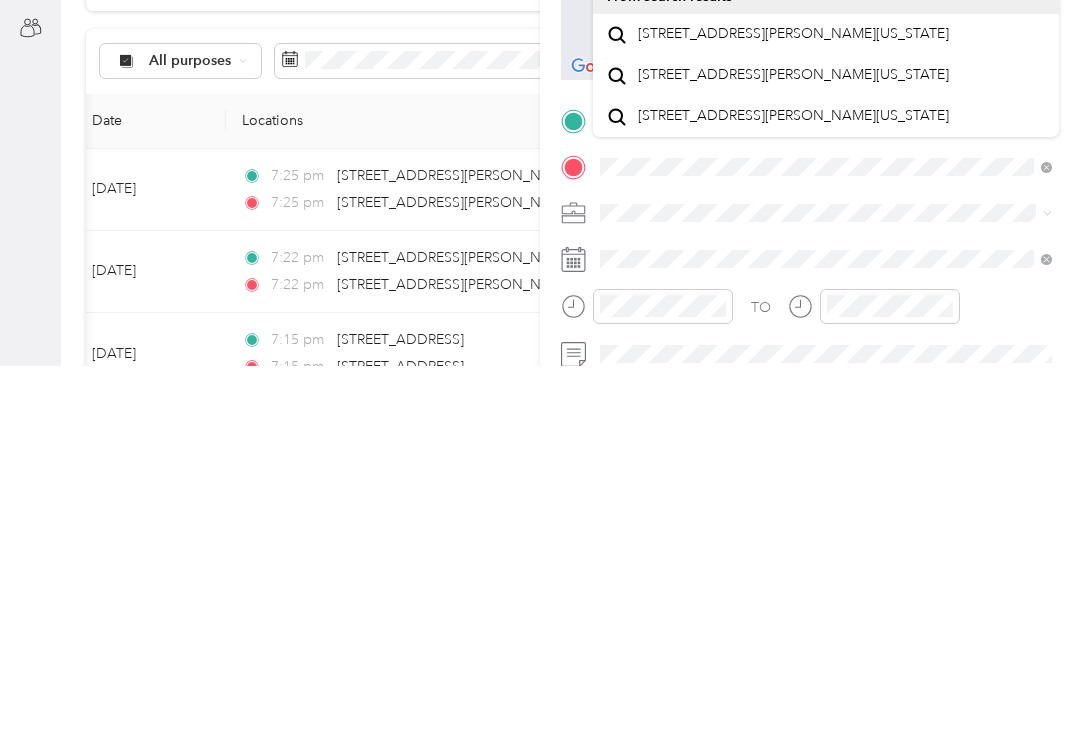 click on "[STREET_ADDRESS][PERSON_NAME][US_STATE]" at bounding box center [793, 408] 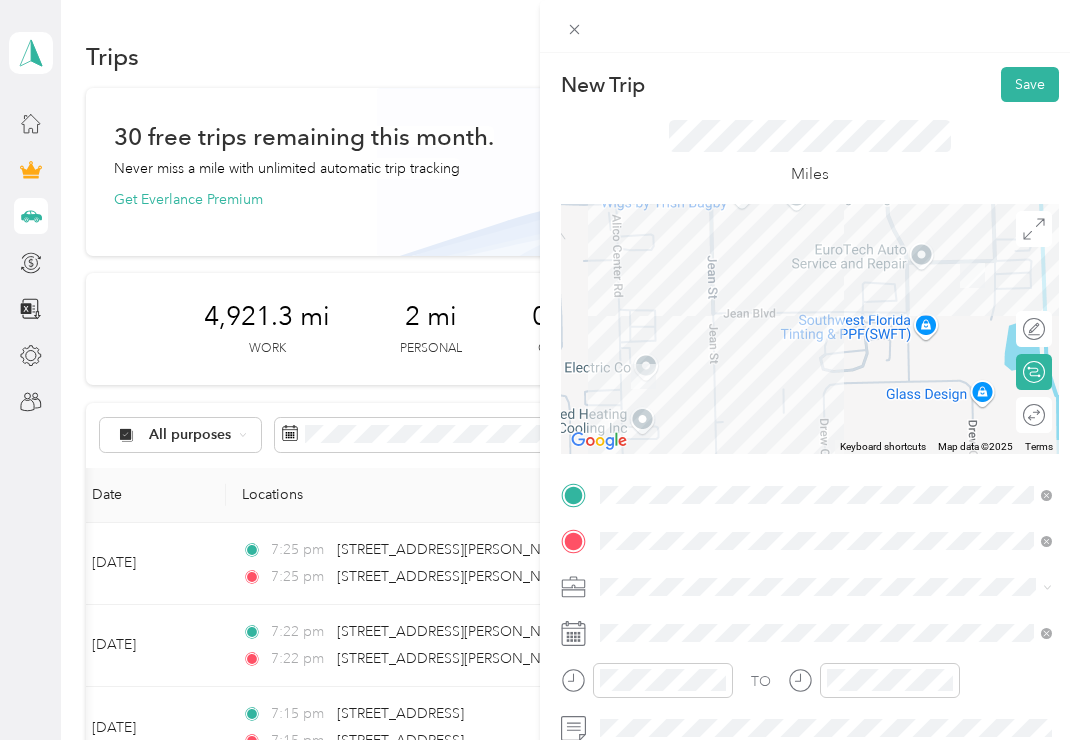 click at bounding box center (826, 587) 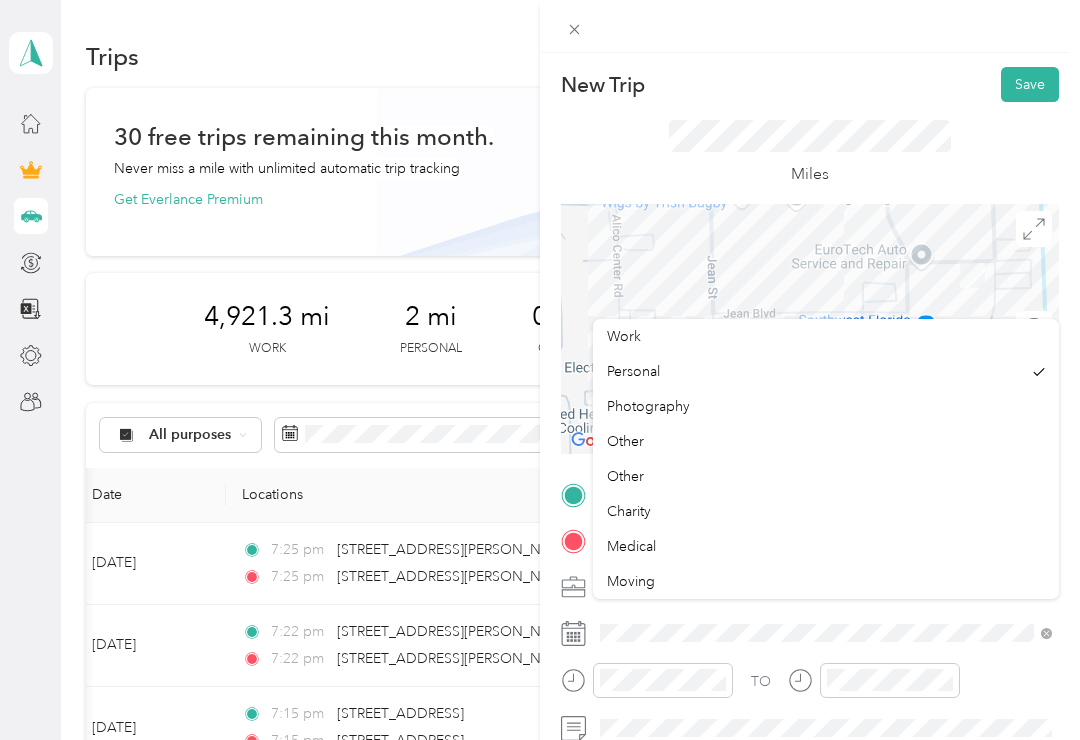 click on "Work" at bounding box center [826, 336] 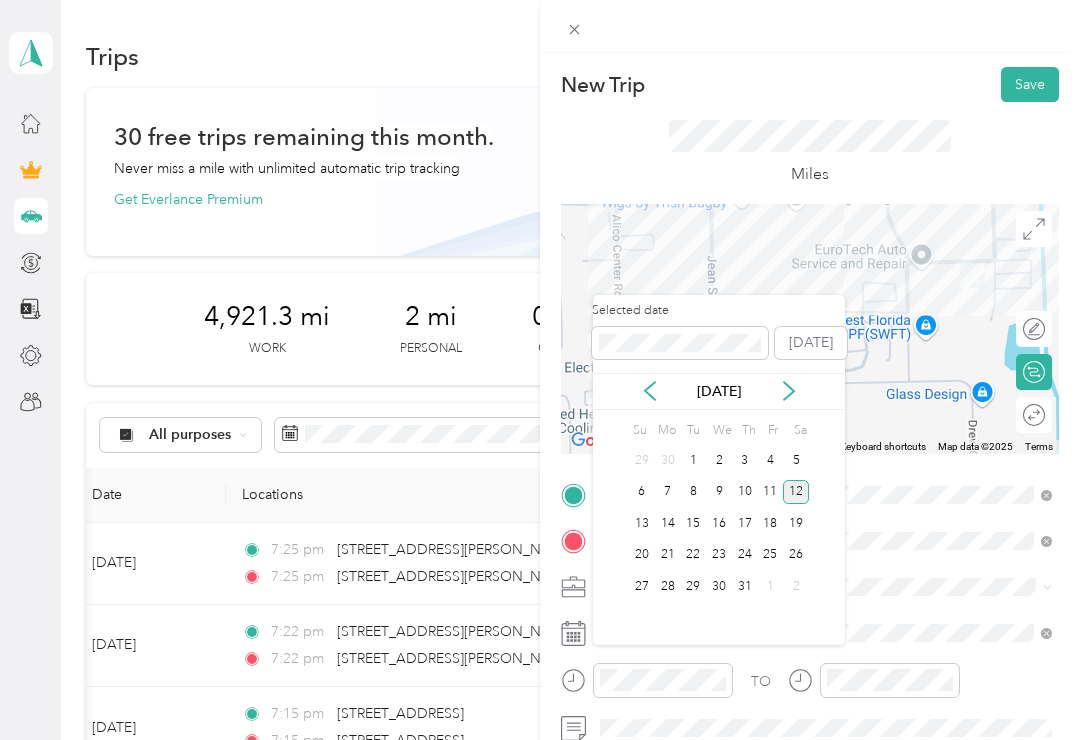 click 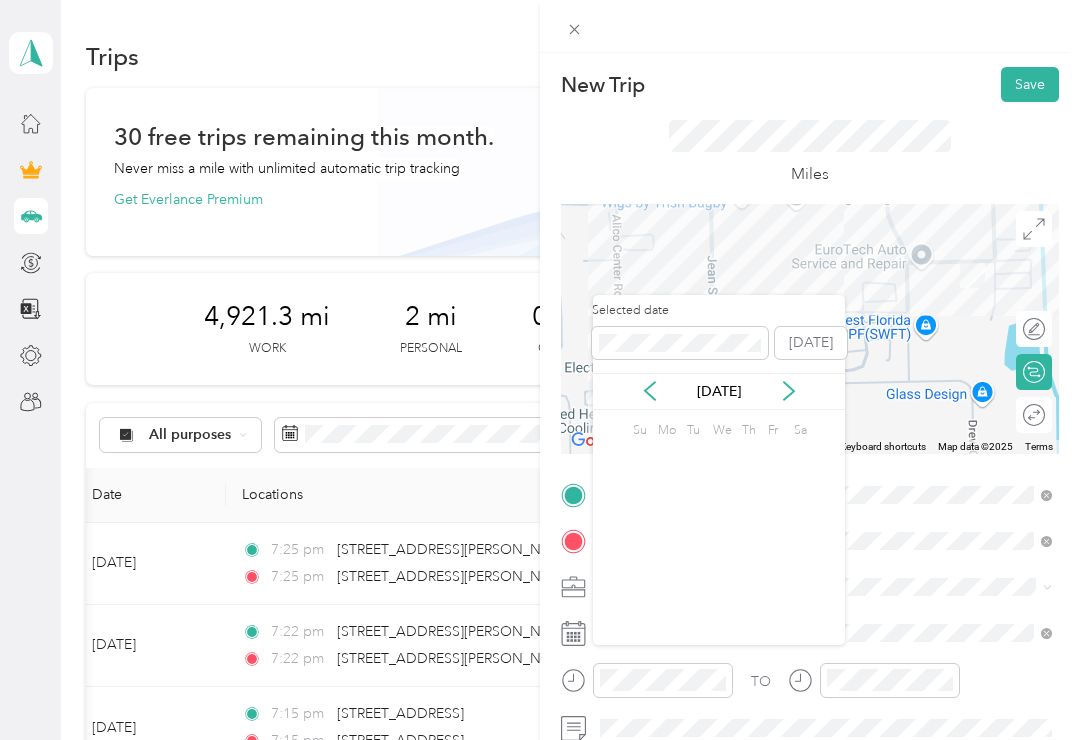 click on "[DATE]" at bounding box center [719, 391] 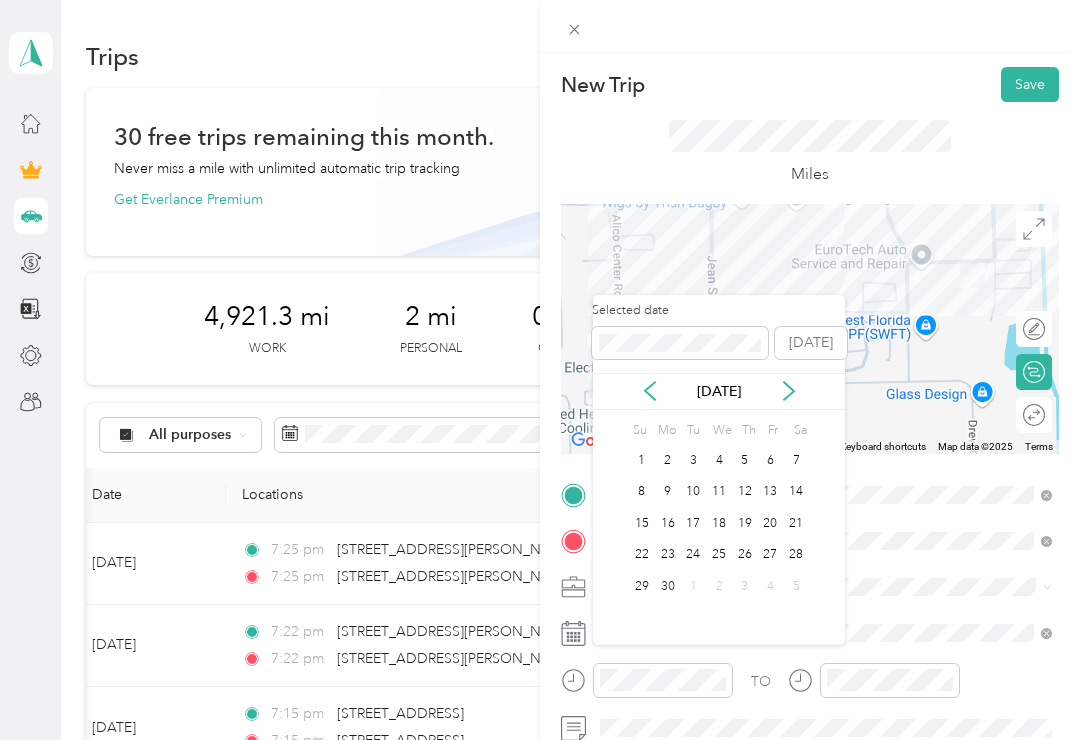 click 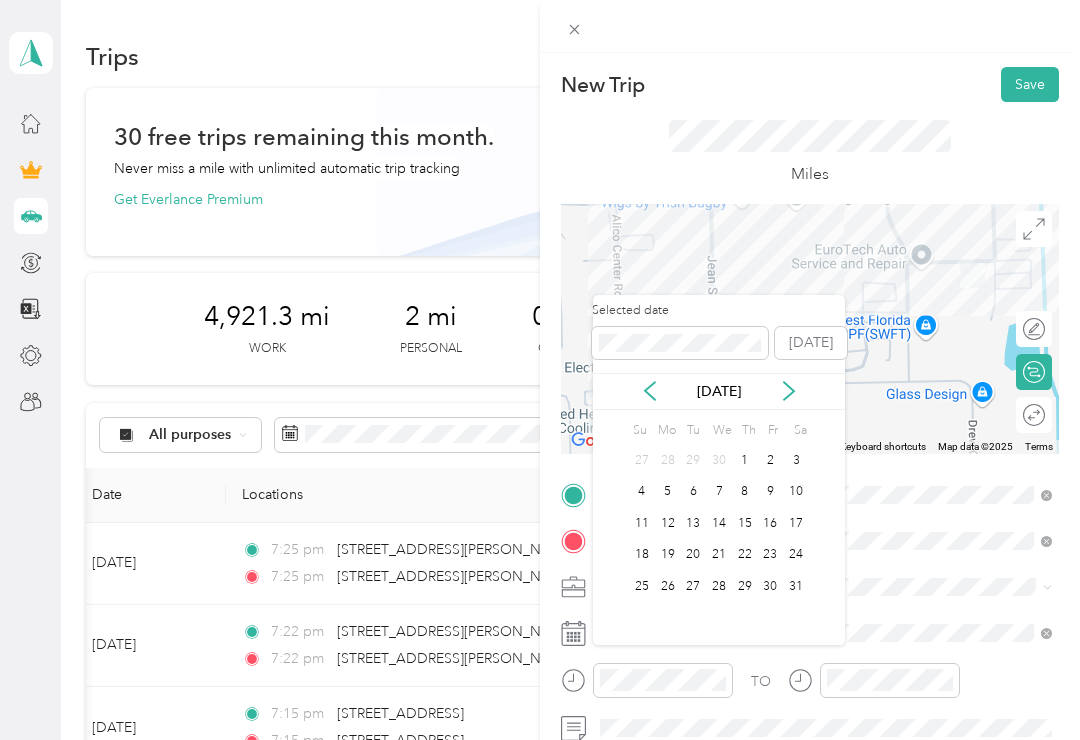 click 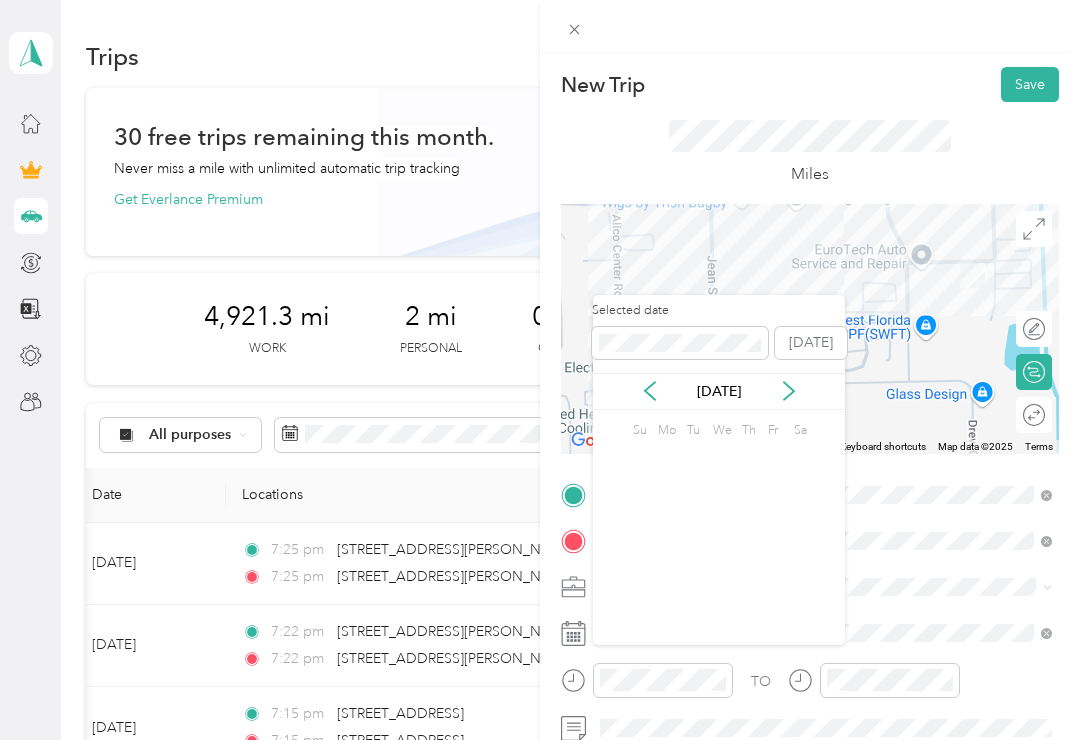 click 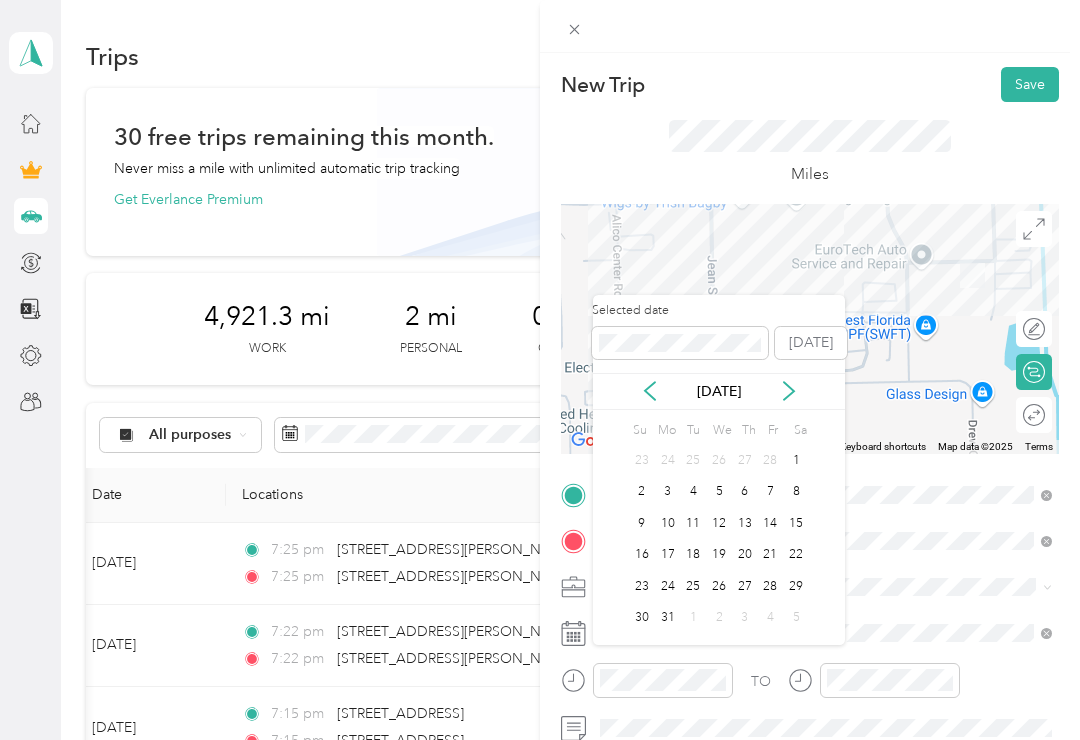 click on "[DATE]" at bounding box center [719, 391] 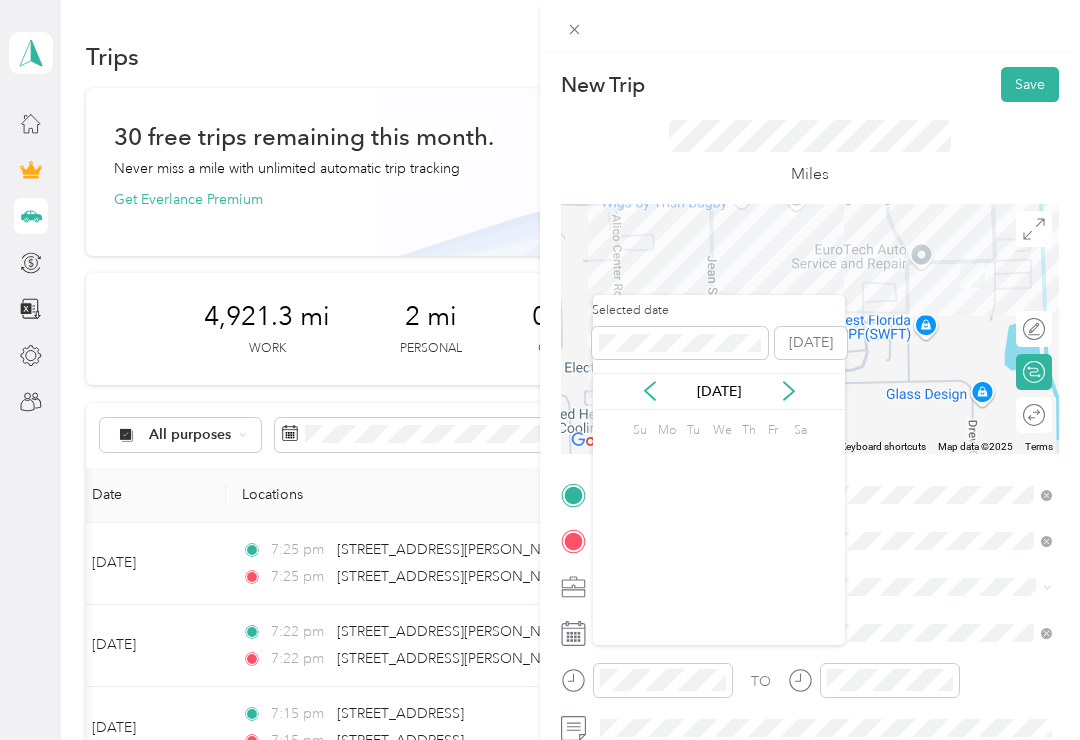 click 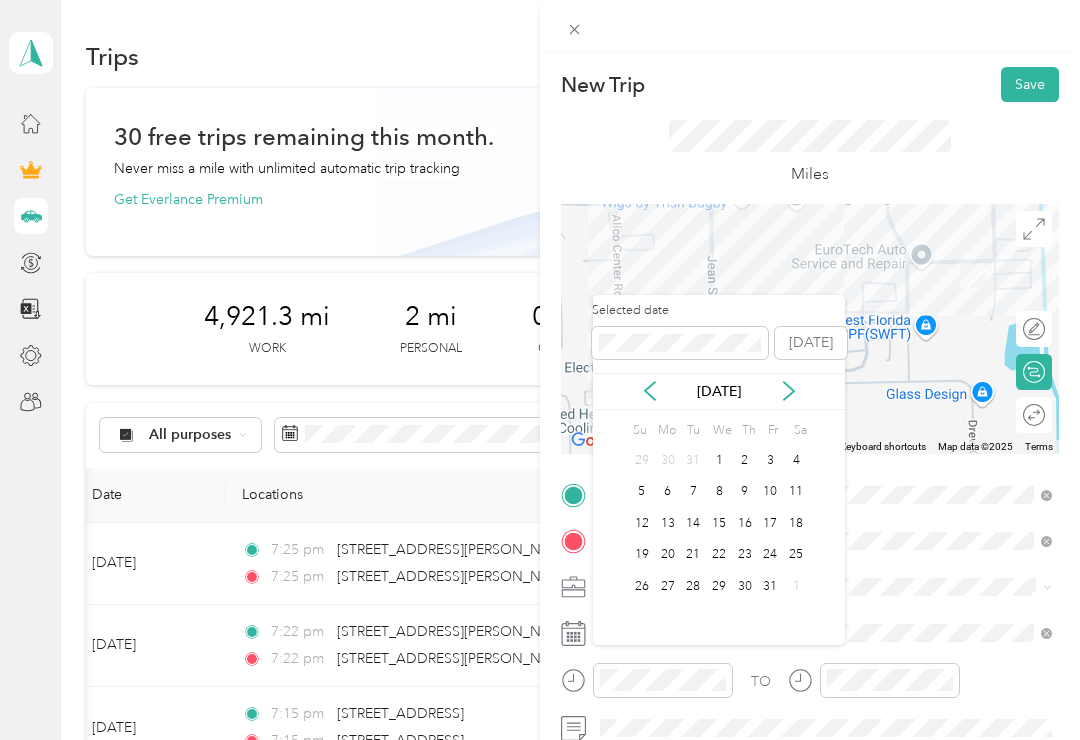 click 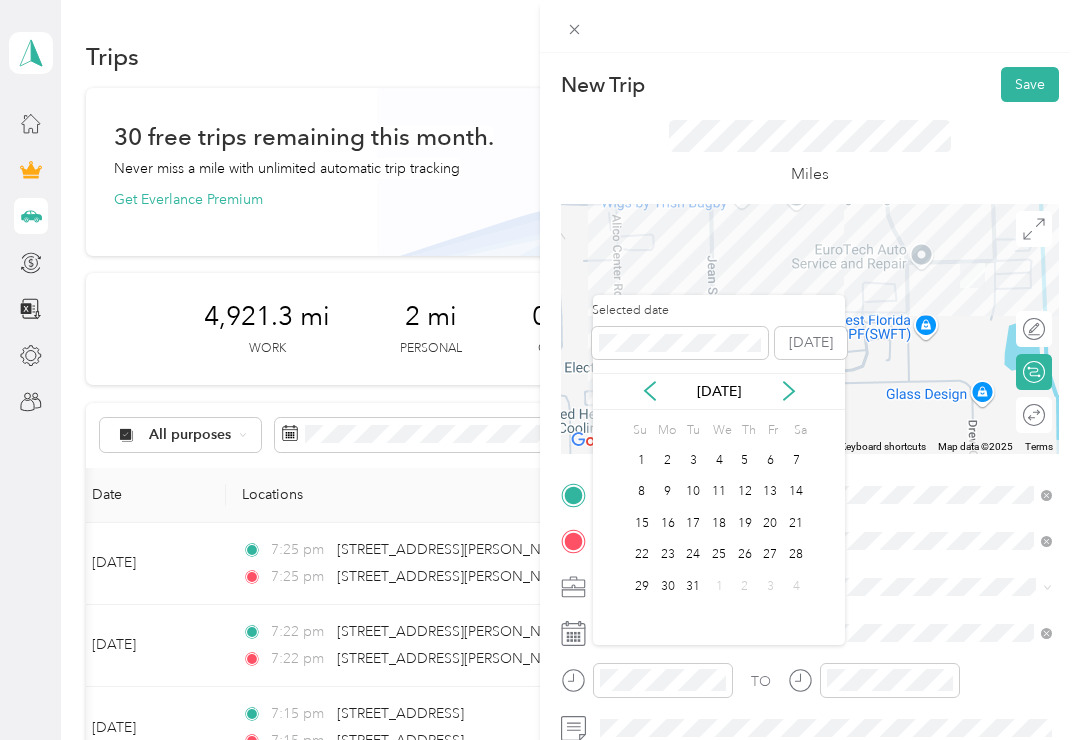 click on "31" at bounding box center (693, 586) 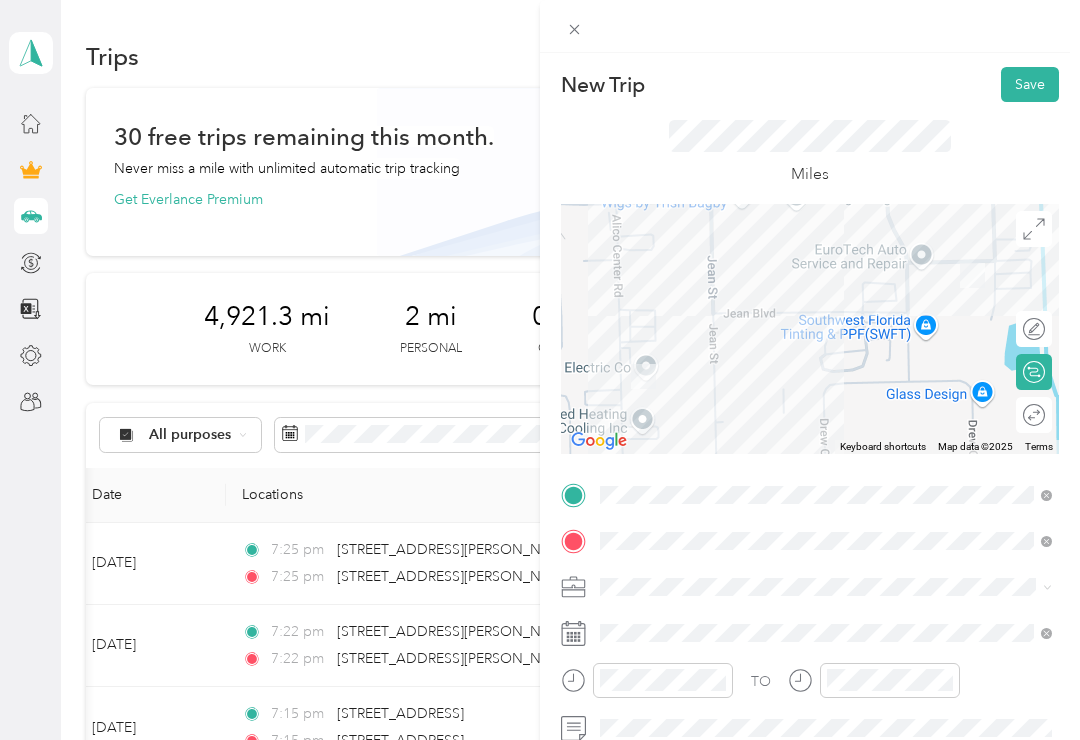 click on "Save" at bounding box center [1030, 84] 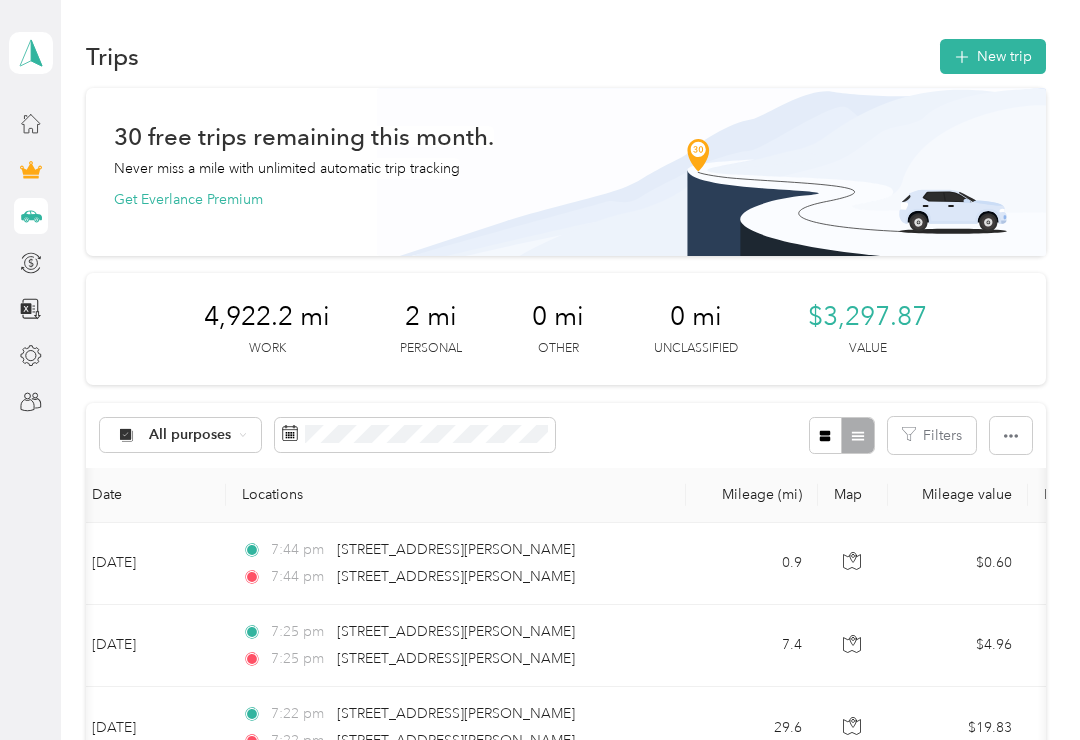 click on "New trip" at bounding box center [993, 56] 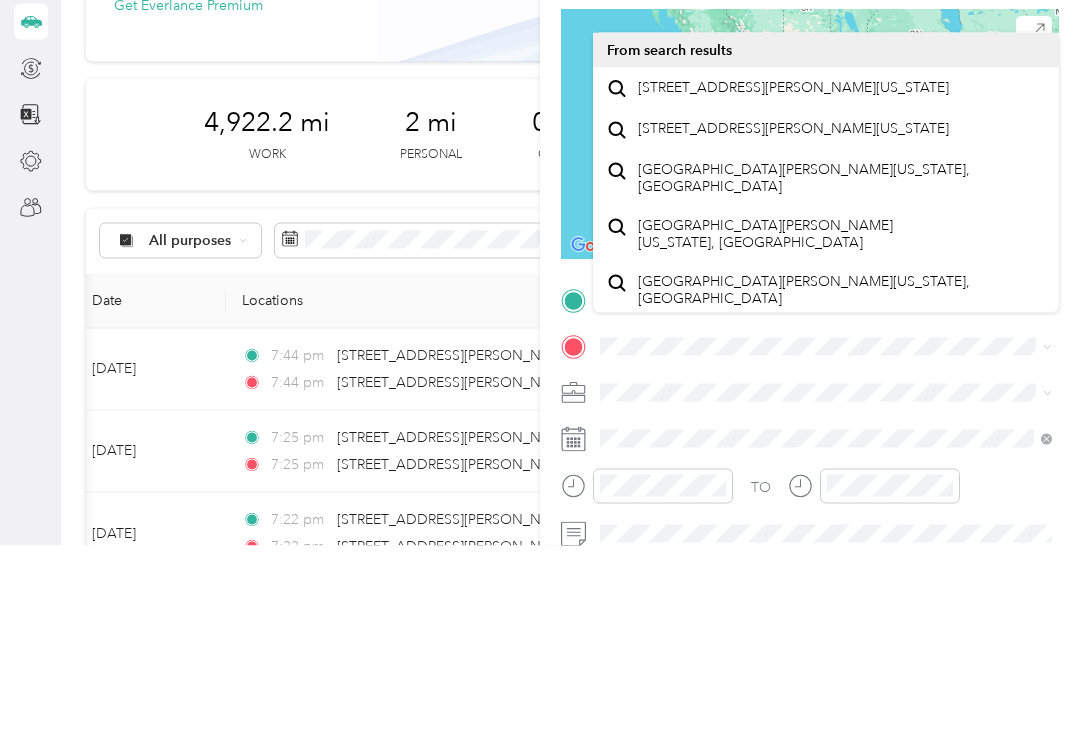 click on "[STREET_ADDRESS][PERSON_NAME][US_STATE]" at bounding box center [793, 282] 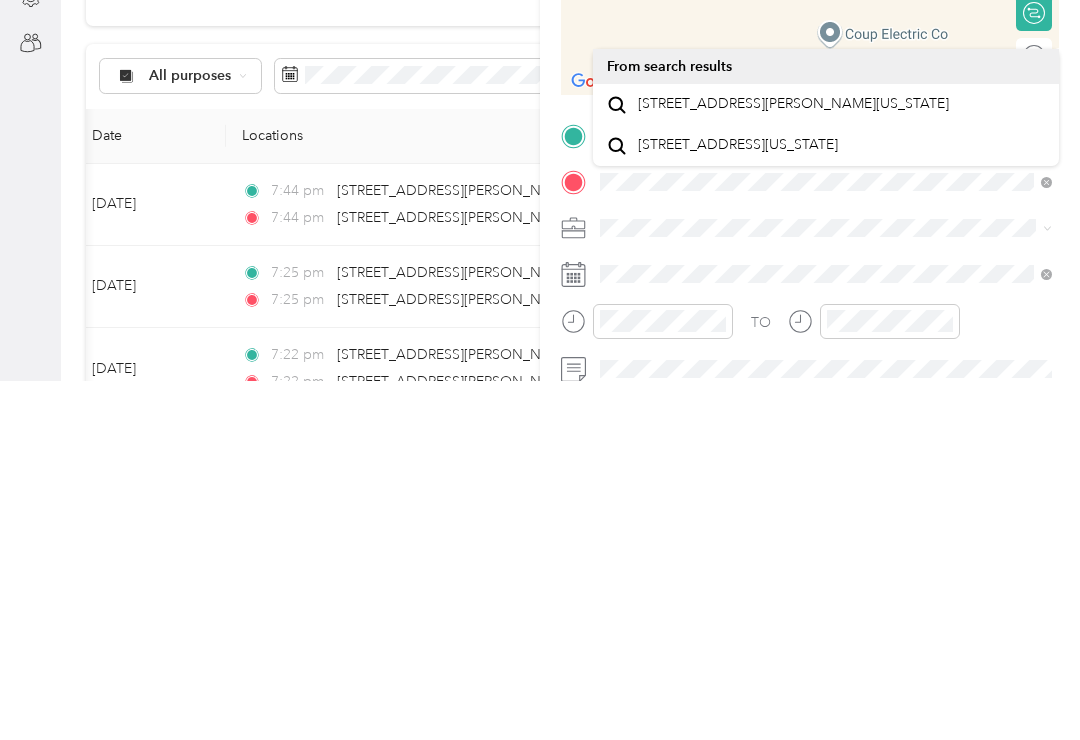 click on "[STREET_ADDRESS][US_STATE]" at bounding box center (738, 504) 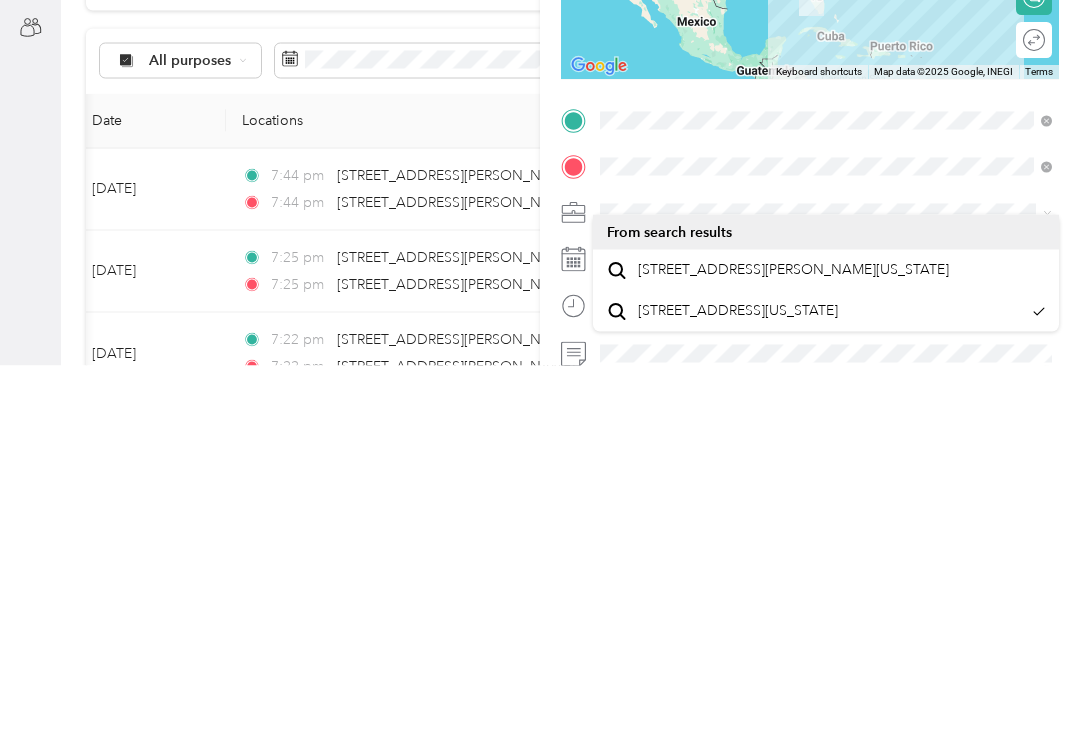 click on "[STREET_ADDRESS][PERSON_NAME][US_STATE]" at bounding box center (793, 644) 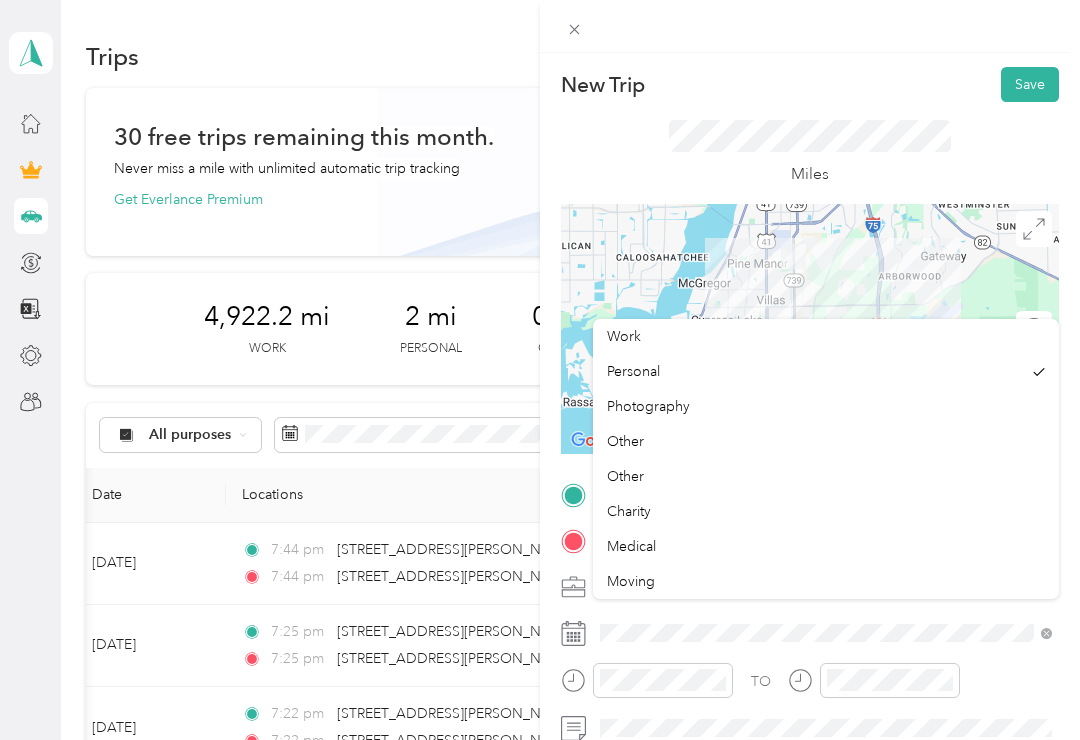 click on "Work" at bounding box center [624, 336] 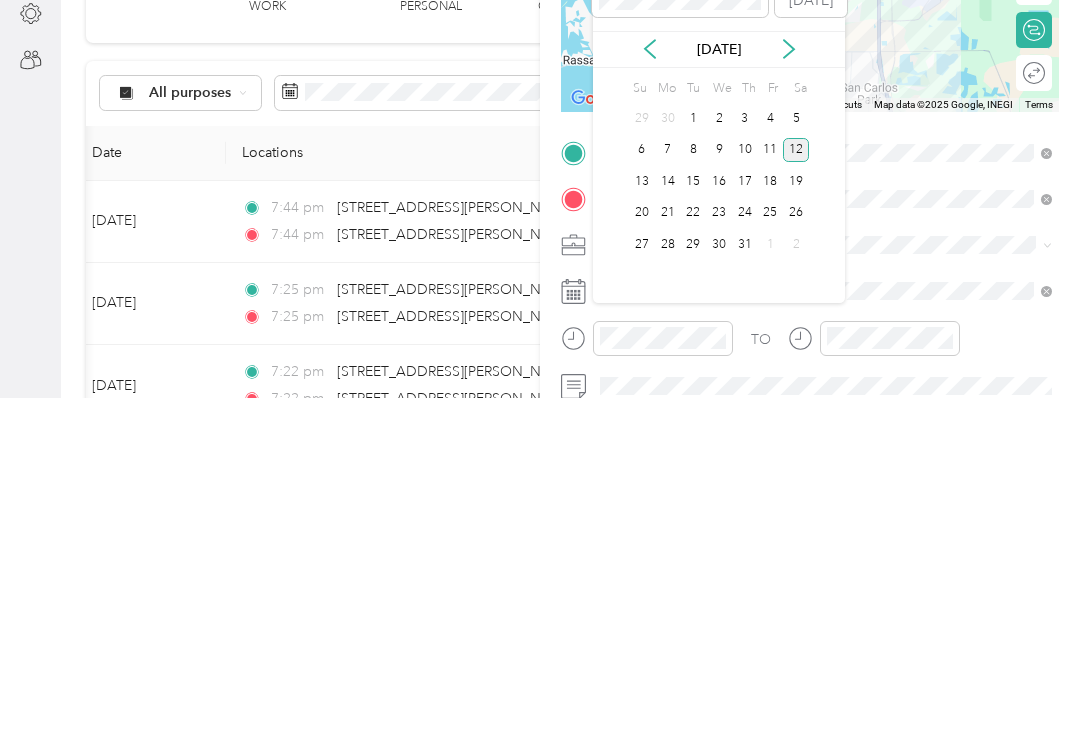 click 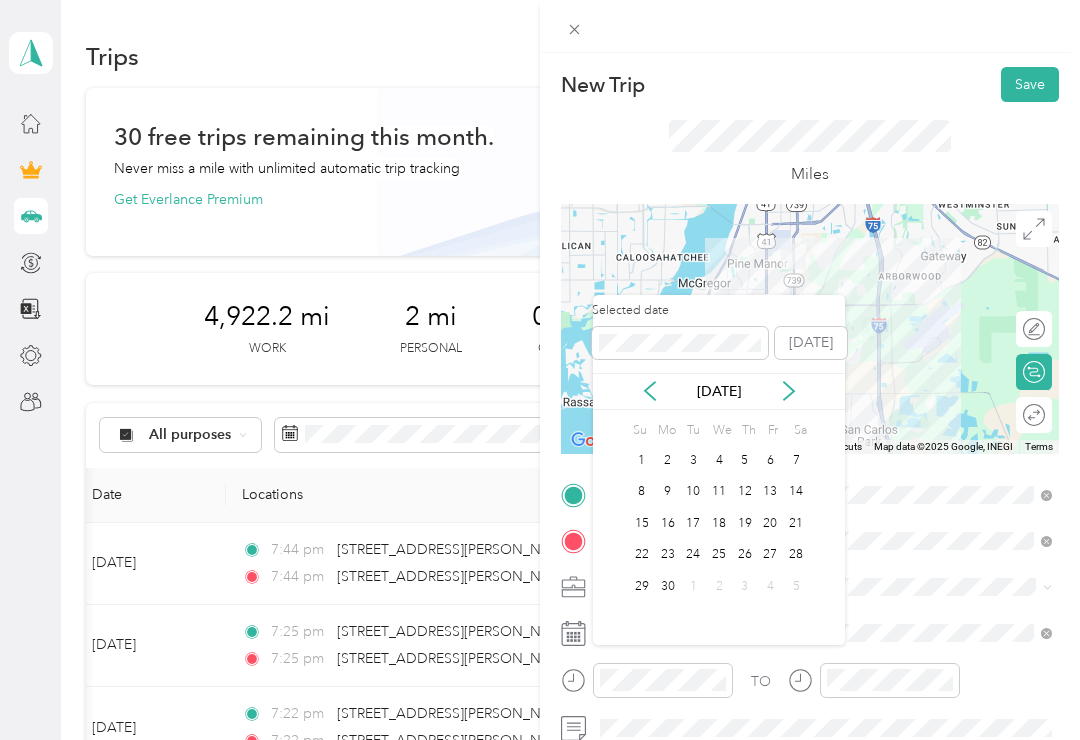 click 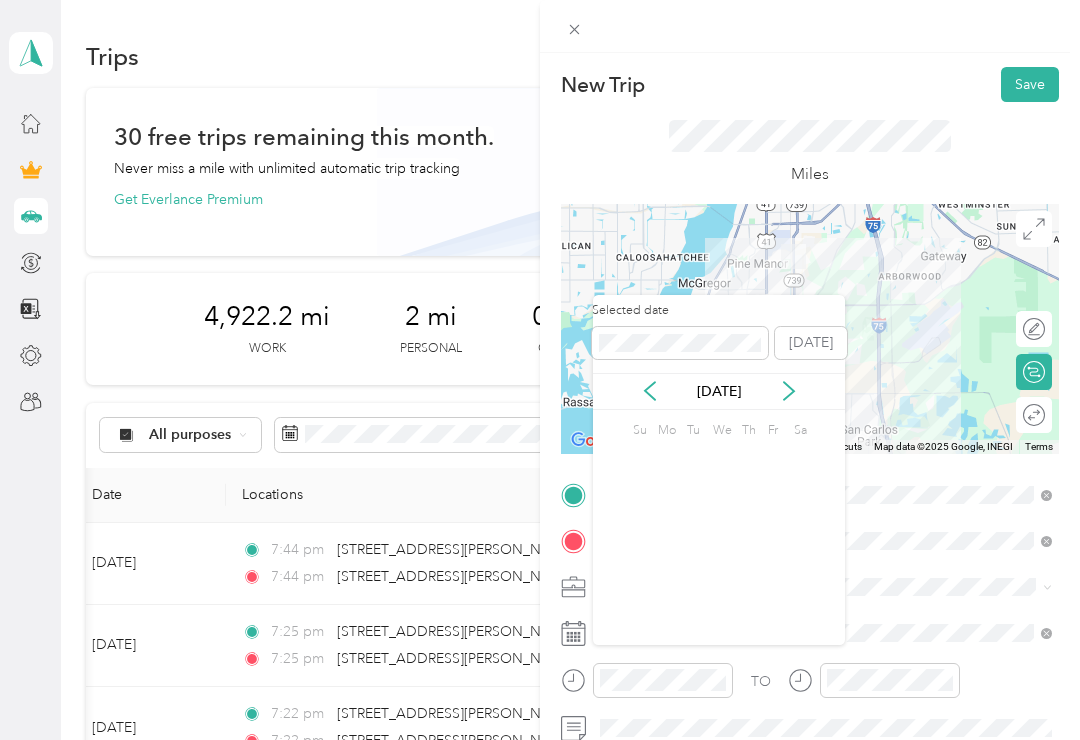 click 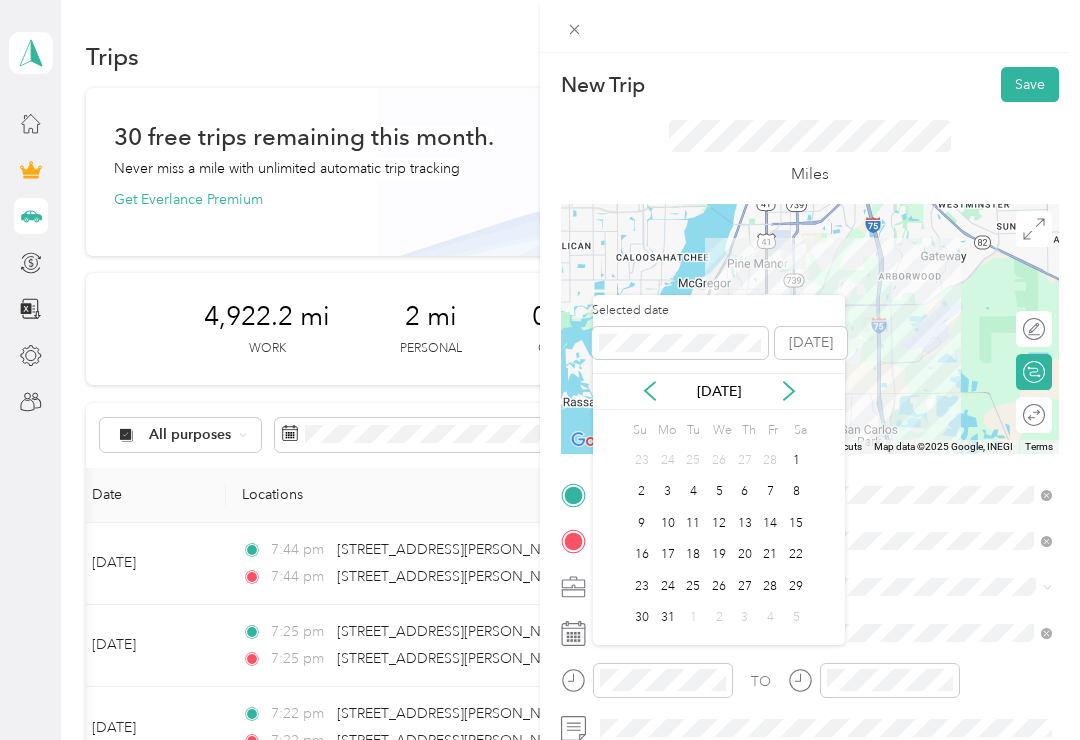 click 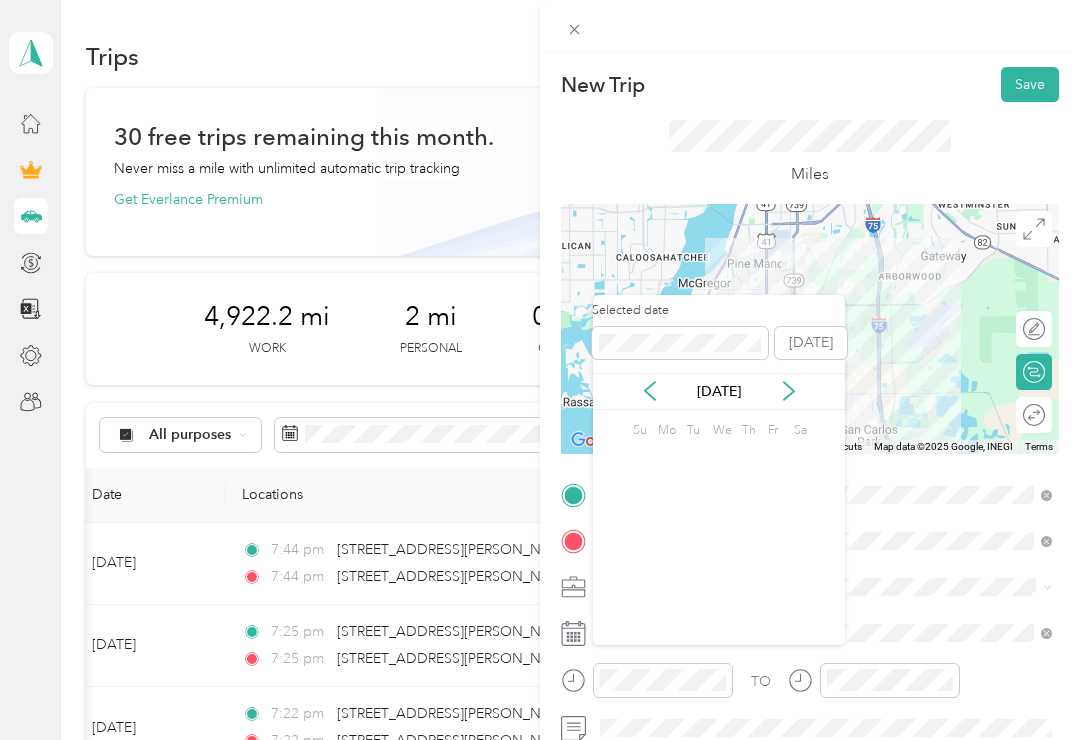 click 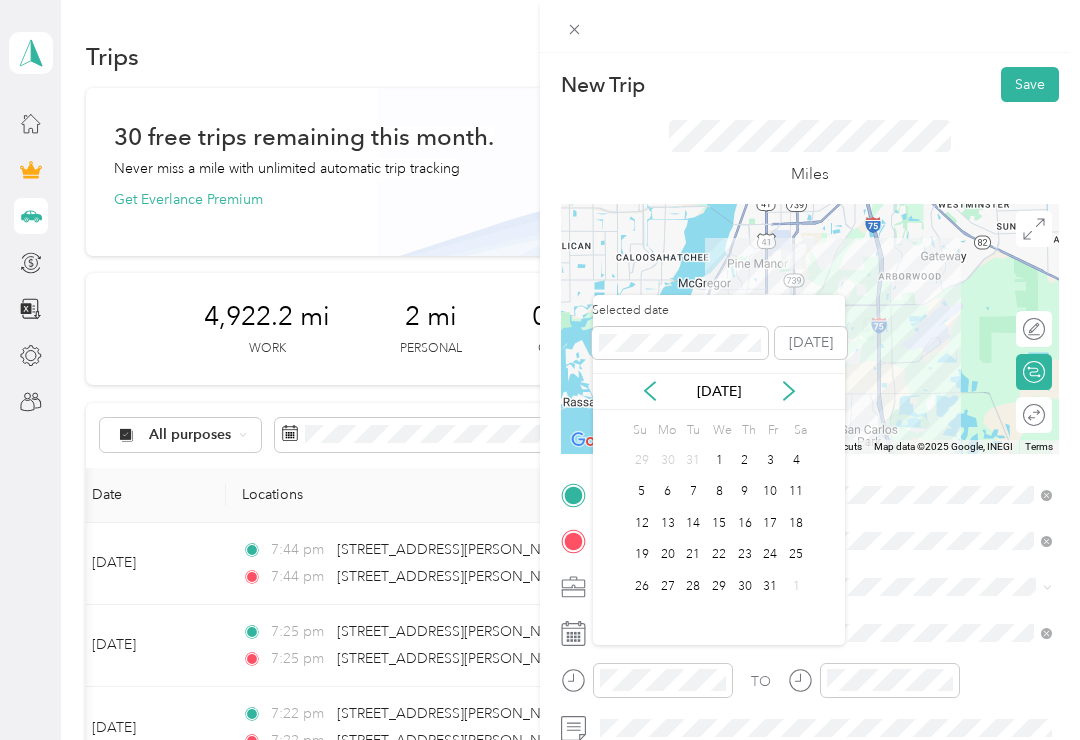 click 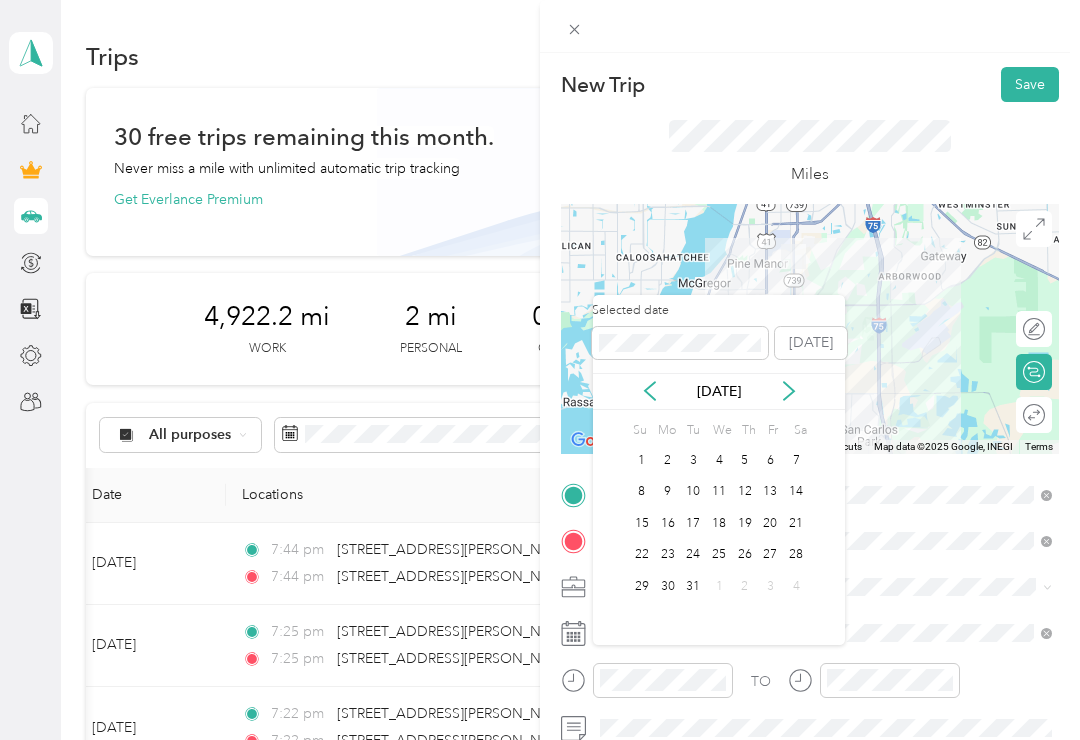 click on "30" at bounding box center (668, 586) 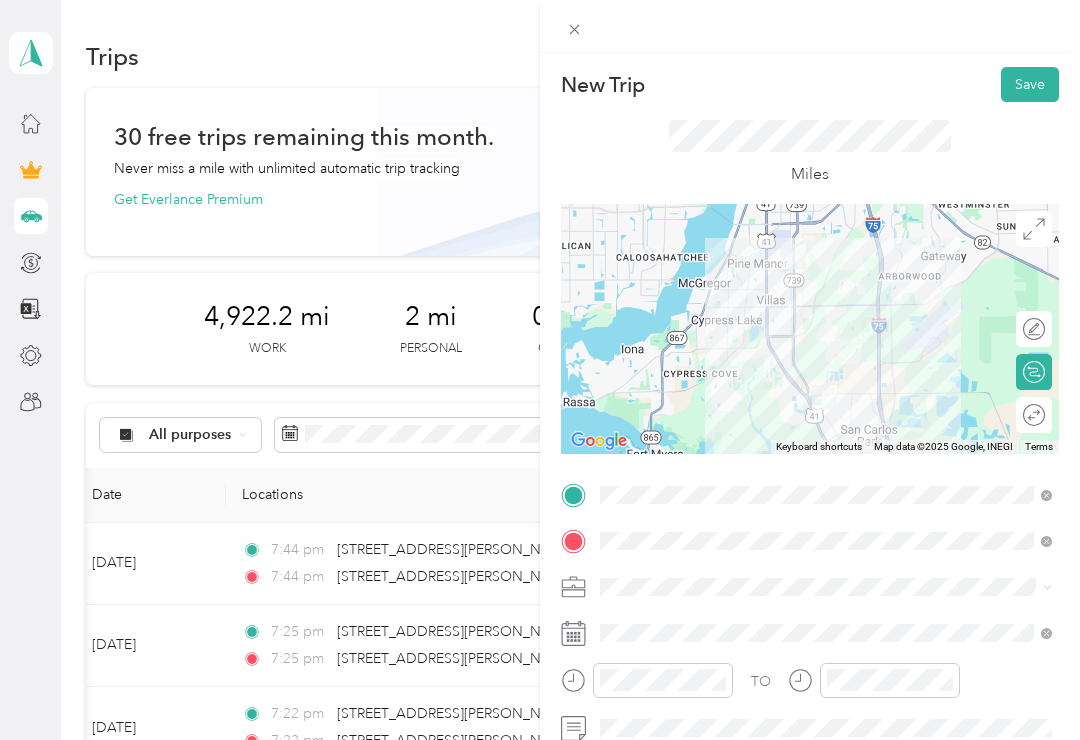 click on "Save" at bounding box center [1030, 84] 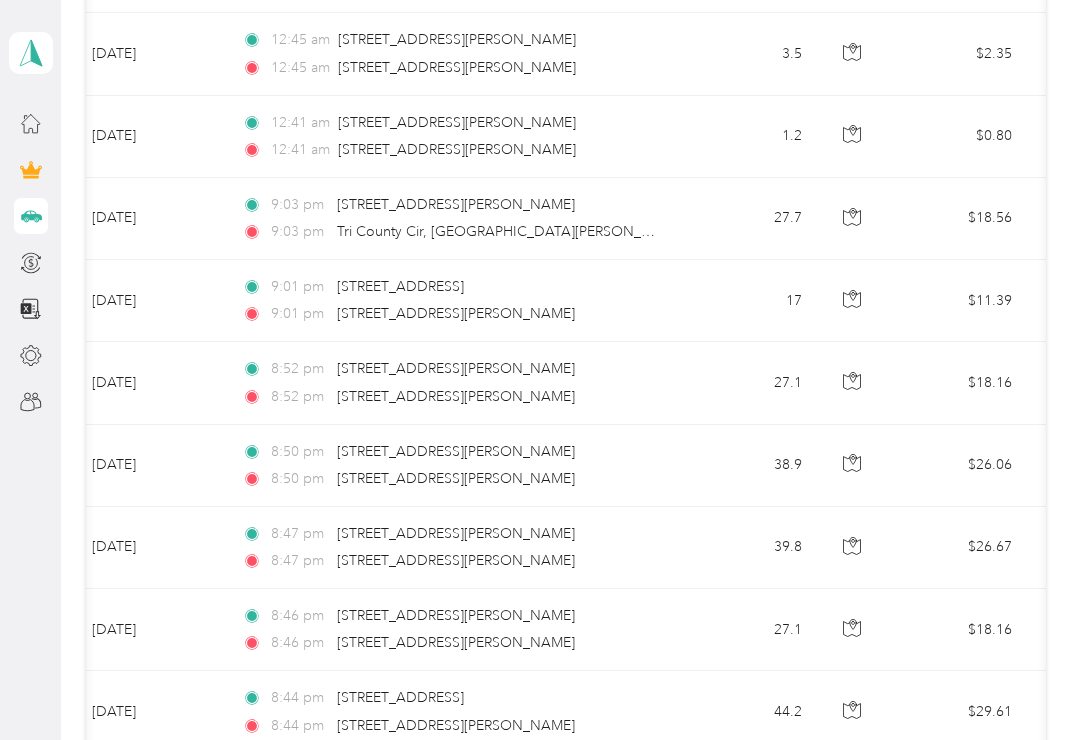scroll, scrollTop: 6350, scrollLeft: 0, axis: vertical 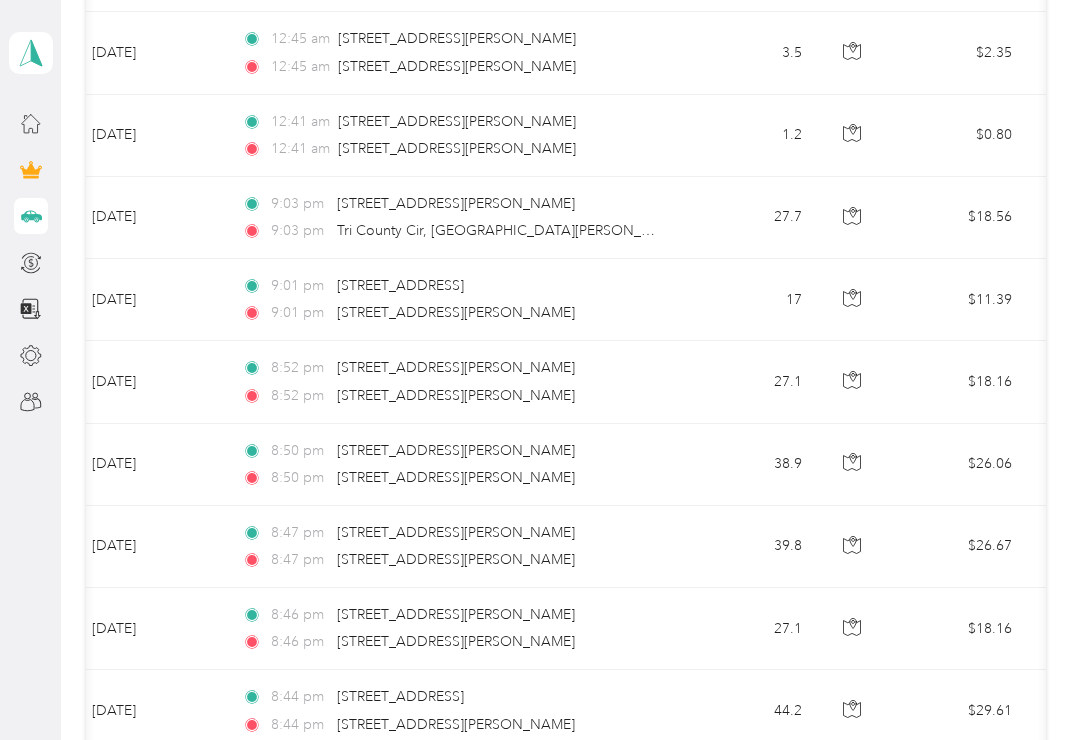 click on "[STREET_ADDRESS][PERSON_NAME]" at bounding box center [456, 559] 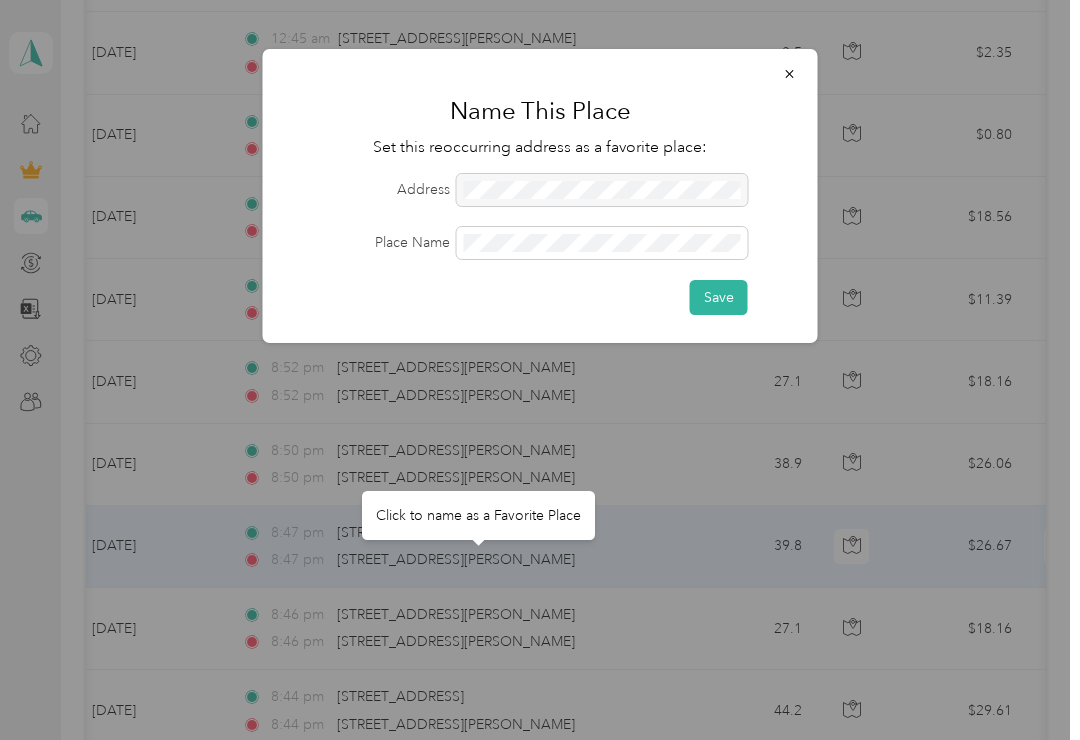click at bounding box center [790, 73] 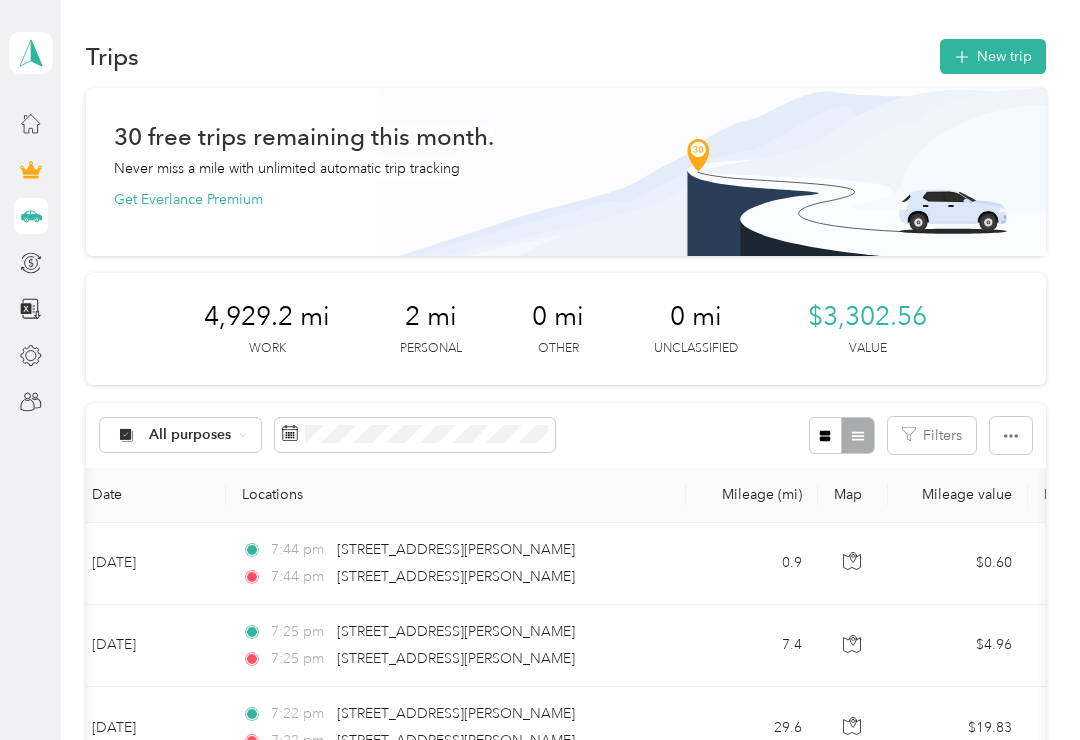scroll, scrollTop: 0, scrollLeft: 0, axis: both 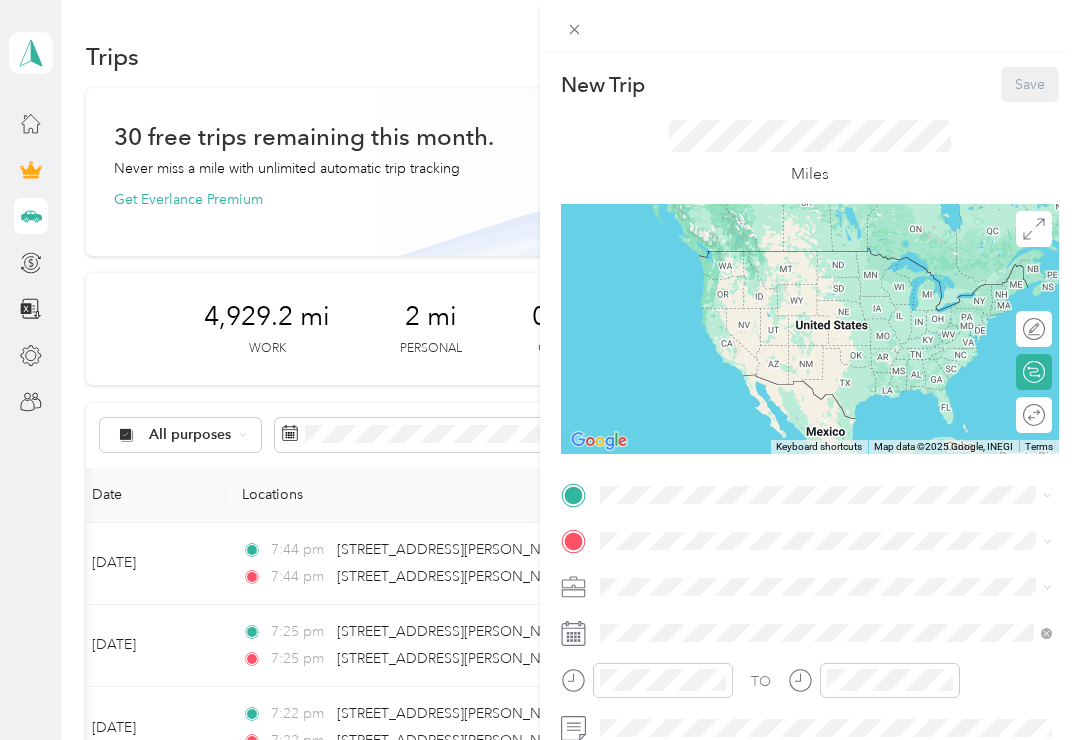 click at bounding box center (826, 495) 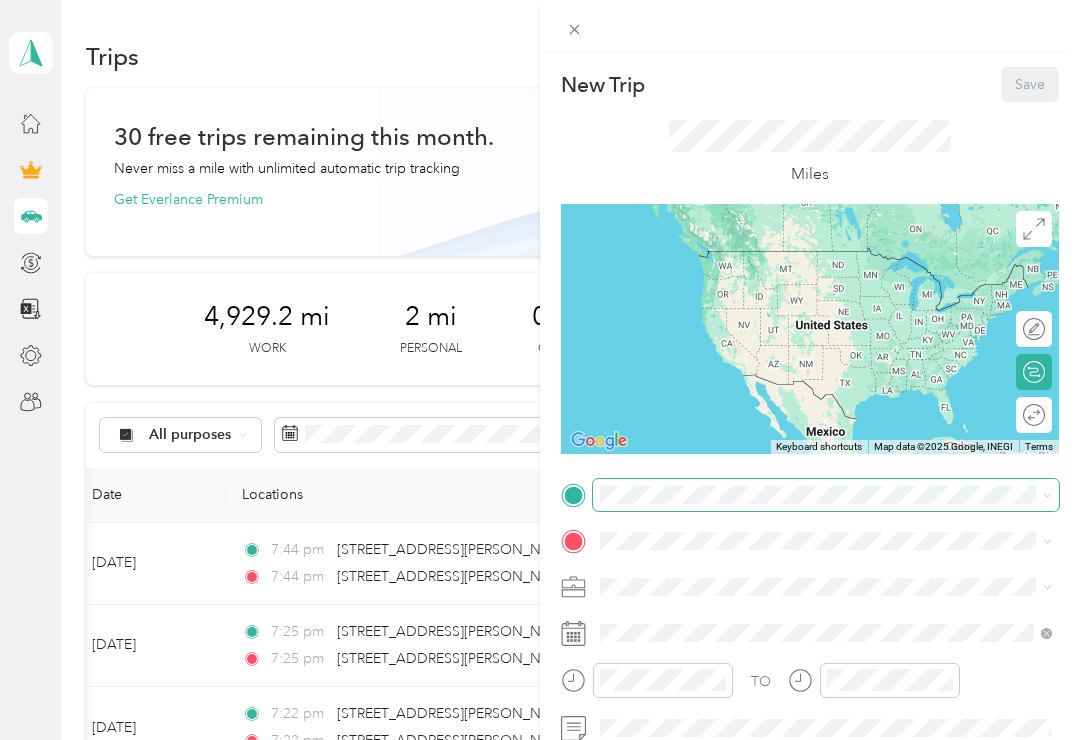 click on "New Trip Save This trip cannot be edited because it is either under review, approved, or paid. Contact your Team Manager to edit it. Miles To navigate the map with touch gestures double-tap and hold your finger on the map, then drag the map. ← Move left → Move right ↑ Move up ↓ Move down + Zoom in - Zoom out Home Jump left by 75% End Jump right by 75% Page Up Jump up by 75% Page Down Jump down by 75% Keyboard shortcuts Map Data Map data ©2025 Google, INEGI Map data ©2025 Google, INEGI 1000 km  Click to toggle between metric and imperial units Terms Report a map error Edit route Calculate route Round trip TO Add photo" at bounding box center [535, 740] 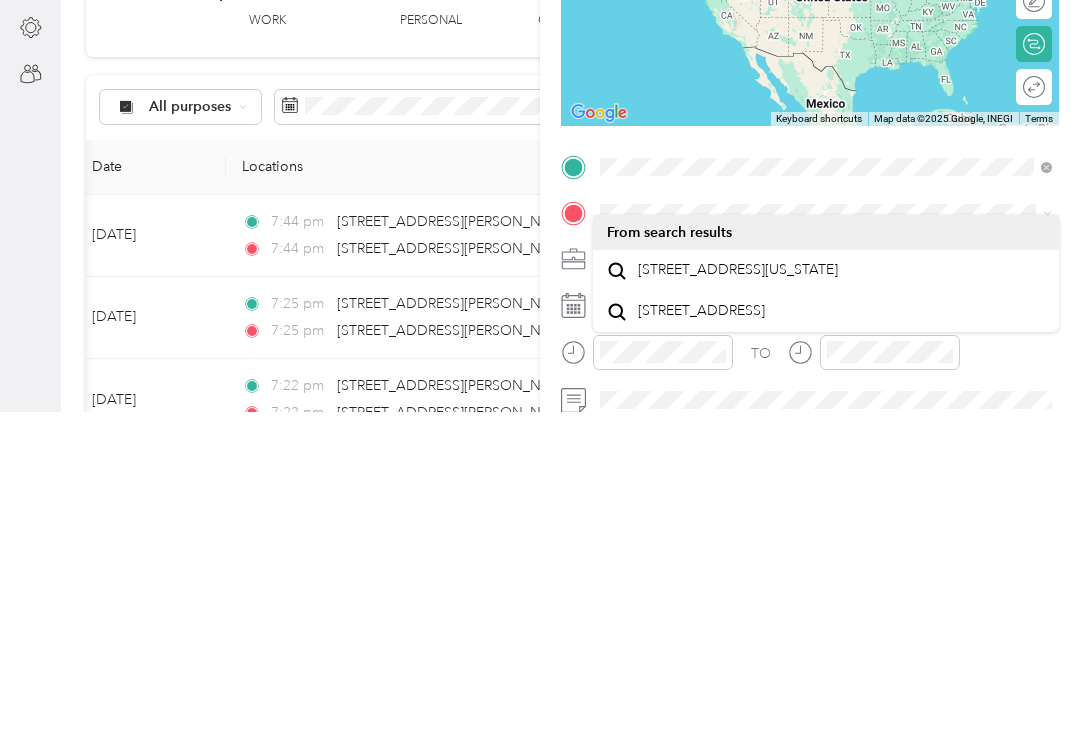 click on "[STREET_ADDRESS][US_STATE]" at bounding box center (738, 598) 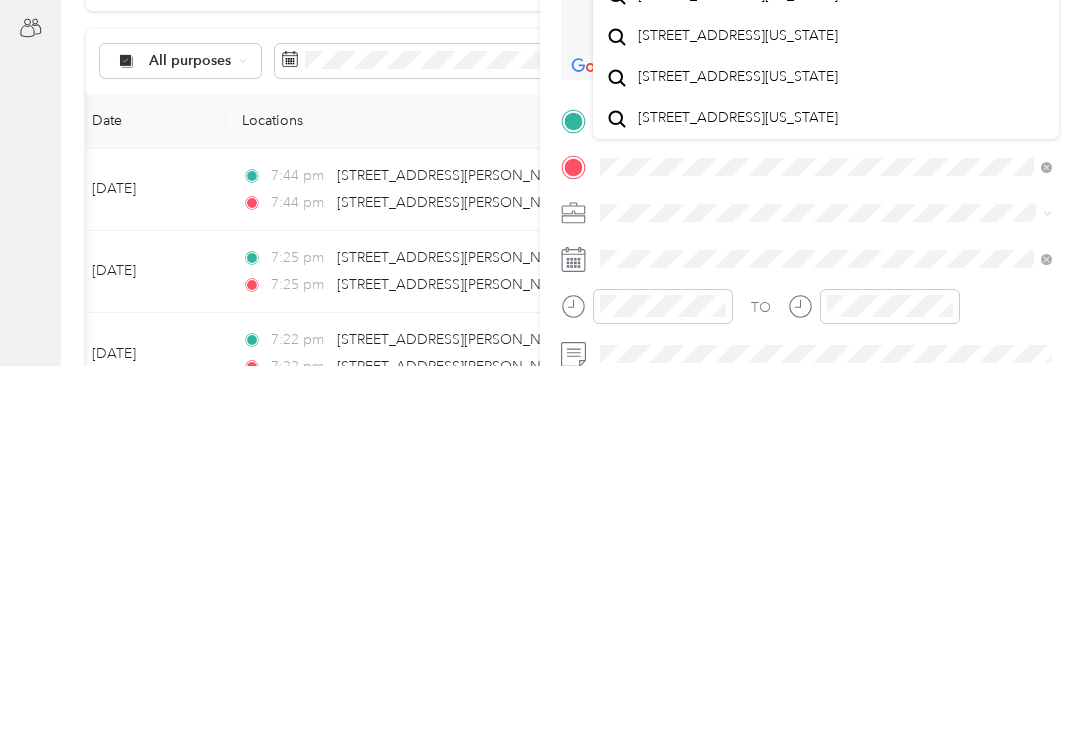 click on "[STREET_ADDRESS][US_STATE]" at bounding box center [738, 410] 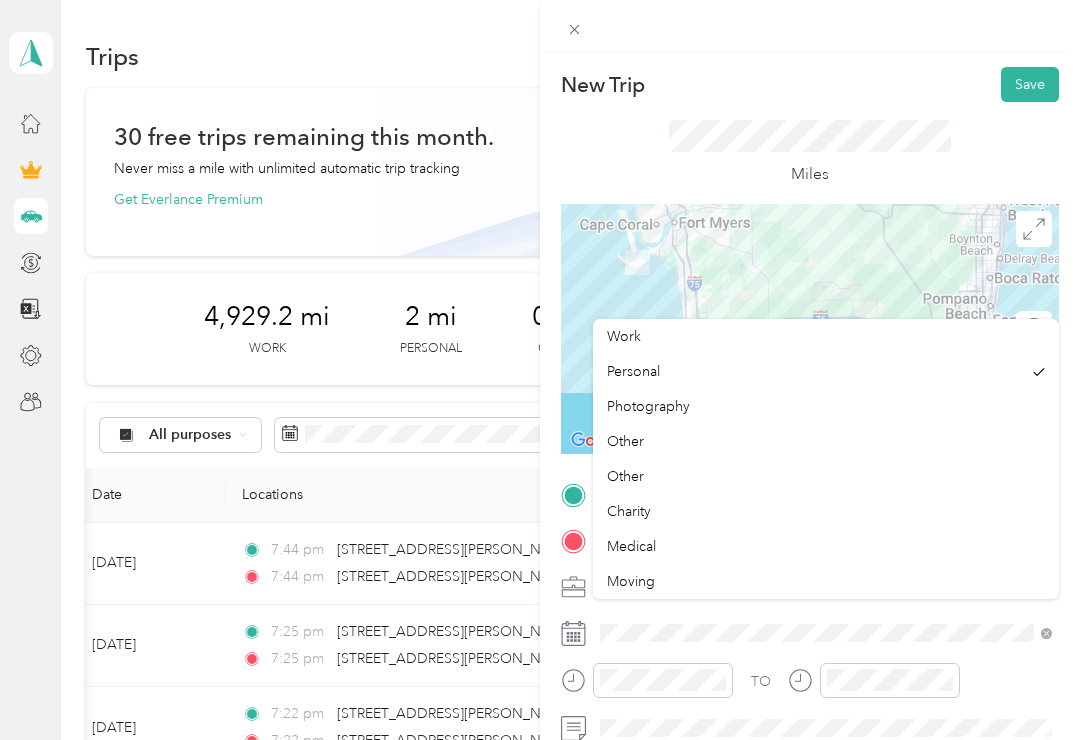 click on "Work" at bounding box center [826, 336] 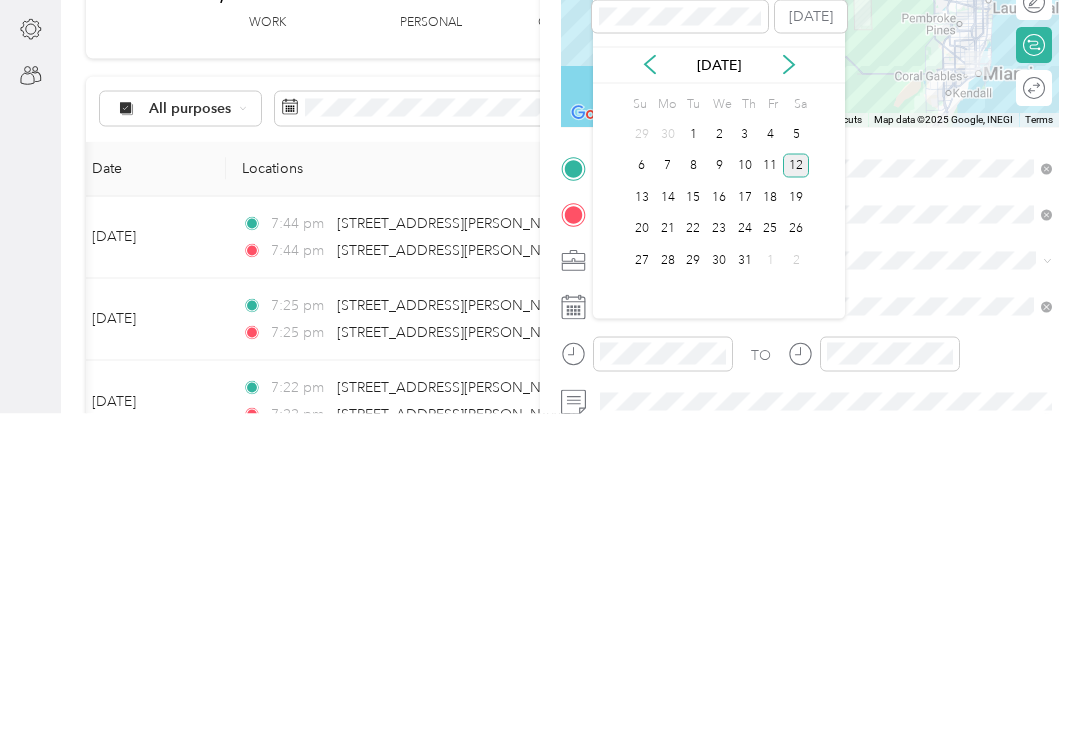 click 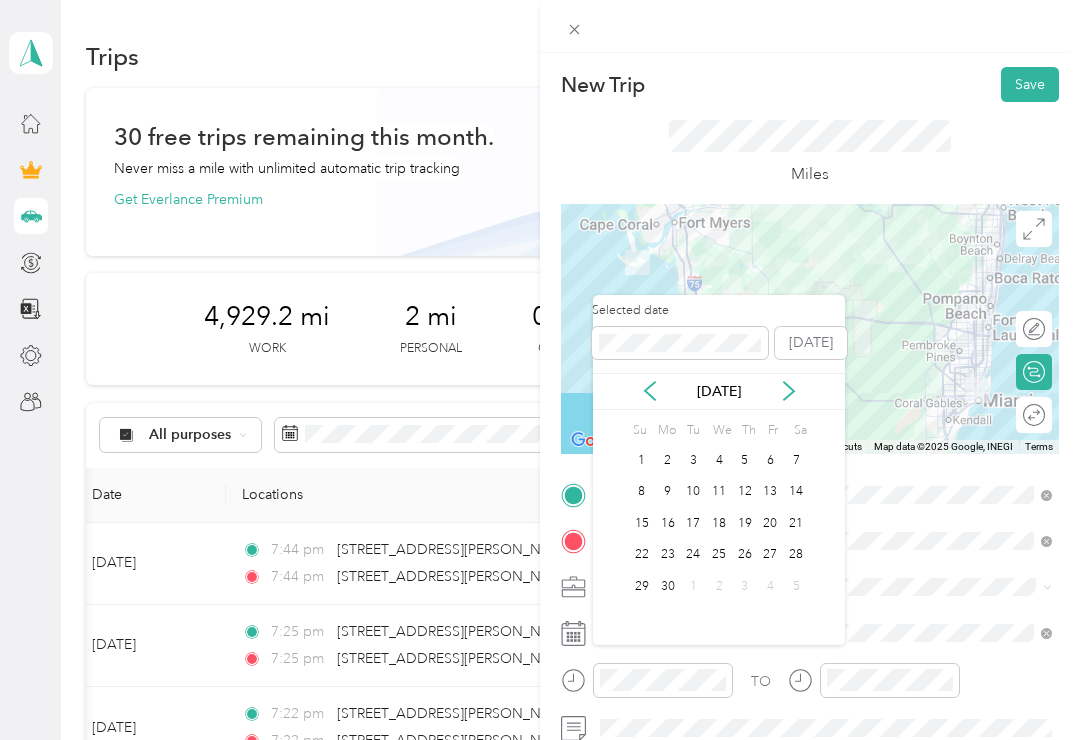 click 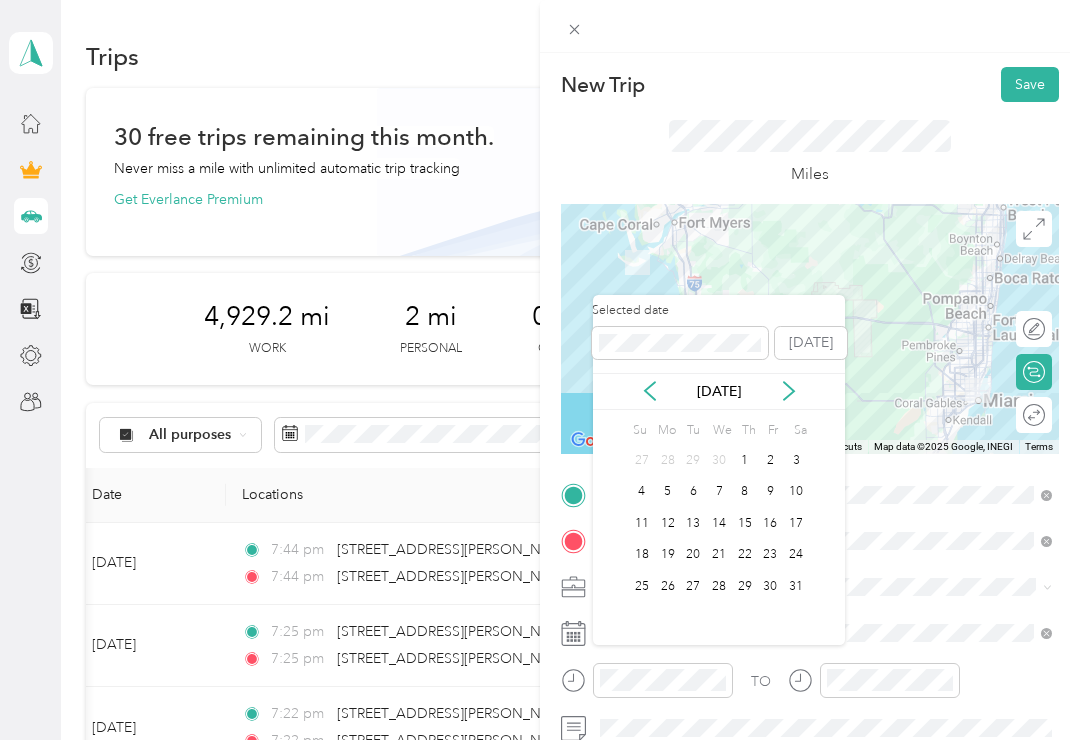 click 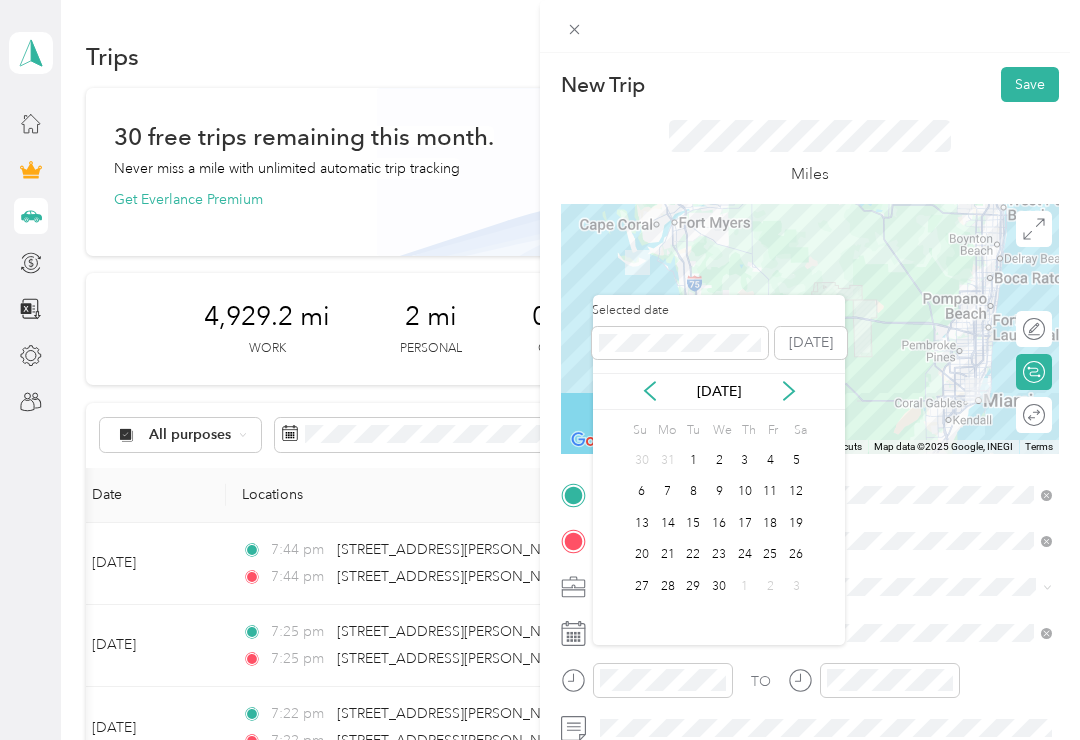 click 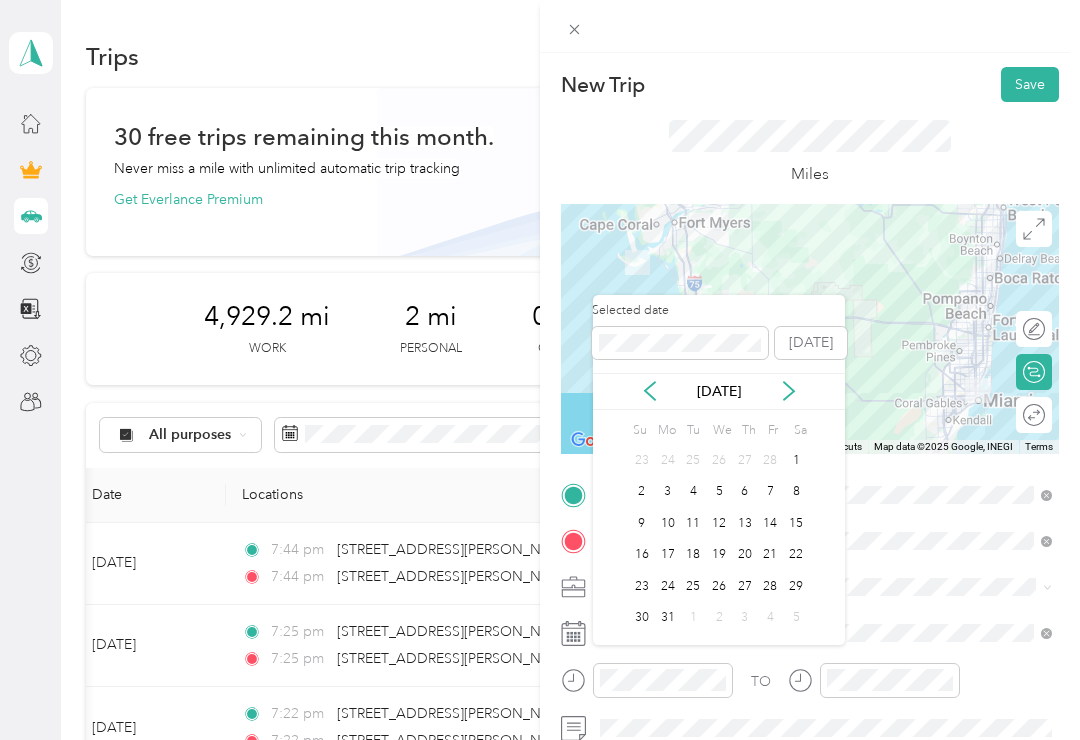 click 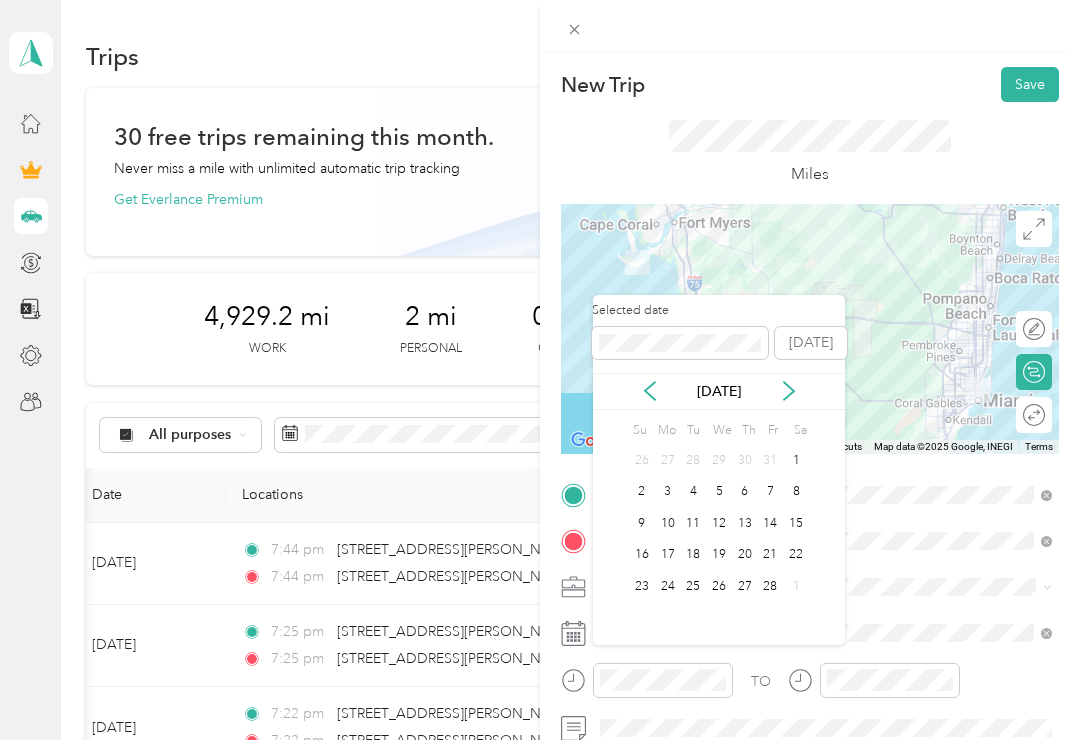 click on "[DATE]" at bounding box center (719, 391) 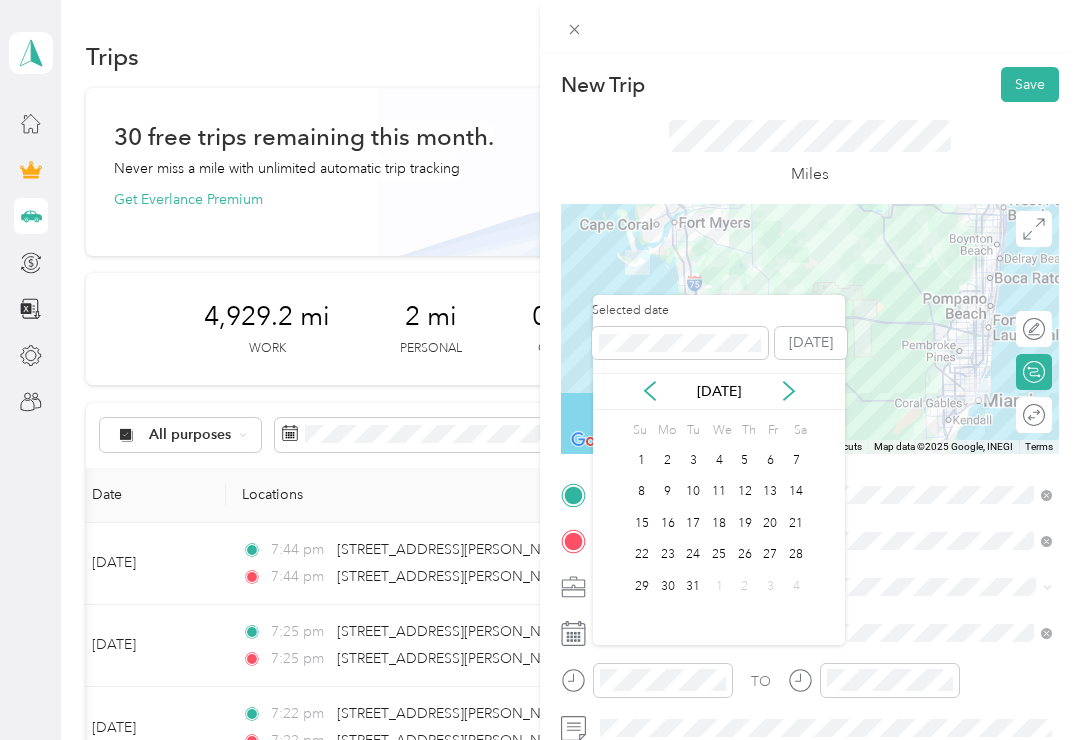 click 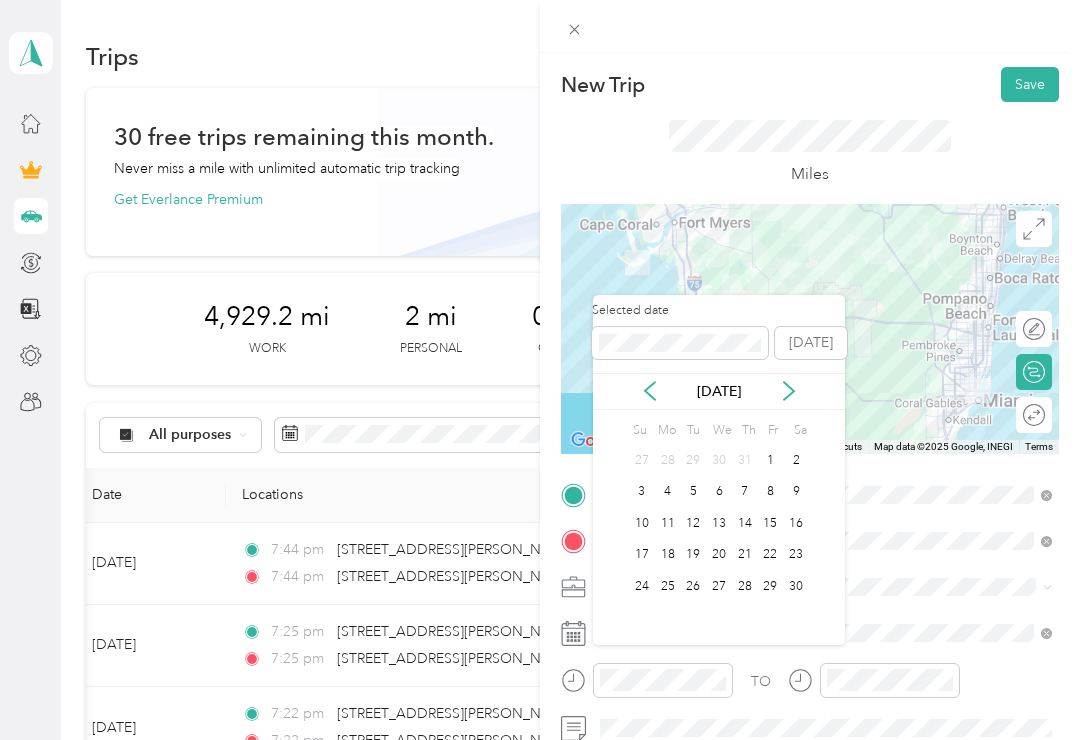 click 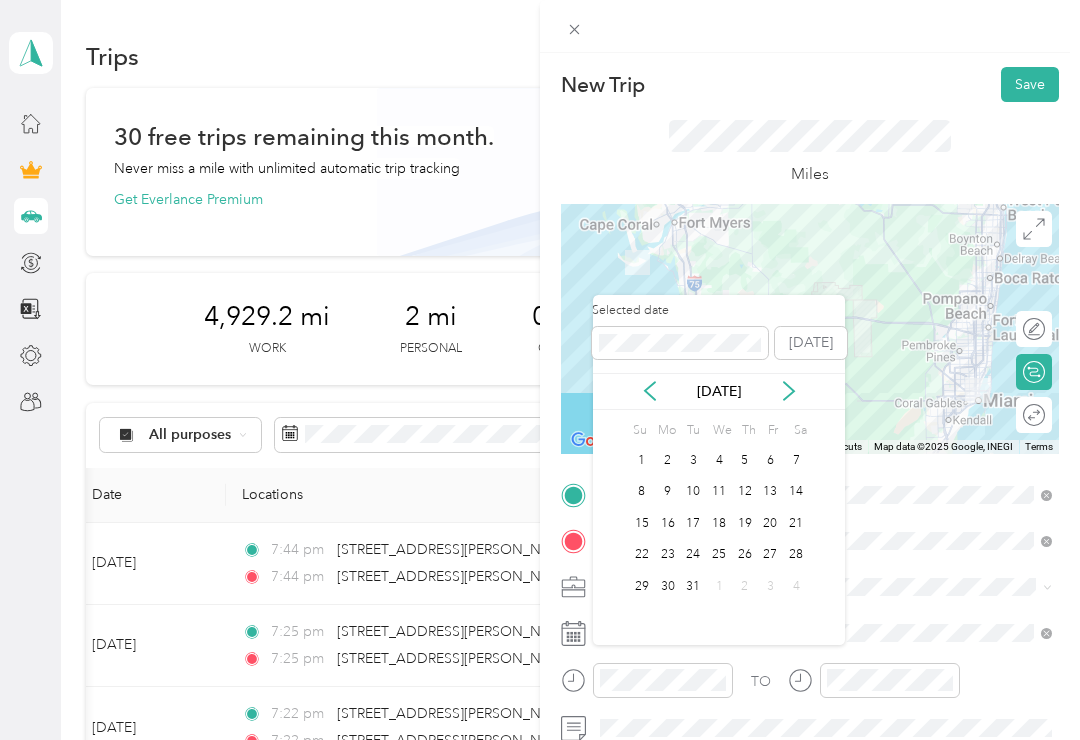 click on "31" at bounding box center [693, 586] 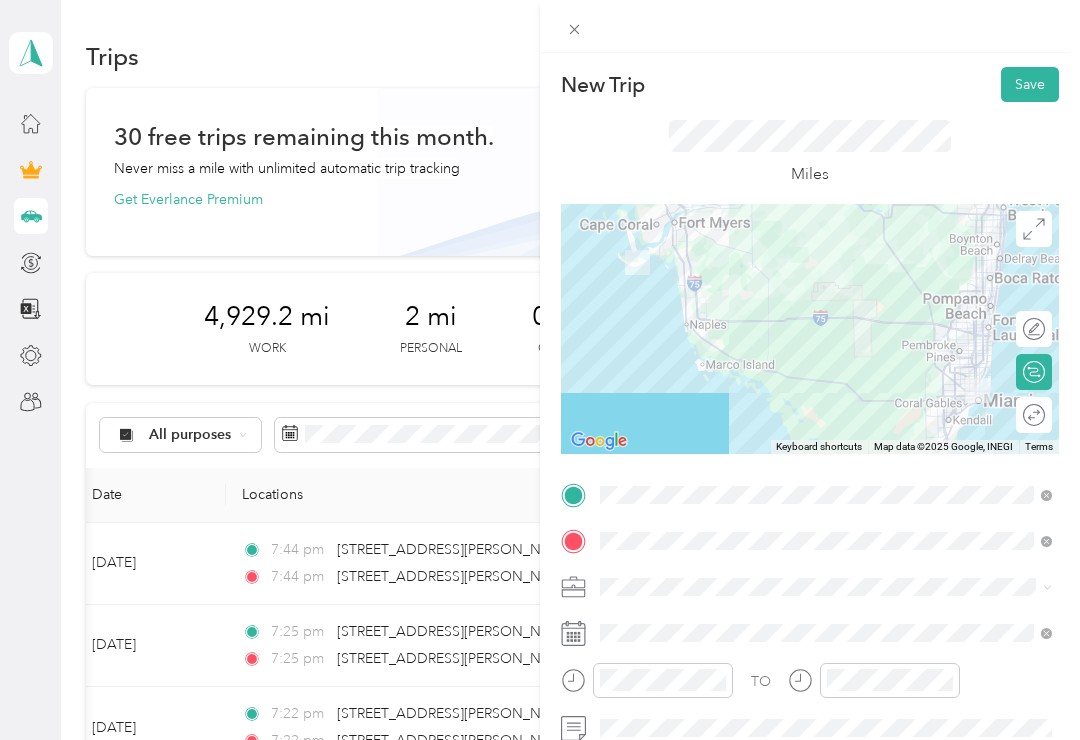 click on "Save" at bounding box center (1030, 84) 